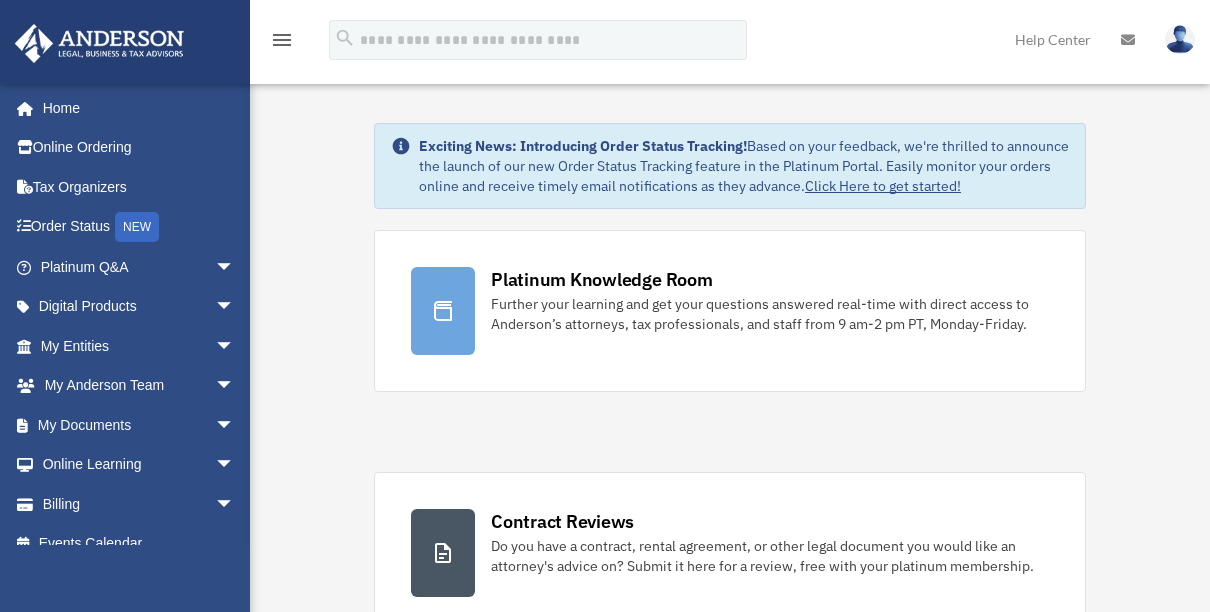scroll, scrollTop: 0, scrollLeft: 0, axis: both 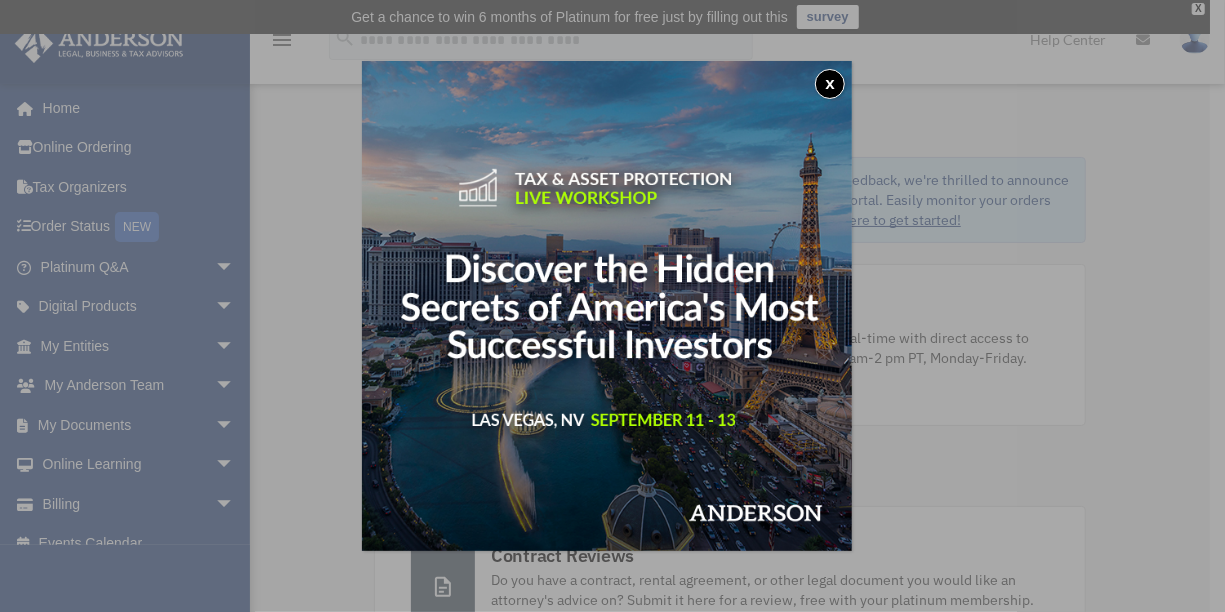 click on "x" at bounding box center (830, 84) 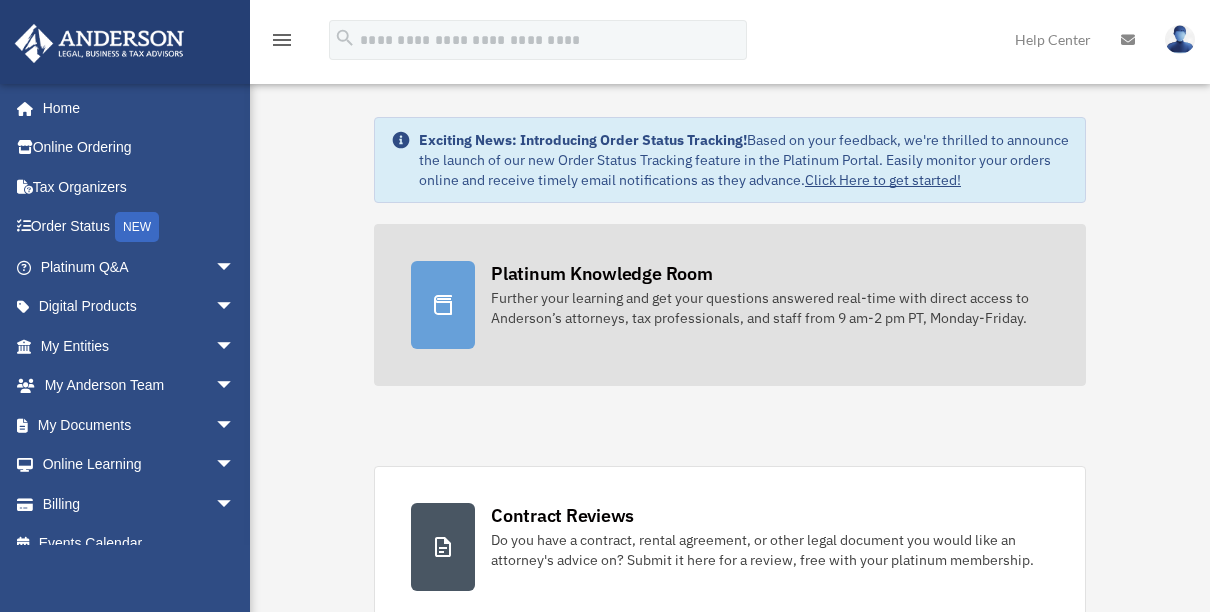 scroll, scrollTop: 0, scrollLeft: 0, axis: both 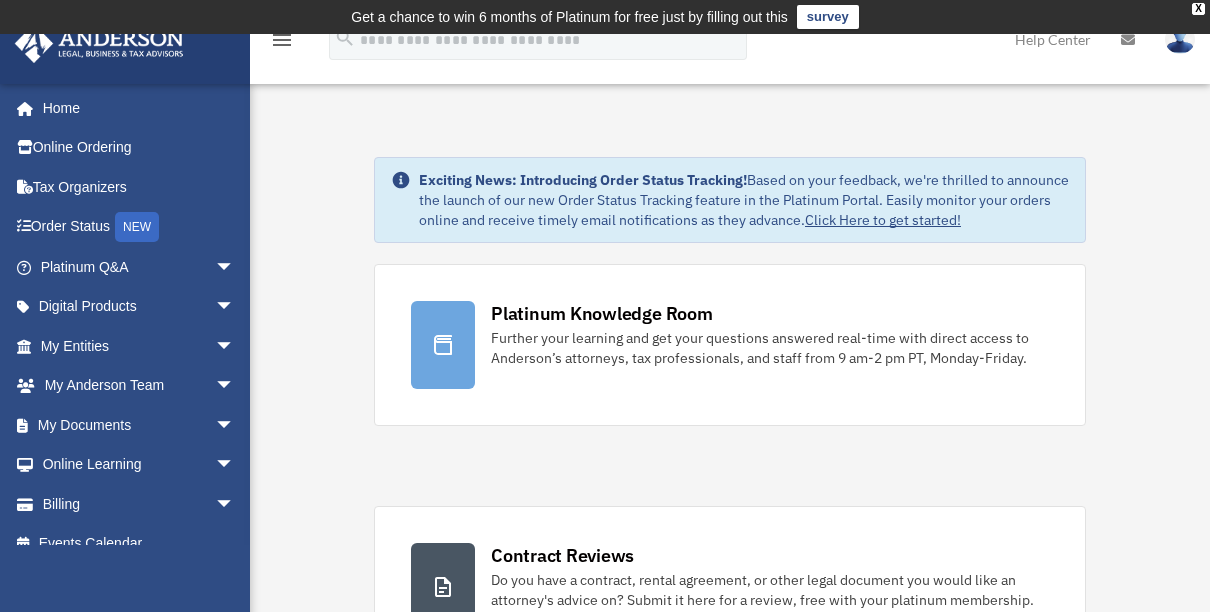 click on "menu
search
Site Menu		            	 add
anderson@sparrow.net
My Profile
Reset Password
Logout
Help Center" at bounding box center (605, 49) 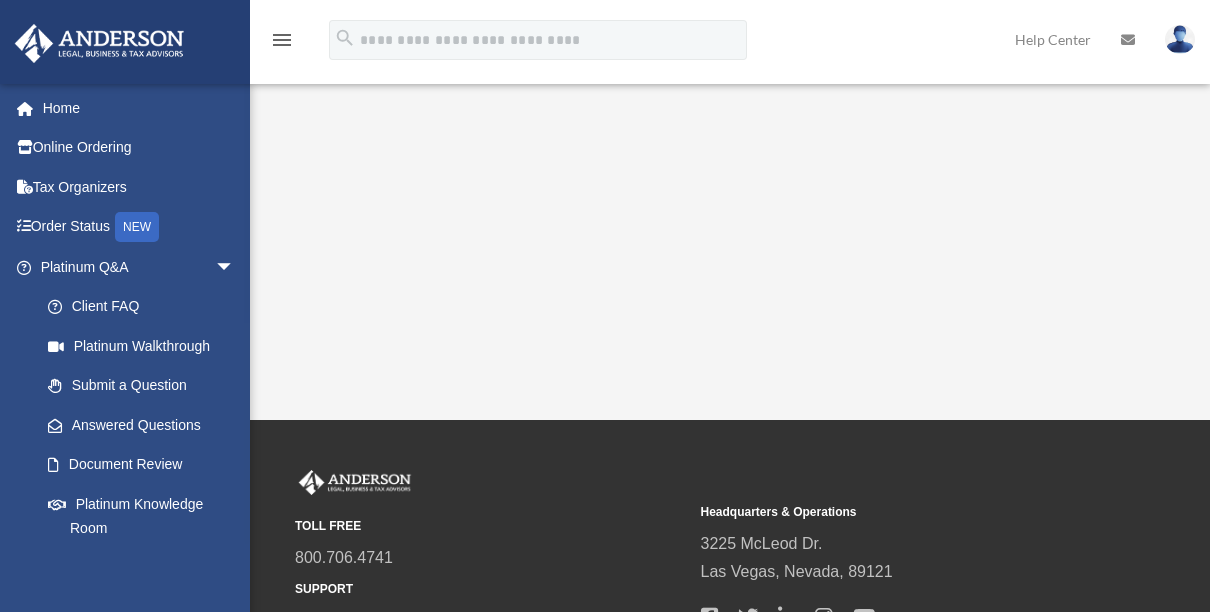 scroll, scrollTop: 300, scrollLeft: 0, axis: vertical 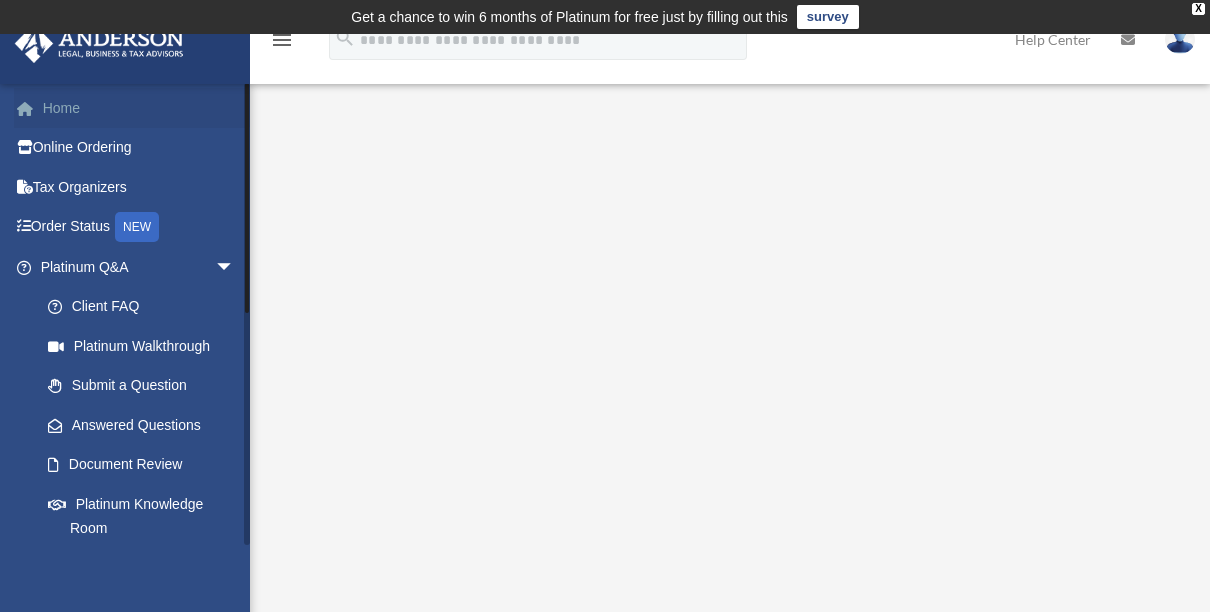 click on "Home" at bounding box center [139, 108] 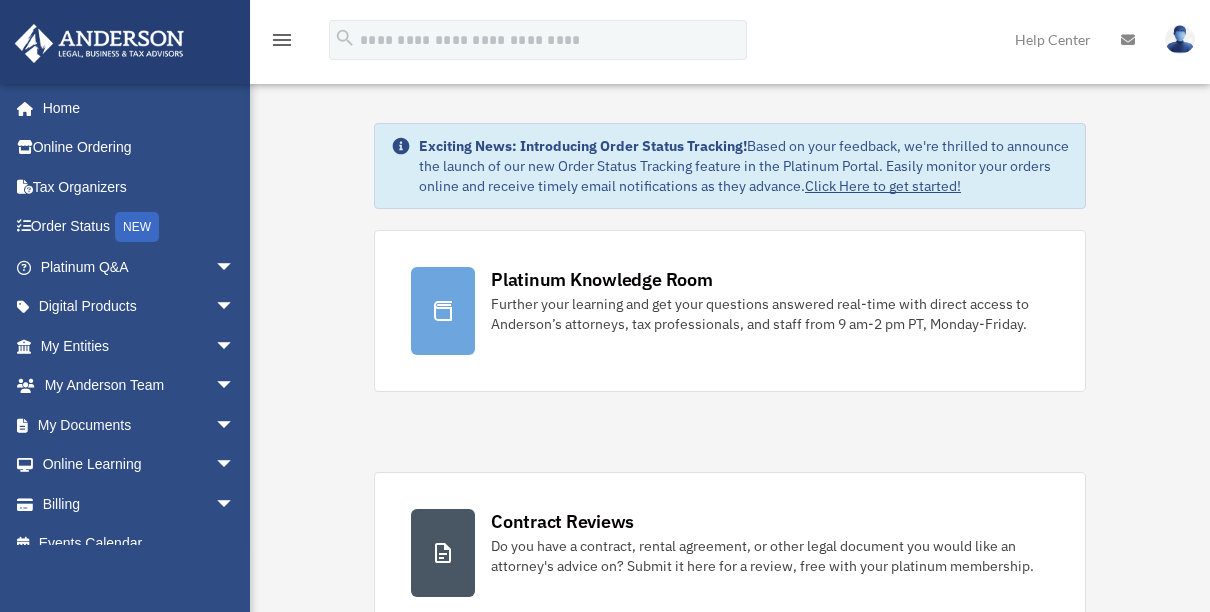 scroll, scrollTop: 0, scrollLeft: 0, axis: both 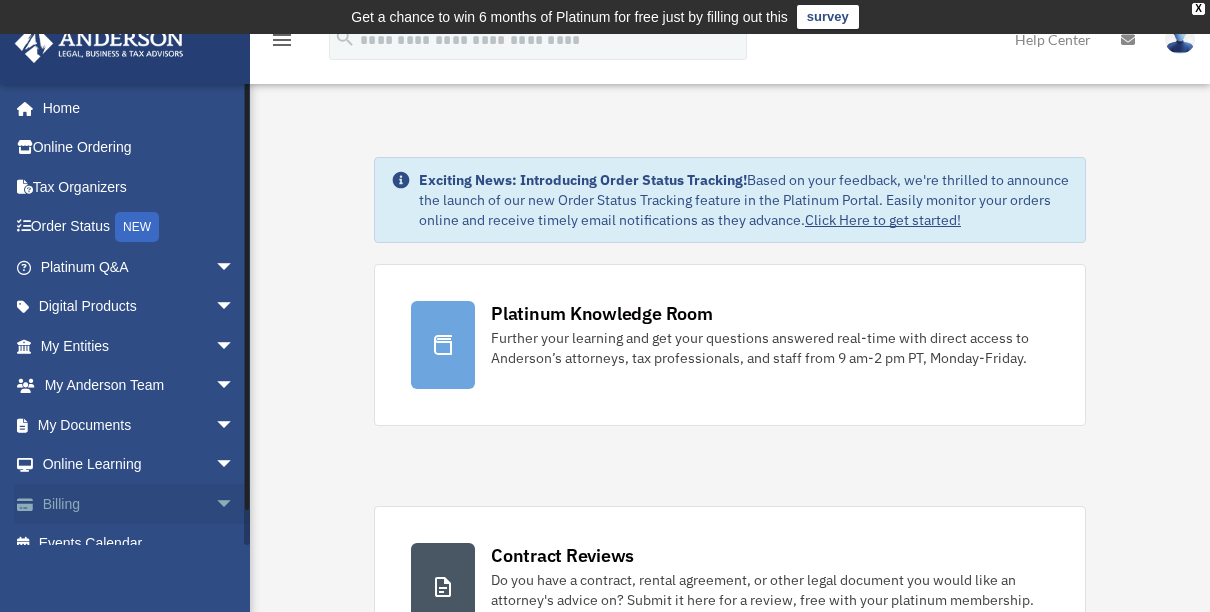 click on "arrow_drop_down" at bounding box center [235, 504] 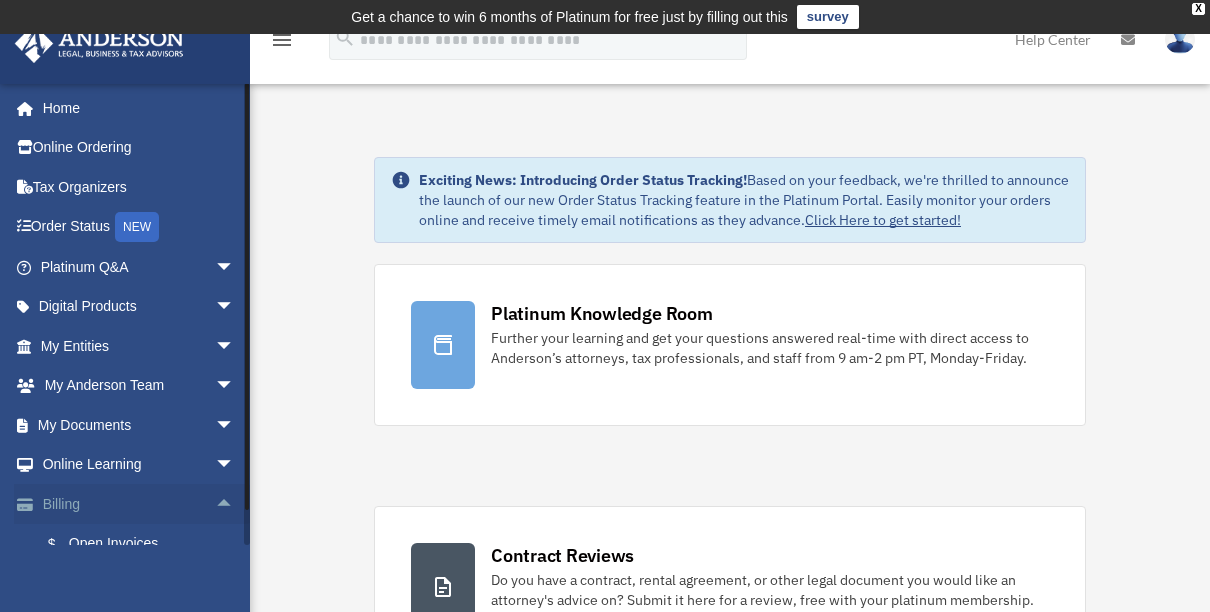 click on "Billing arrow_drop_up" at bounding box center (139, 504) 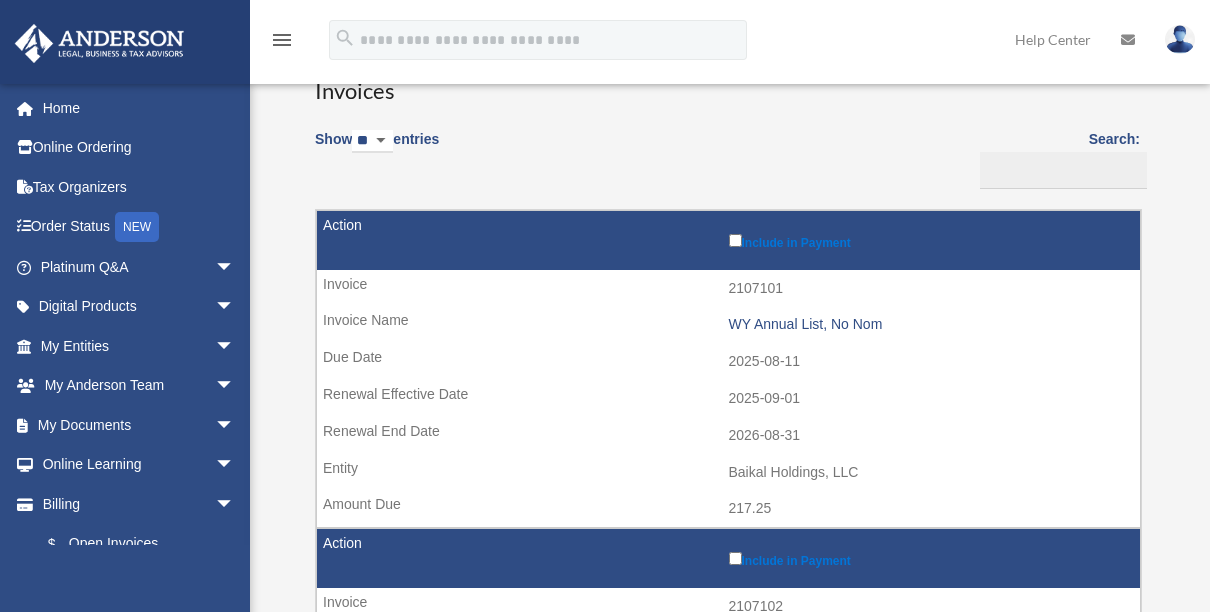 scroll, scrollTop: 200, scrollLeft: 0, axis: vertical 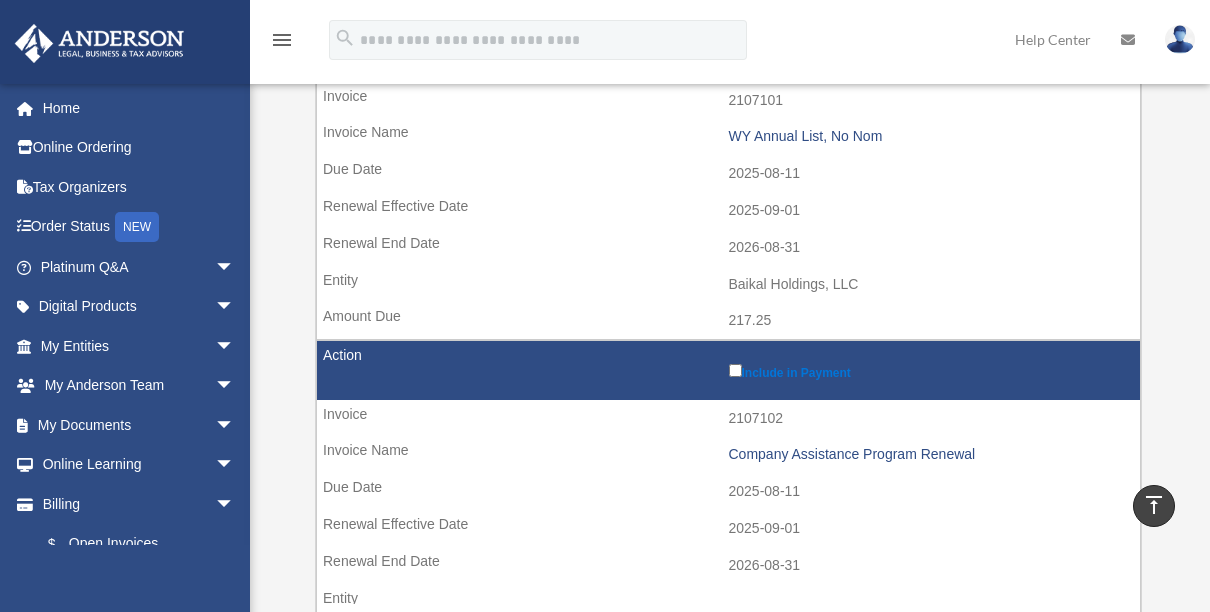 click on "**********" at bounding box center (727, 458) 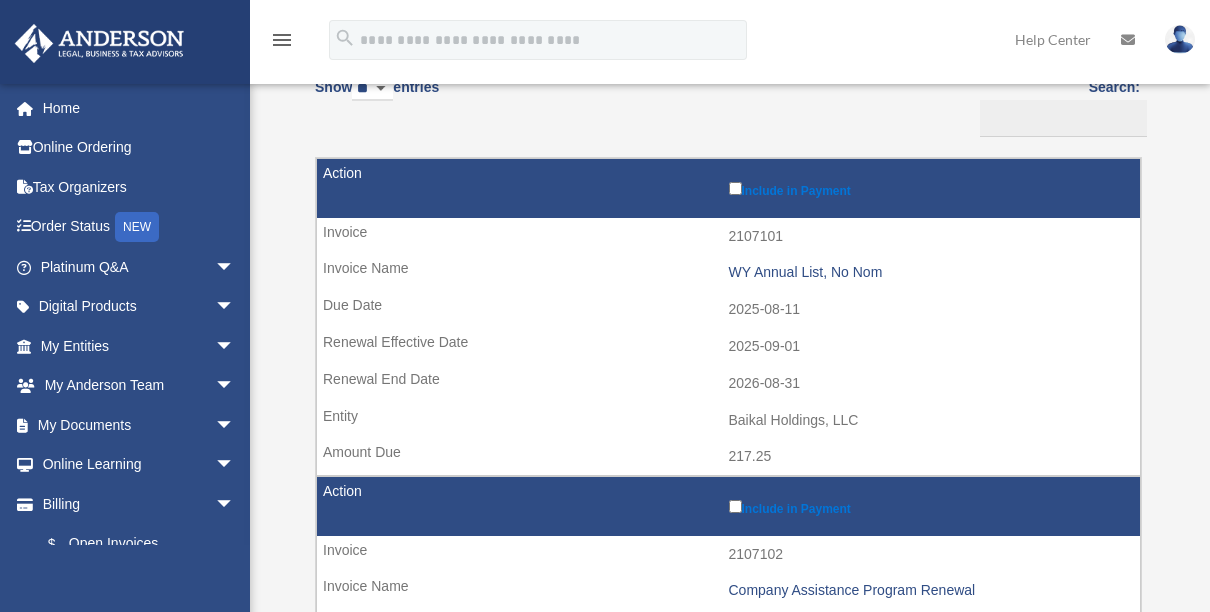 scroll, scrollTop: 225, scrollLeft: 0, axis: vertical 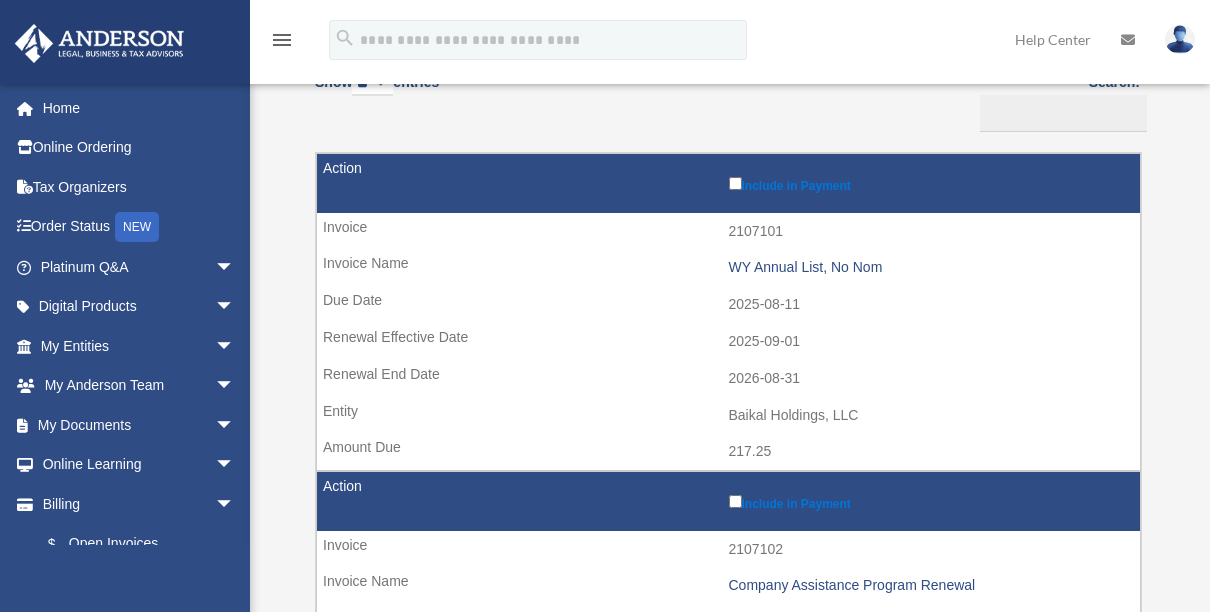 click on "Include in Payment" at bounding box center [728, 501] 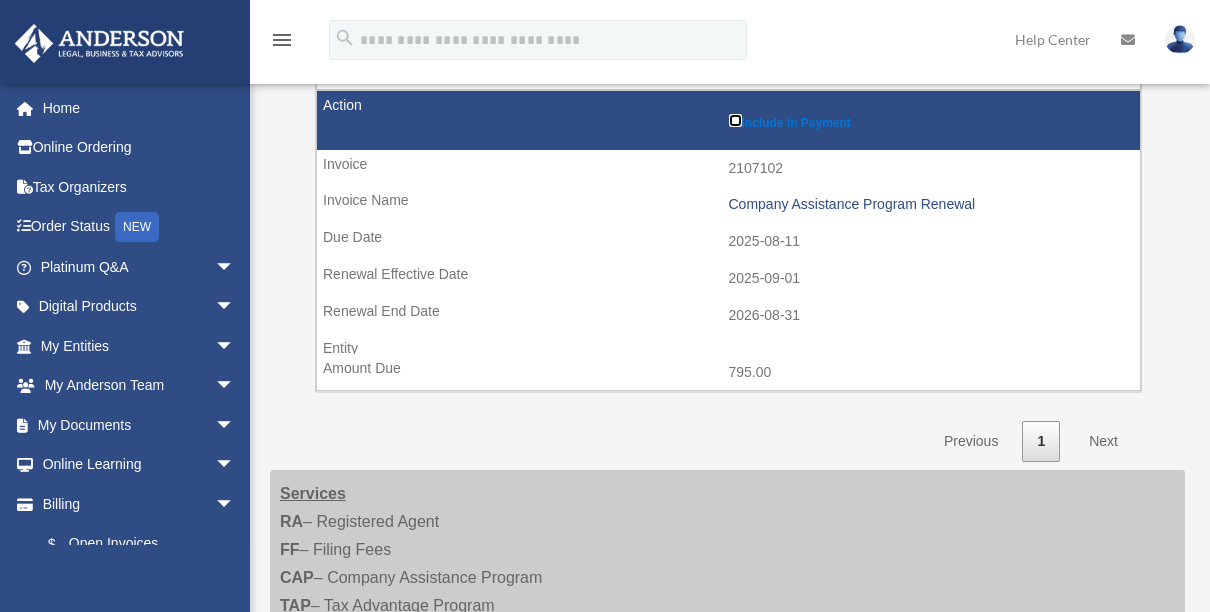 scroll, scrollTop: 616, scrollLeft: 0, axis: vertical 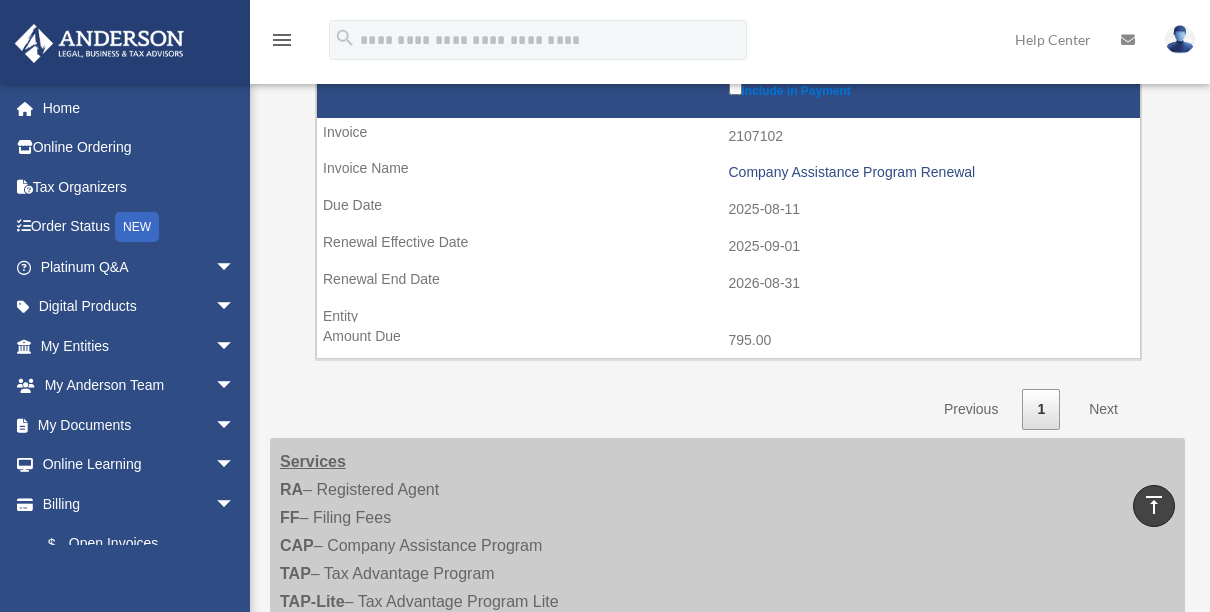 click on "Next" at bounding box center (1103, 409) 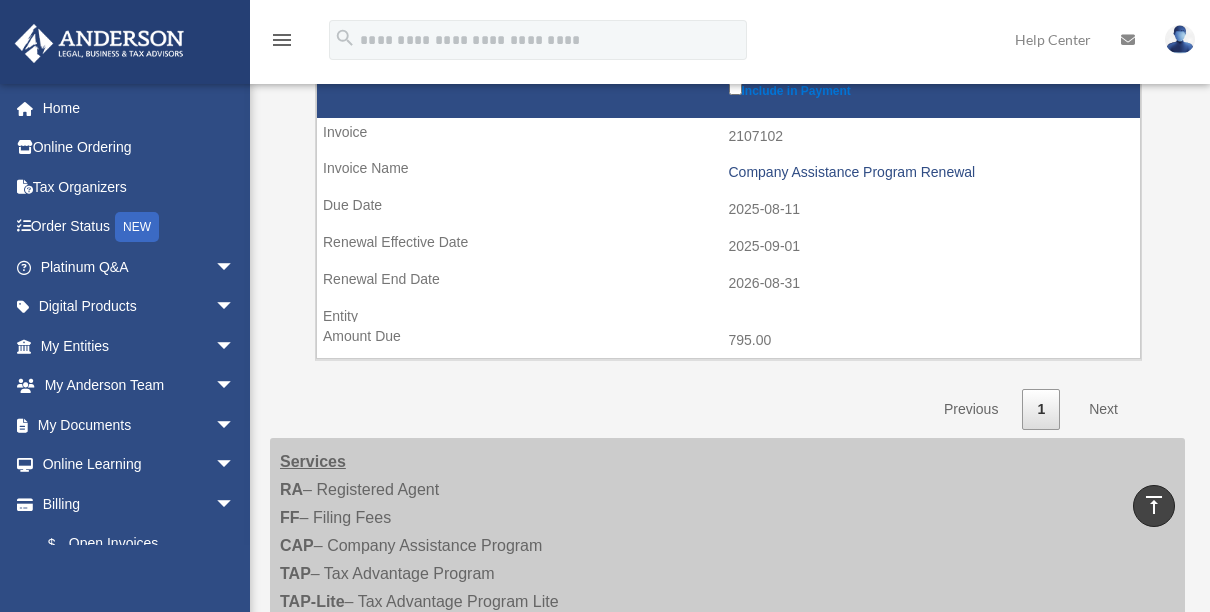 click on "Next" at bounding box center (1103, 409) 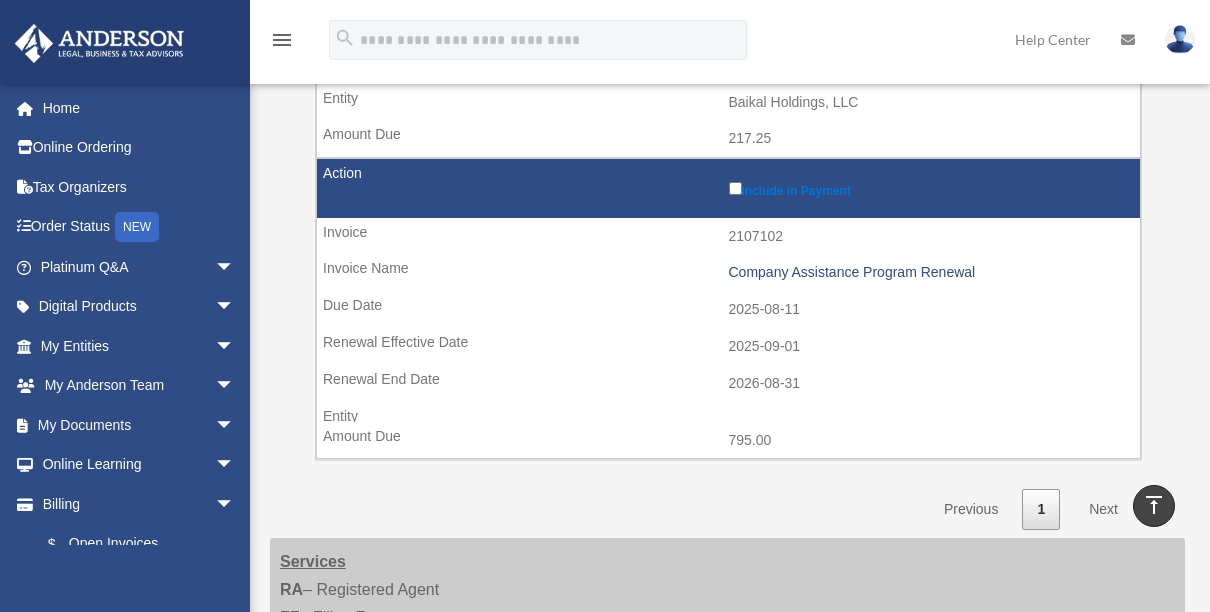 scroll, scrollTop: 522, scrollLeft: 0, axis: vertical 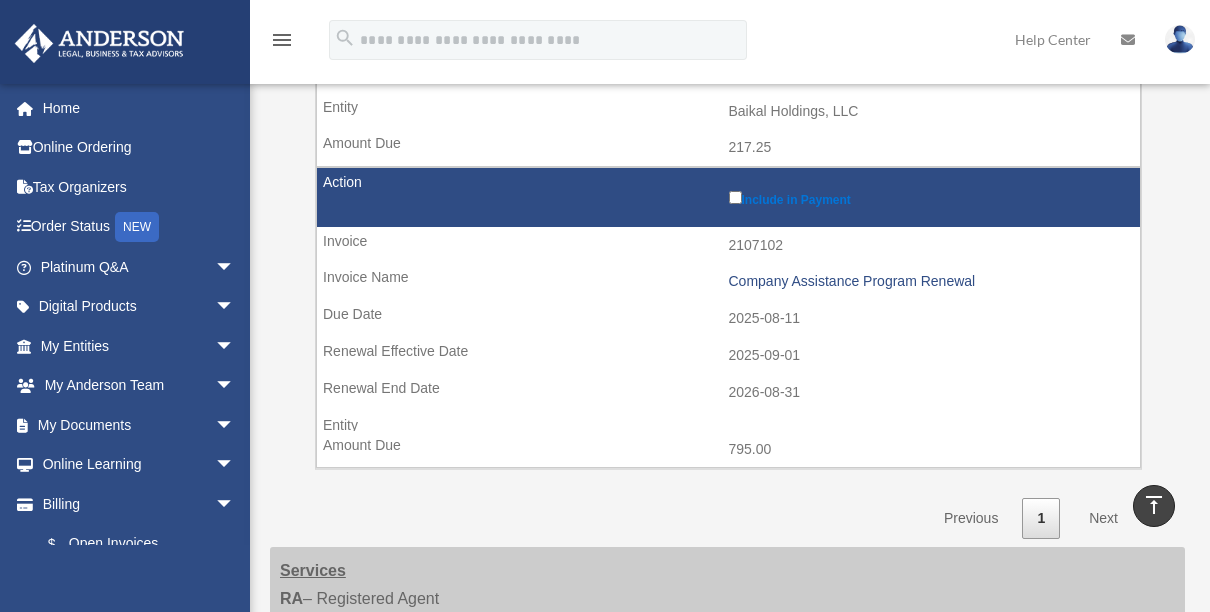 click on "vertical_align_top" at bounding box center (1154, 505) 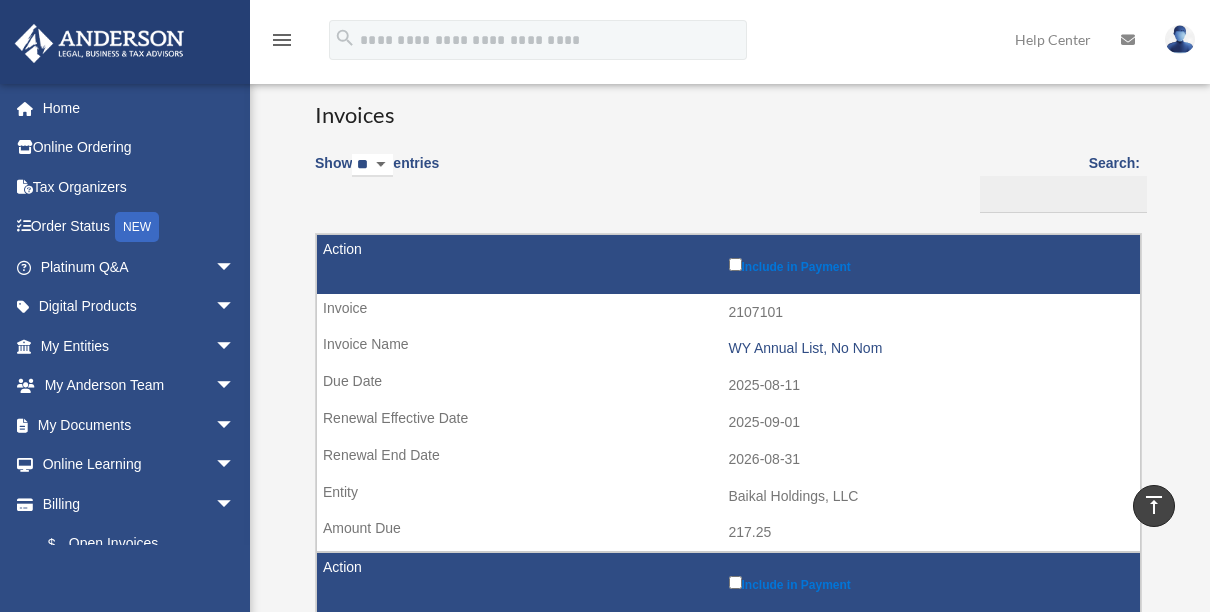 scroll, scrollTop: 0, scrollLeft: 0, axis: both 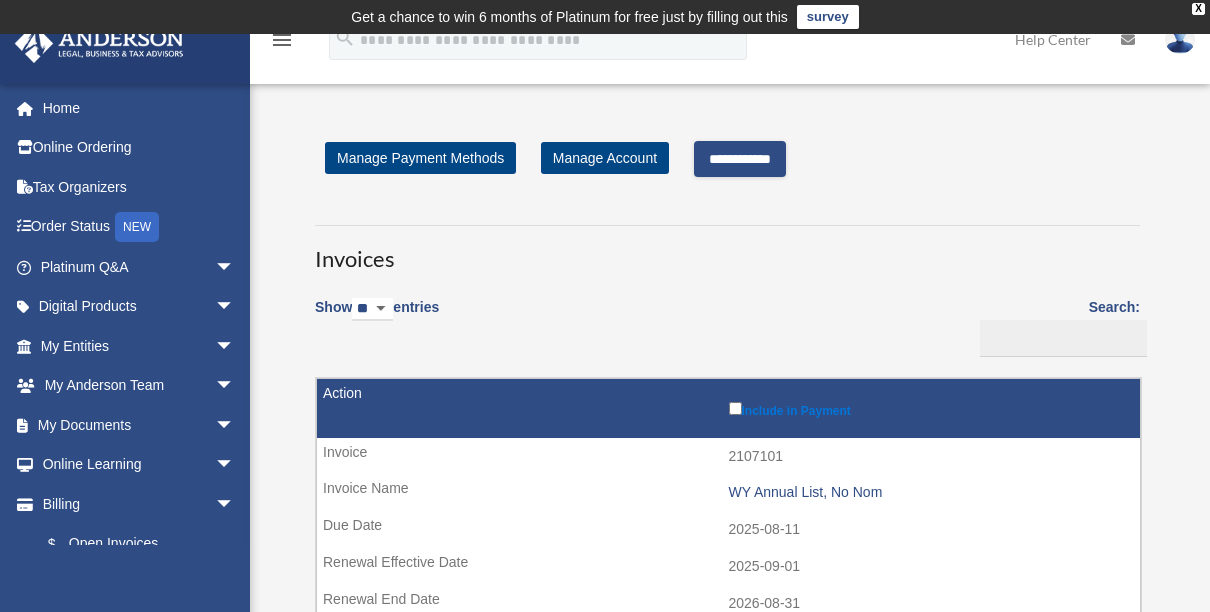 click on "**********" at bounding box center (740, 159) 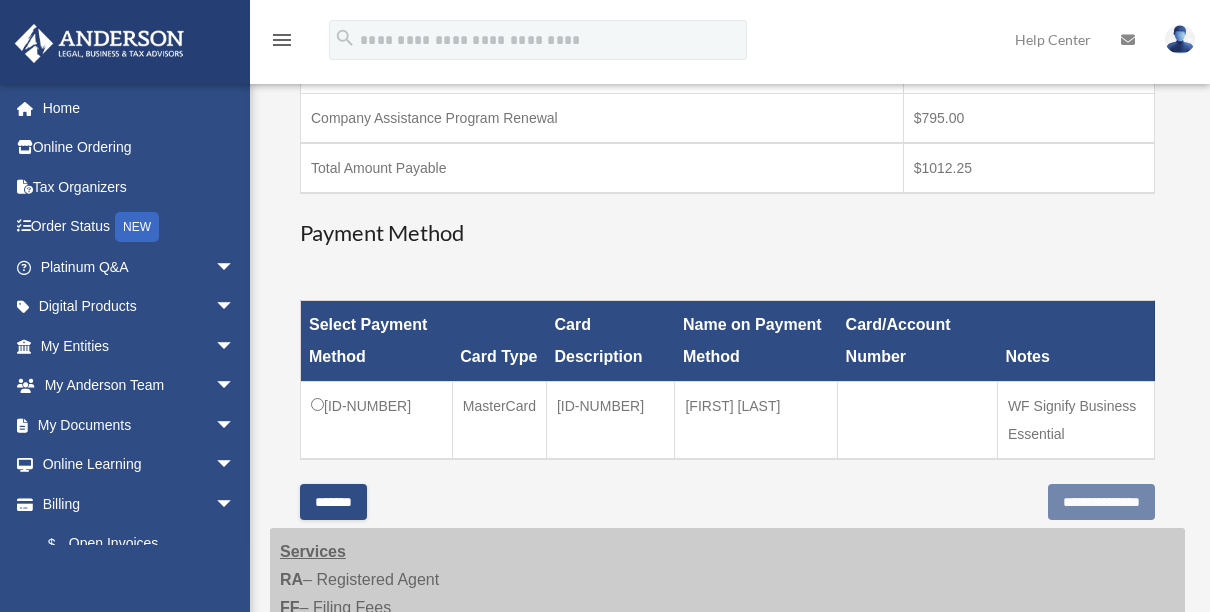 scroll, scrollTop: 473, scrollLeft: 0, axis: vertical 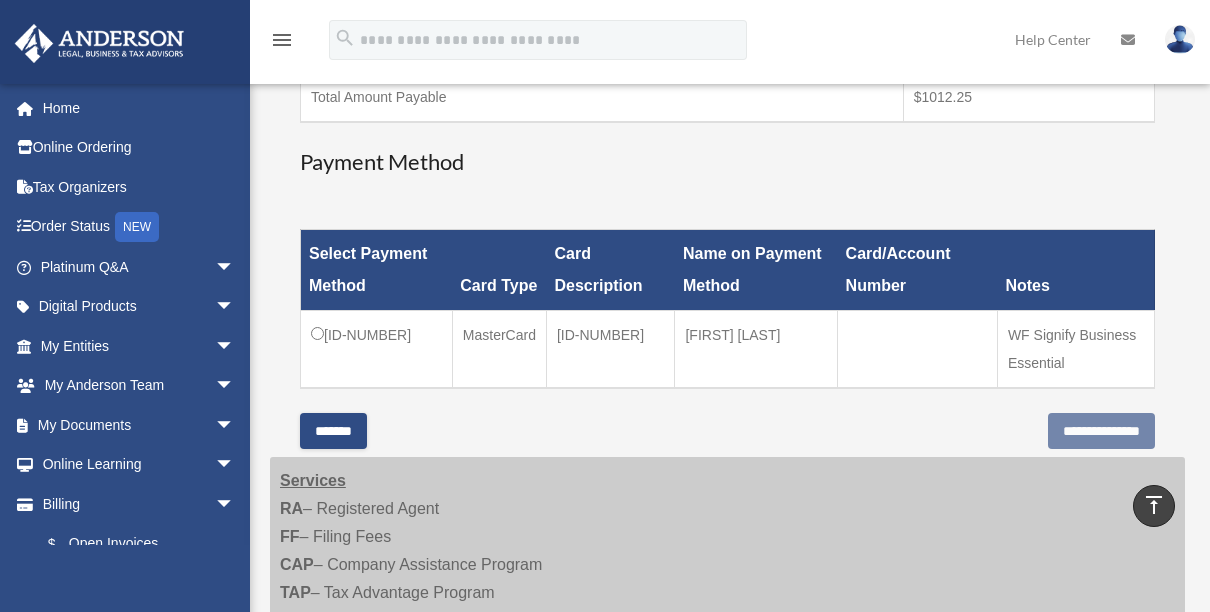 click on "*******" at bounding box center (333, 431) 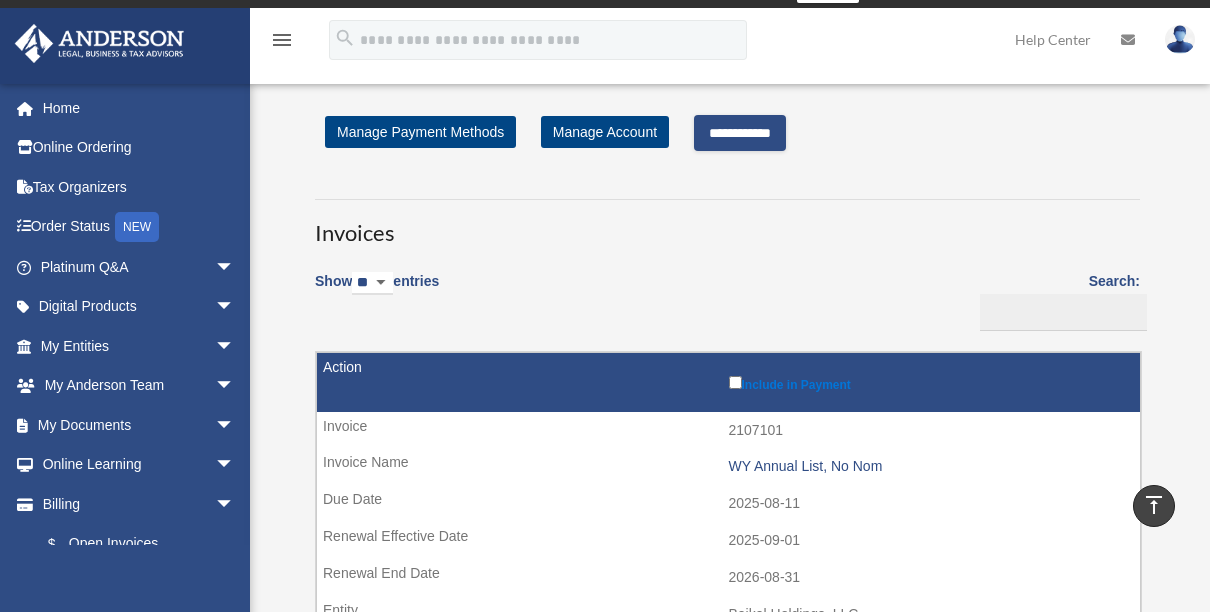 scroll, scrollTop: 0, scrollLeft: 0, axis: both 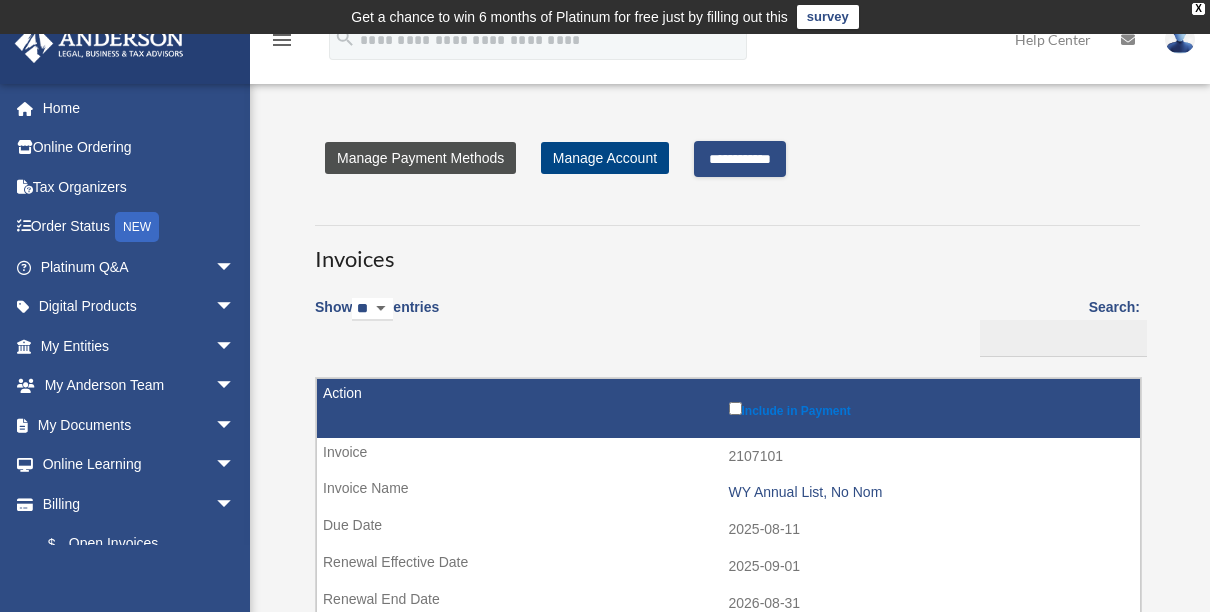 click on "Manage Payment Methods" at bounding box center [420, 158] 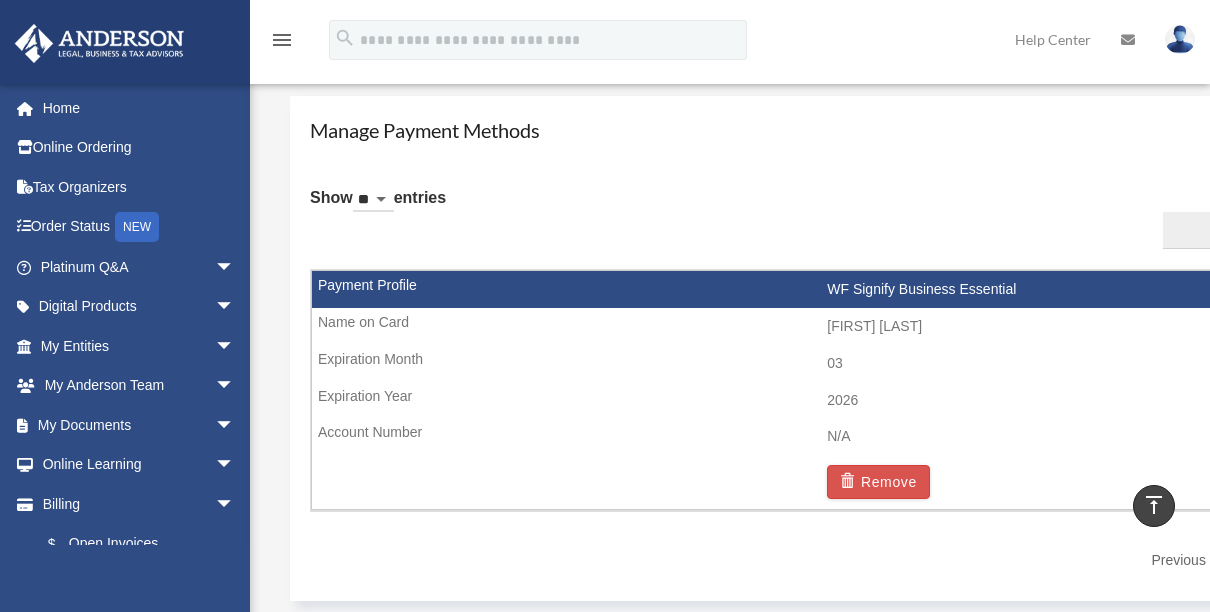 scroll, scrollTop: 1200, scrollLeft: 0, axis: vertical 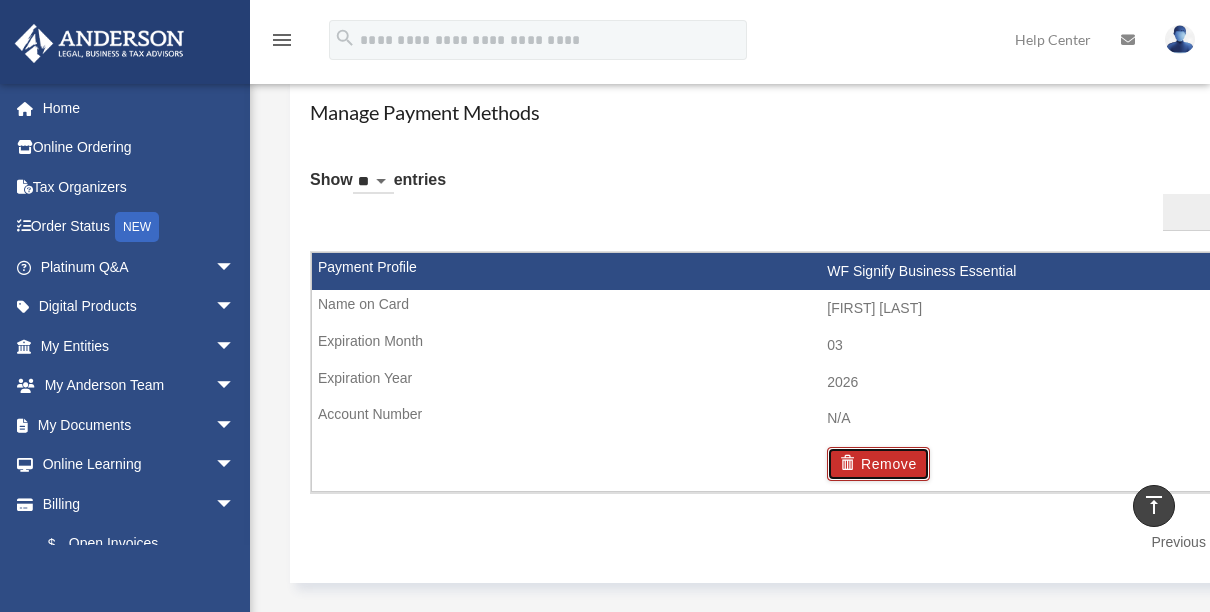click on "Remove" at bounding box center (878, 464) 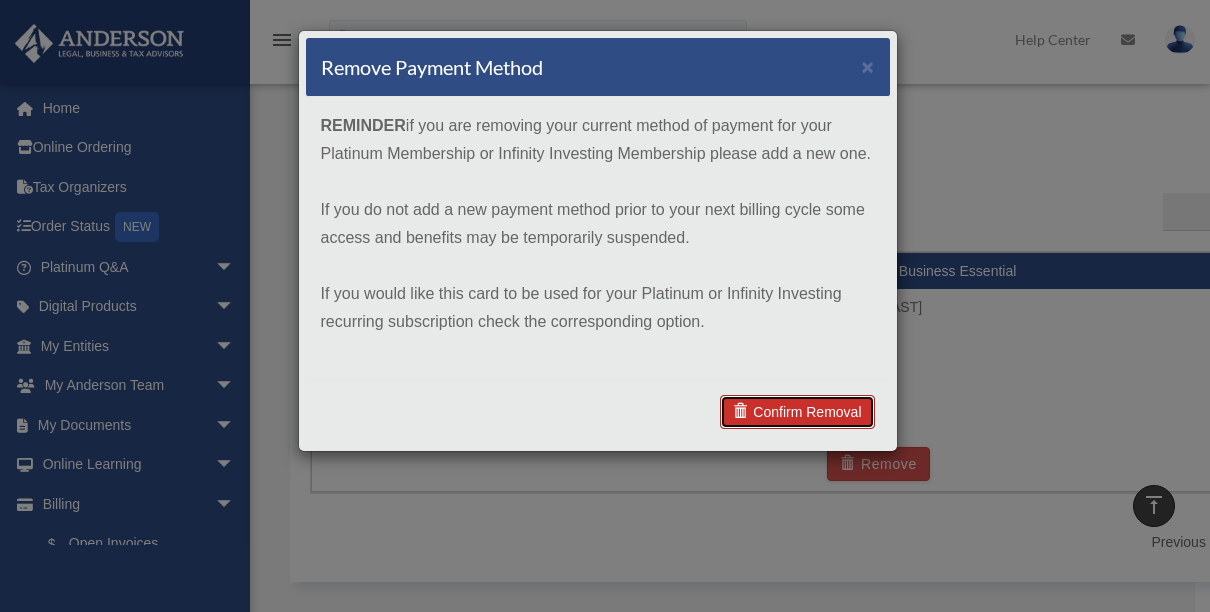 click on "Confirm Removal" at bounding box center (797, 412) 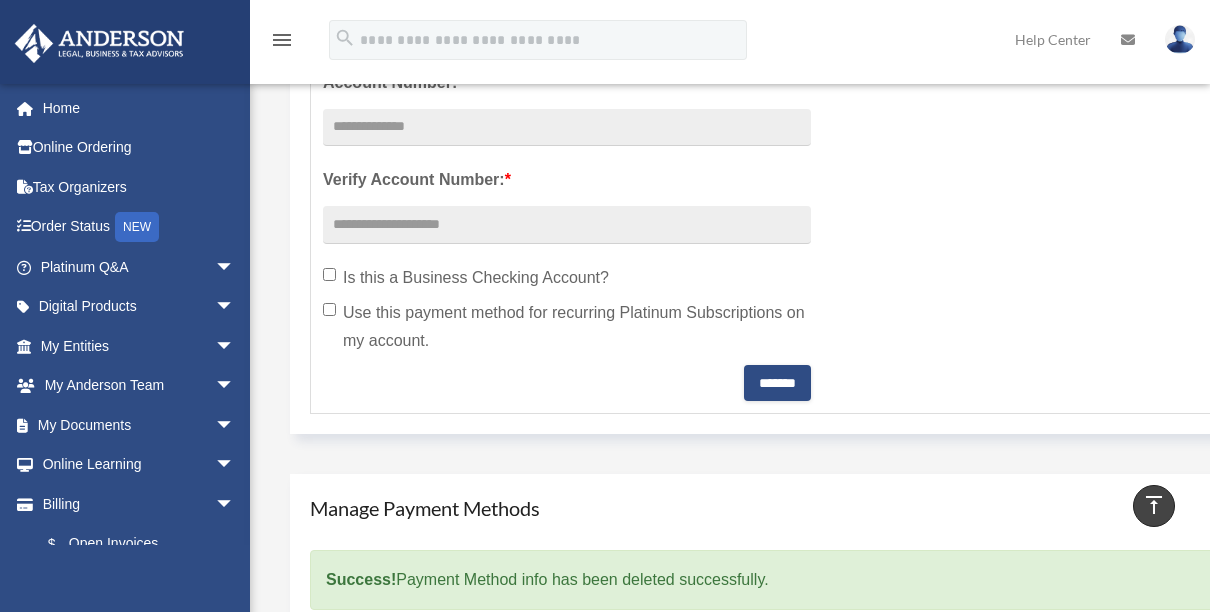scroll, scrollTop: 800, scrollLeft: 0, axis: vertical 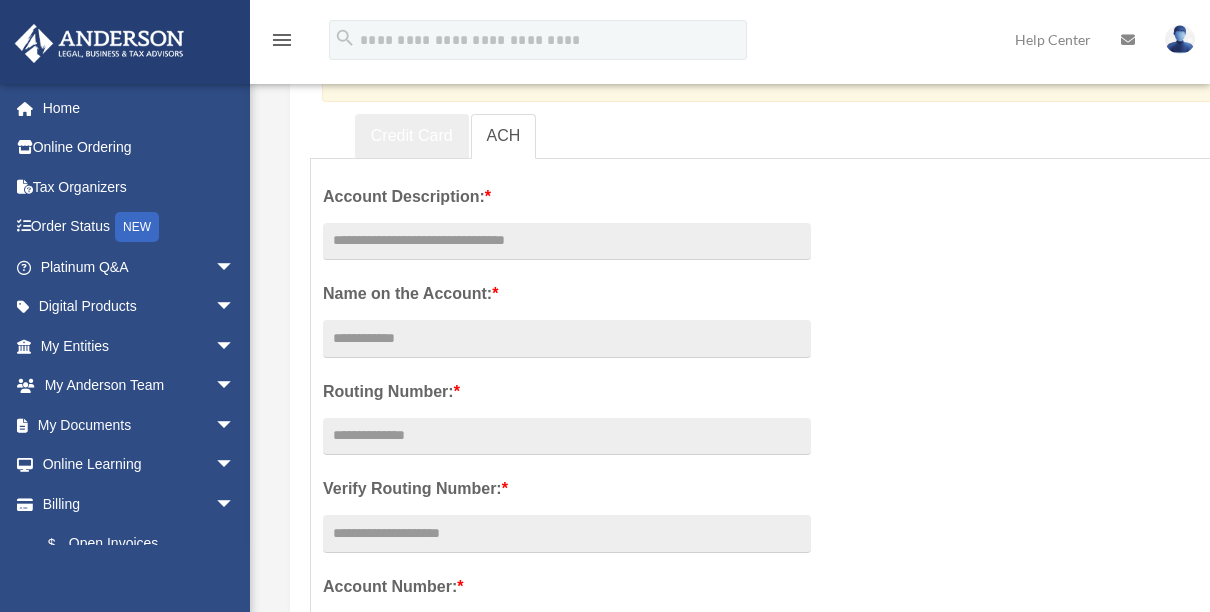 click on "Credit Card" at bounding box center (412, 136) 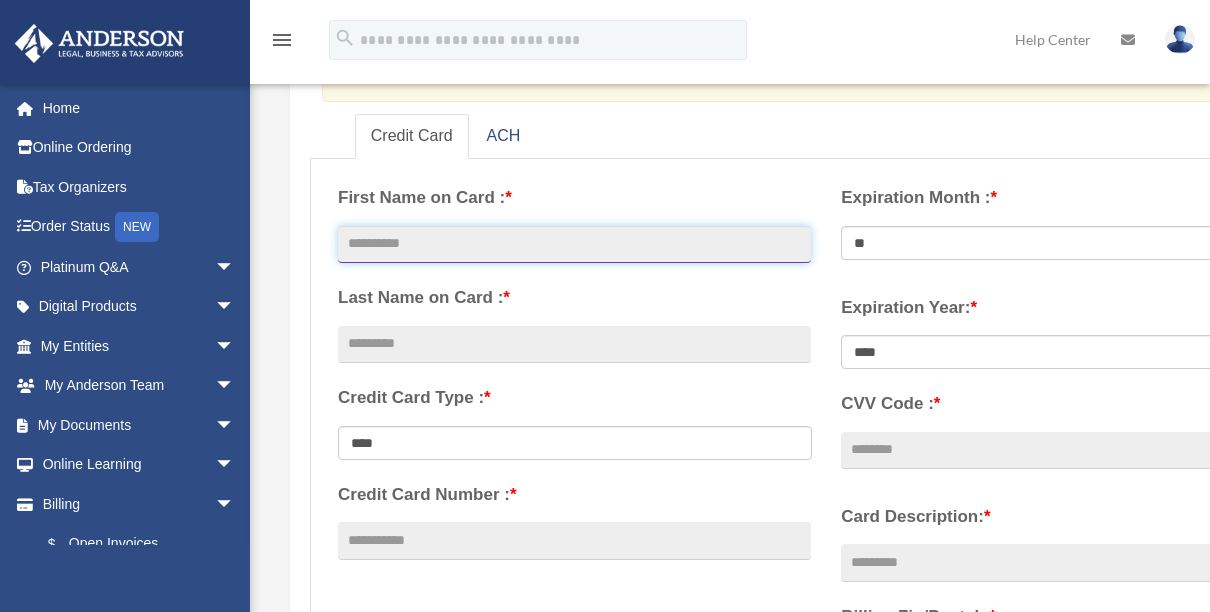click at bounding box center (574, 245) 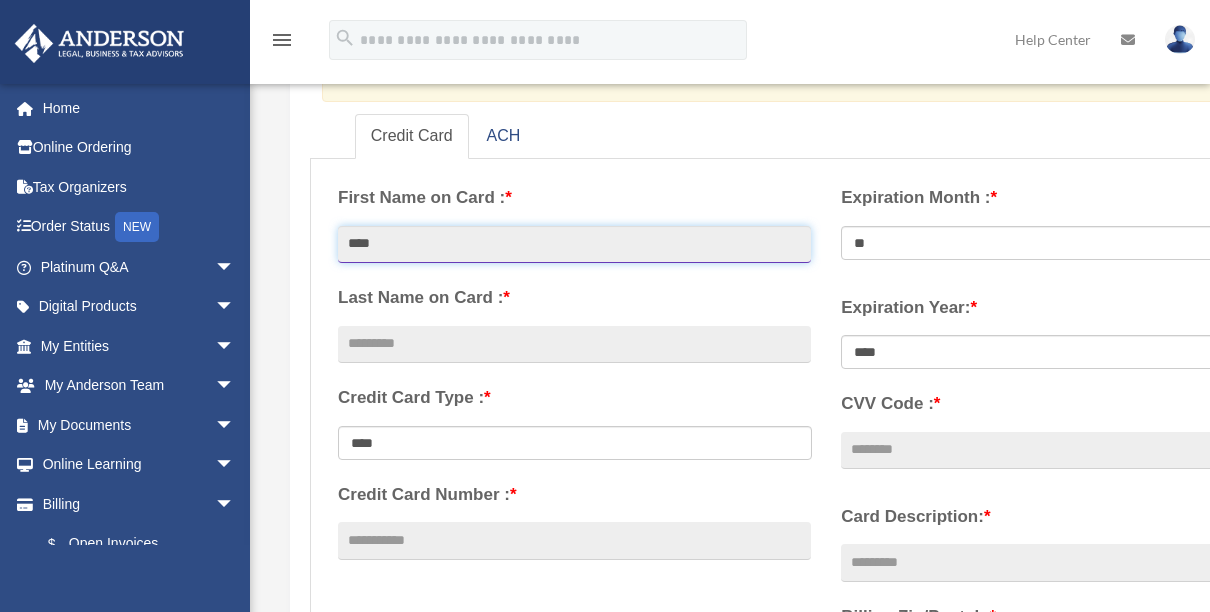 type on "****" 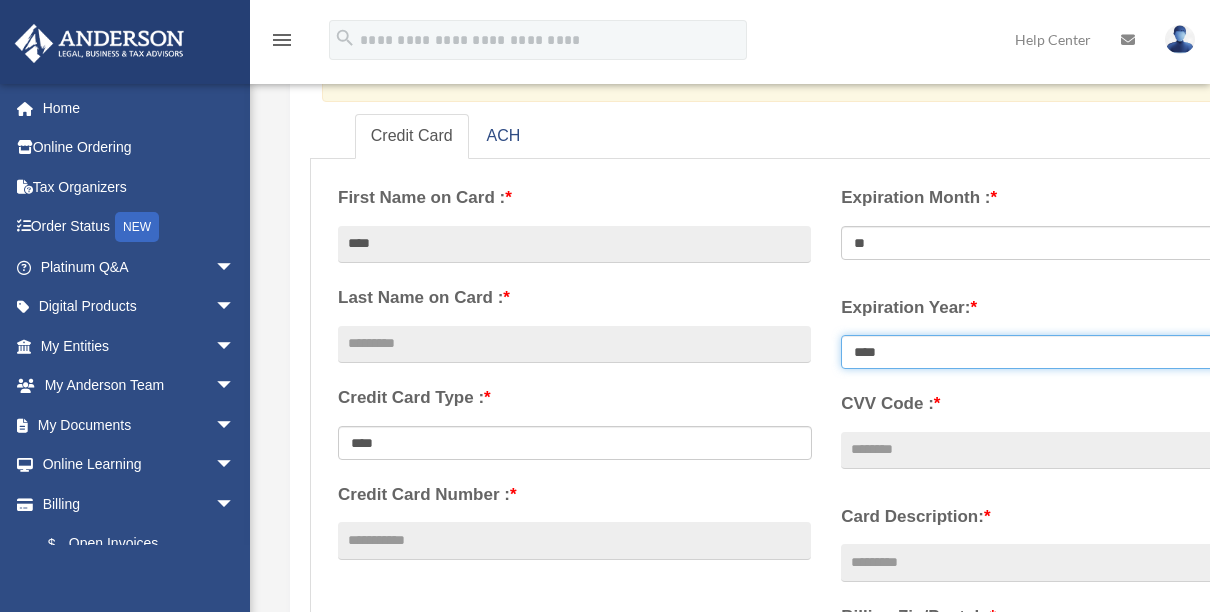 click on "****
****
****
****
****
****
****
**** ****" at bounding box center [1078, 352] 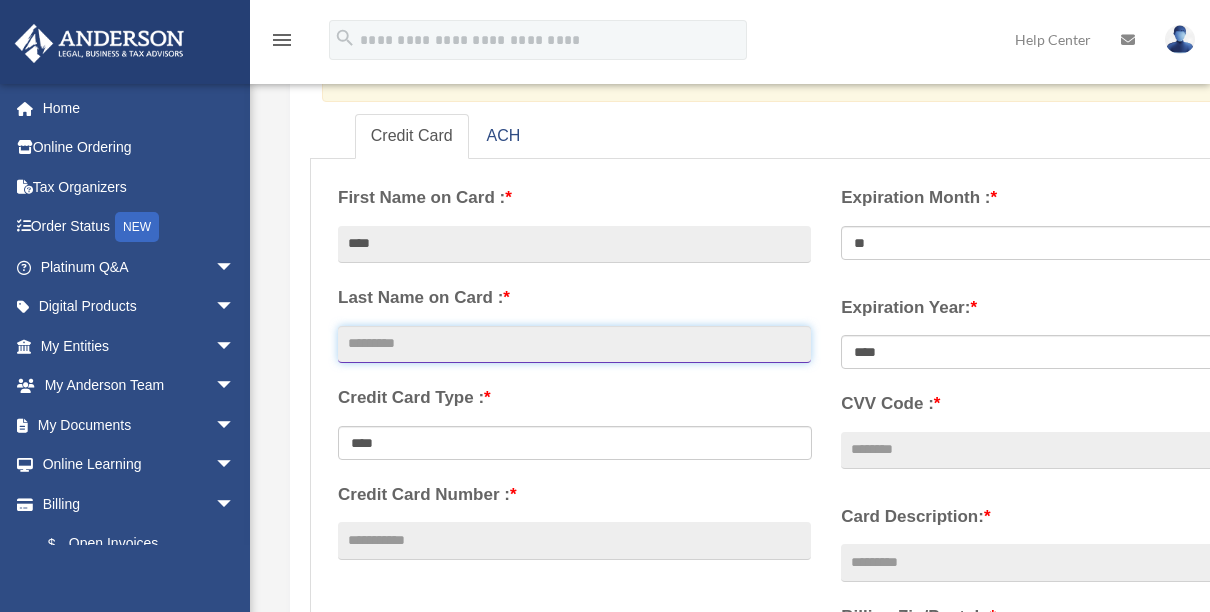 drag, startPoint x: 353, startPoint y: 341, endPoint x: 441, endPoint y: 304, distance: 95.462036 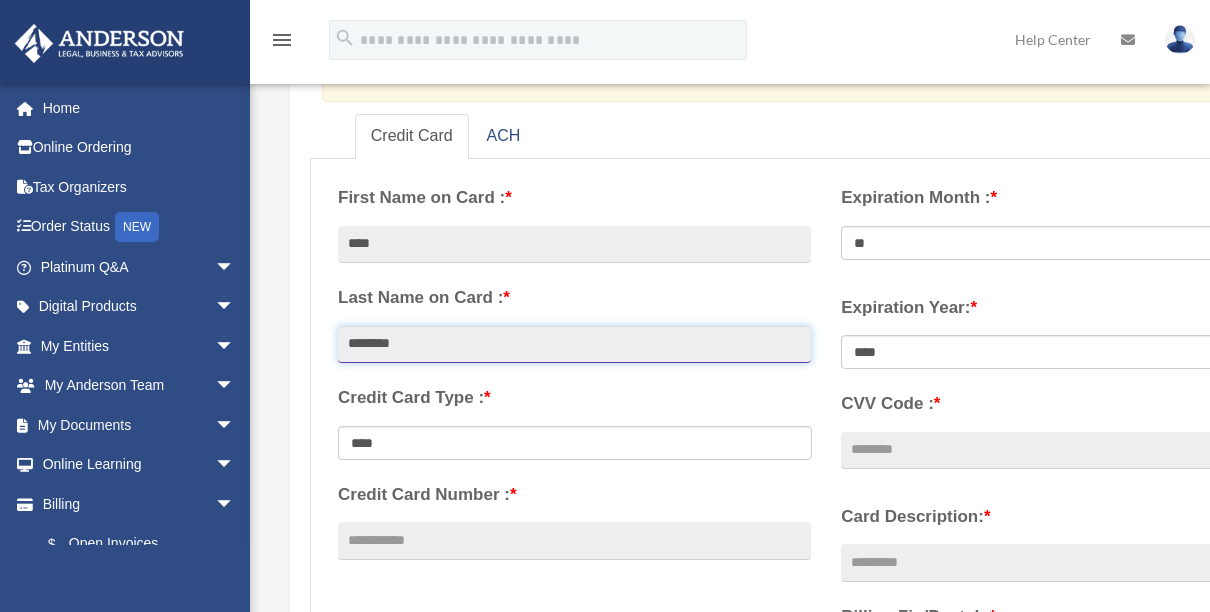 type on "********" 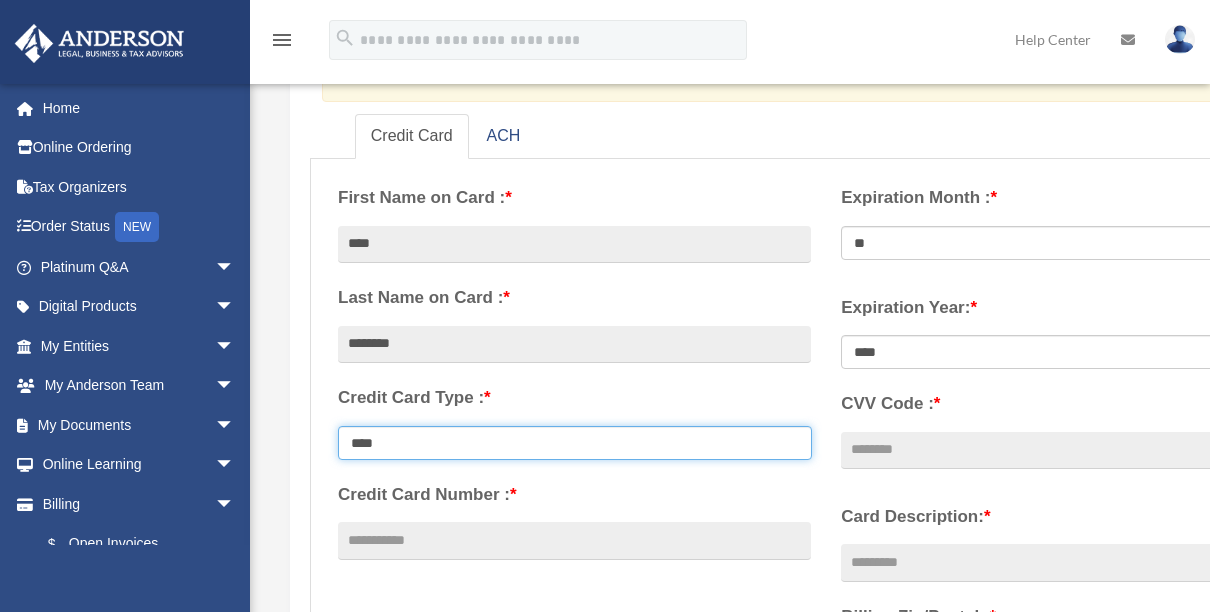 click on "**********" at bounding box center [575, 443] 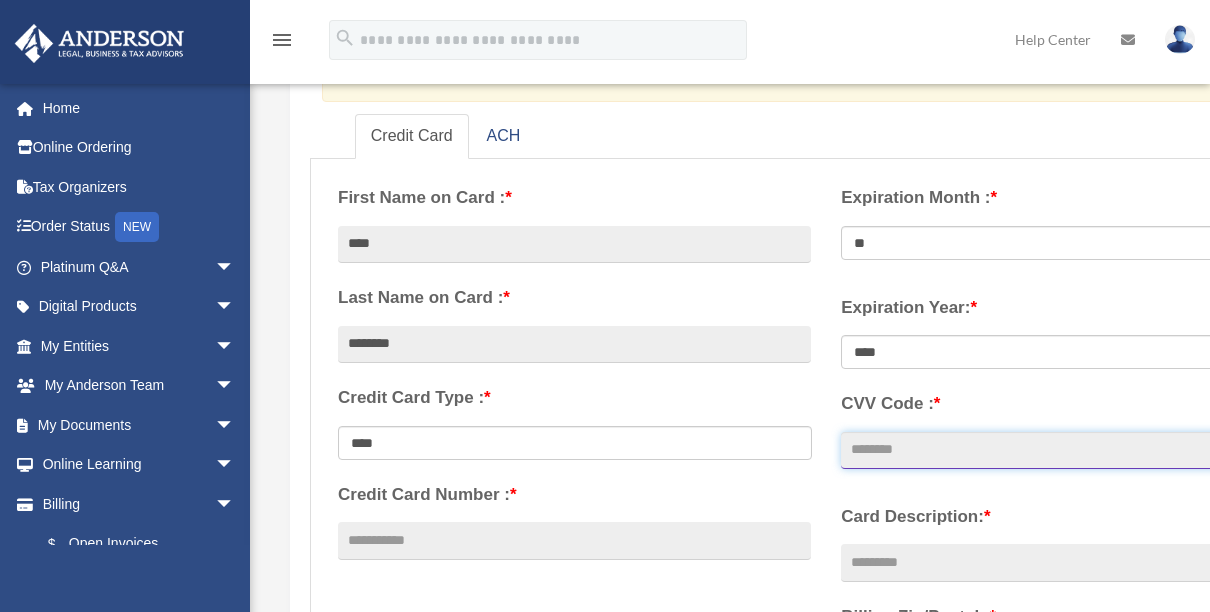 drag, startPoint x: 853, startPoint y: 454, endPoint x: 871, endPoint y: 448, distance: 18.973665 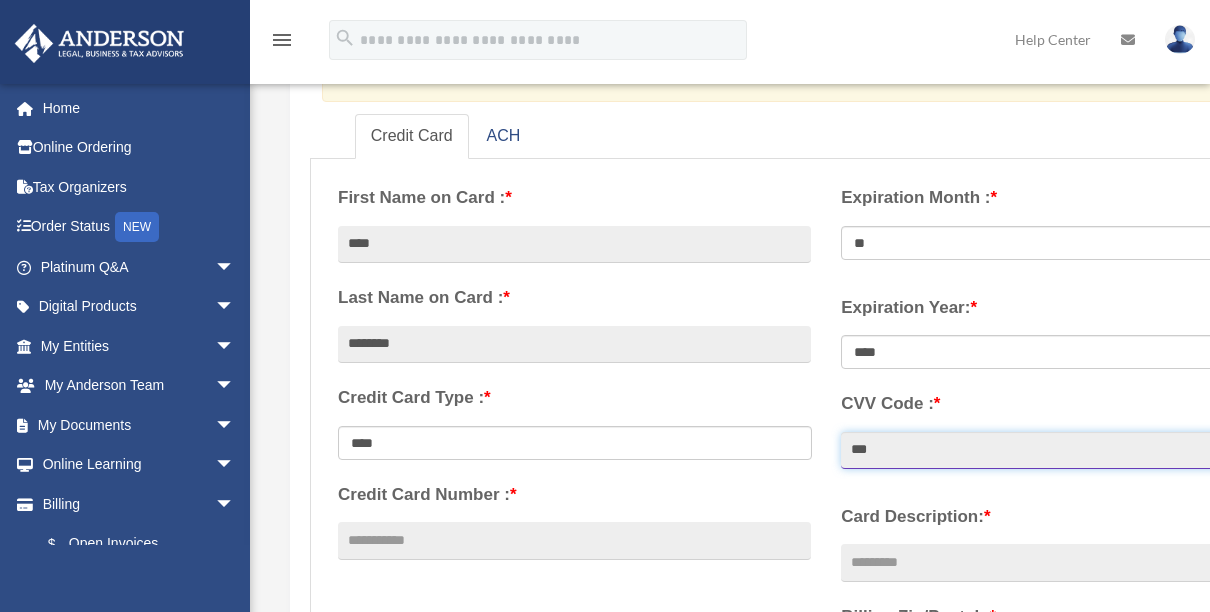 type on "***" 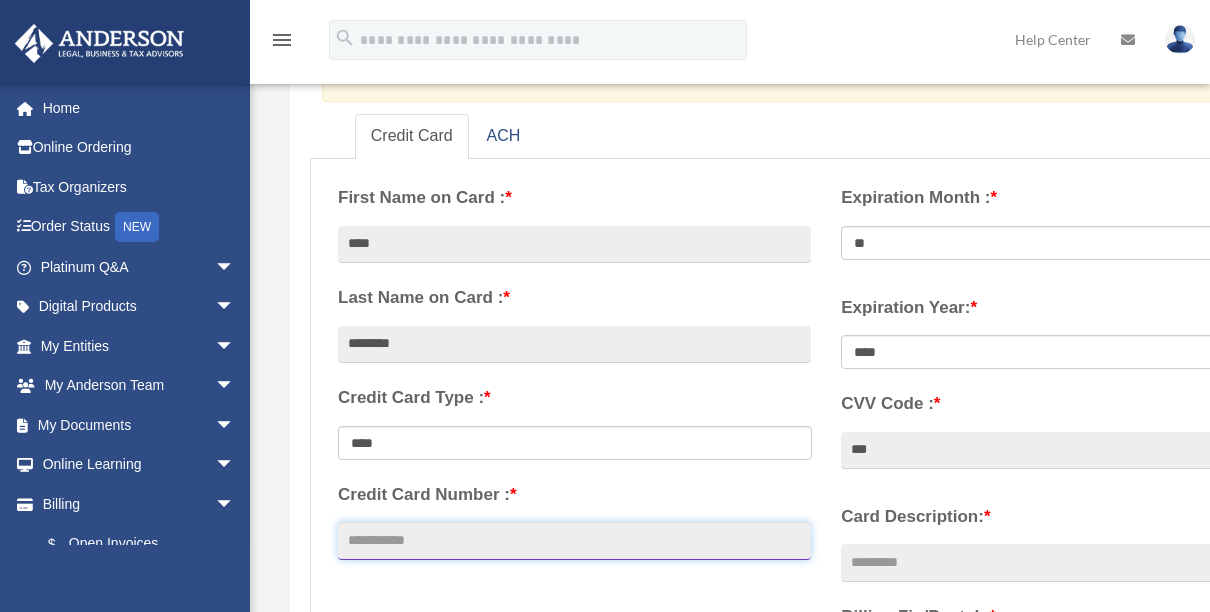 click on "Credit Card Number : *" at bounding box center [574, 541] 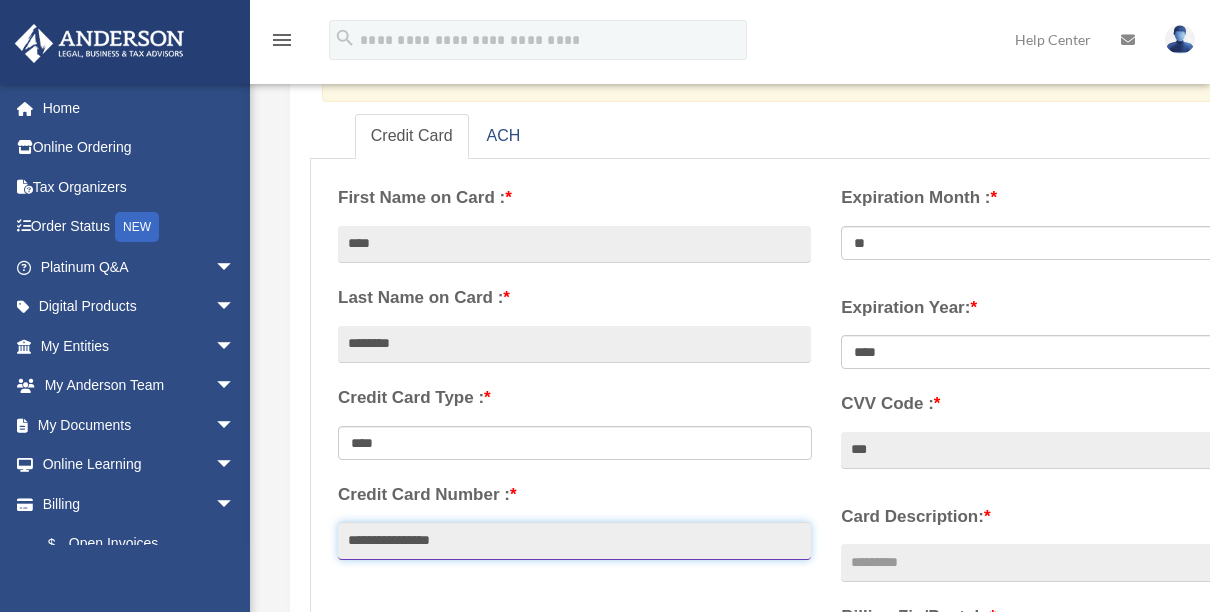 click on "**********" at bounding box center [574, 541] 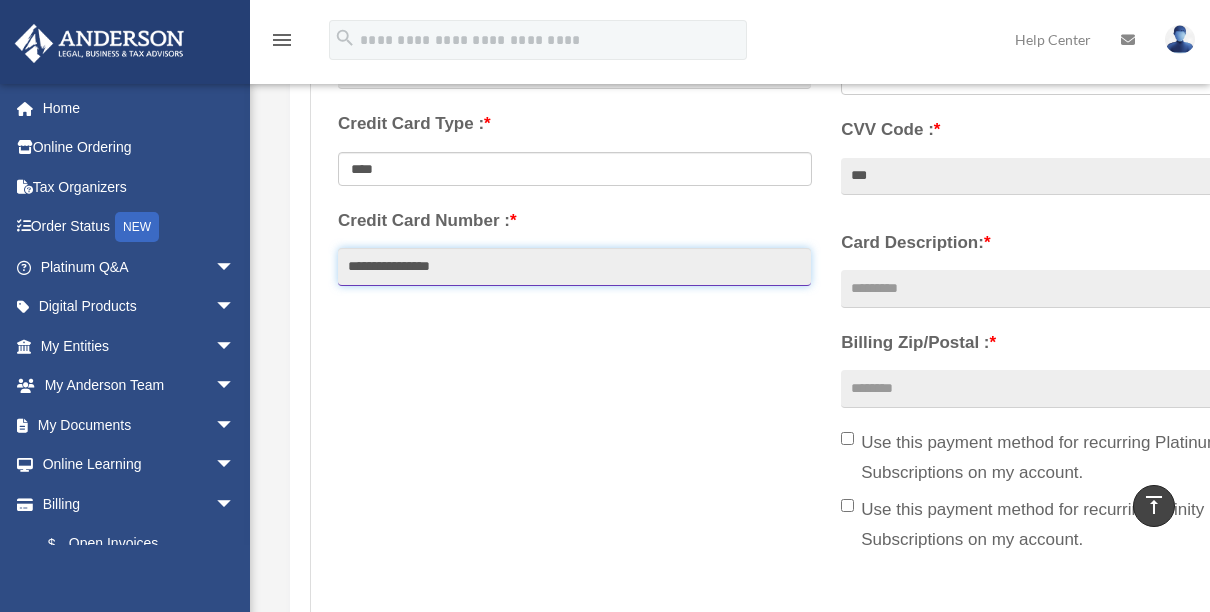 scroll, scrollTop: 600, scrollLeft: 0, axis: vertical 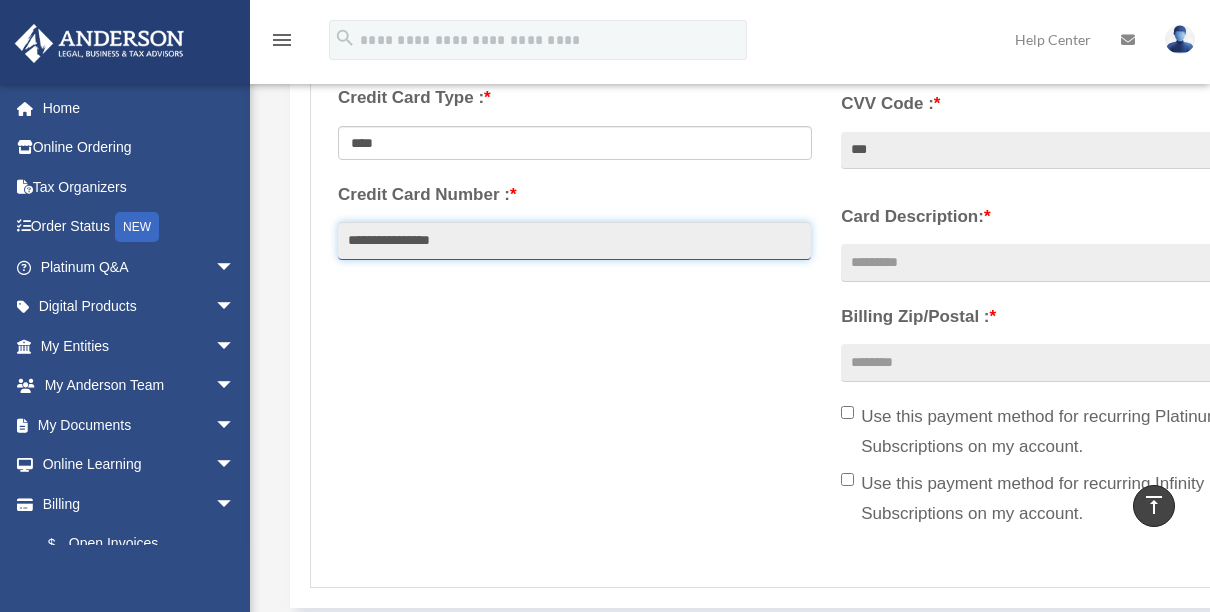 type on "**********" 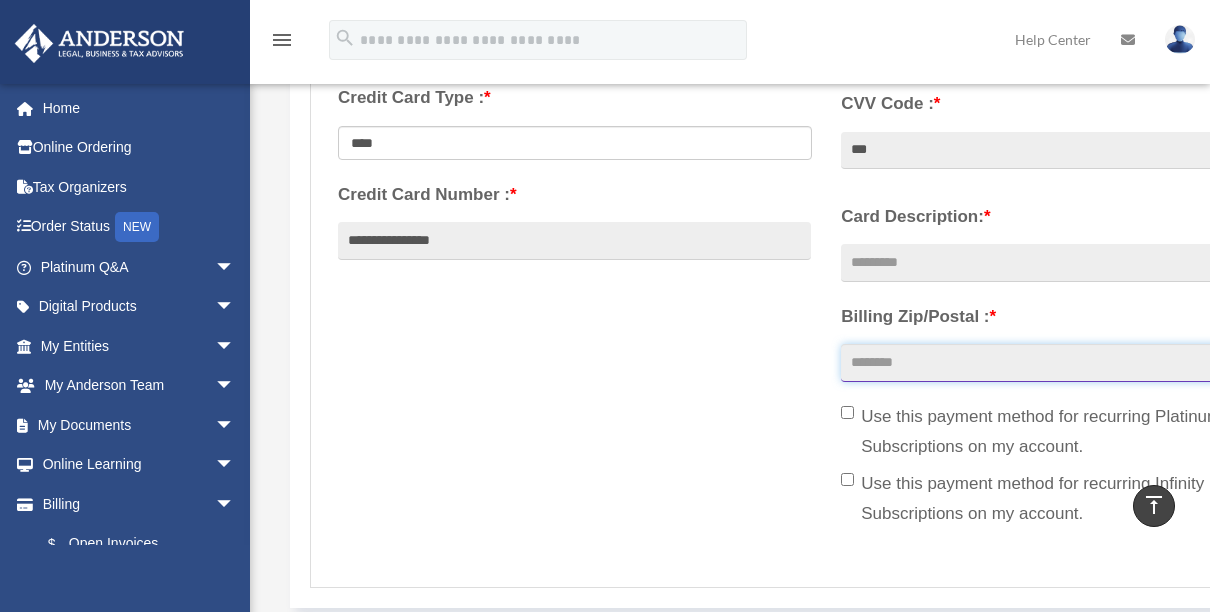 click on "Billing Zip/Postal : *" at bounding box center [1077, 363] 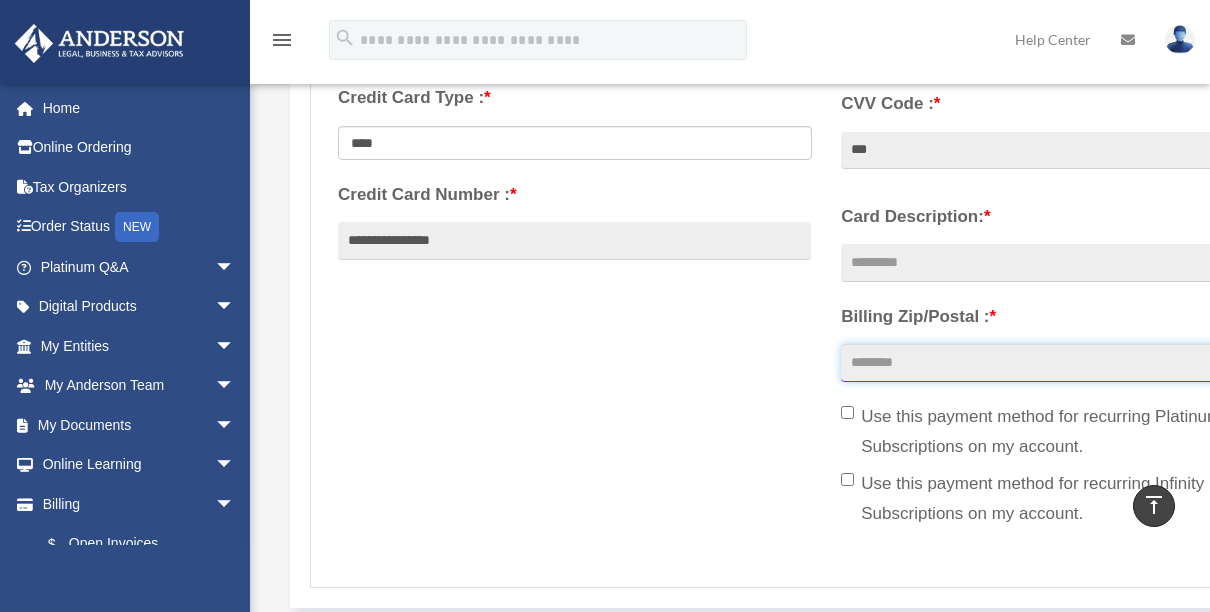 type on "*****" 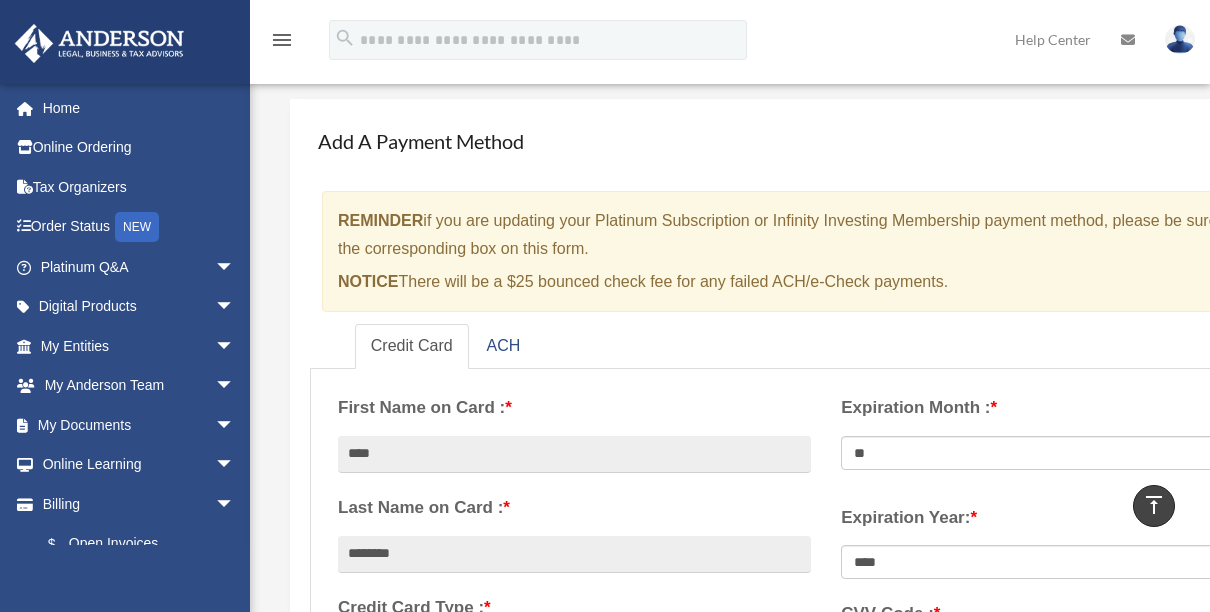 scroll, scrollTop: 0, scrollLeft: 0, axis: both 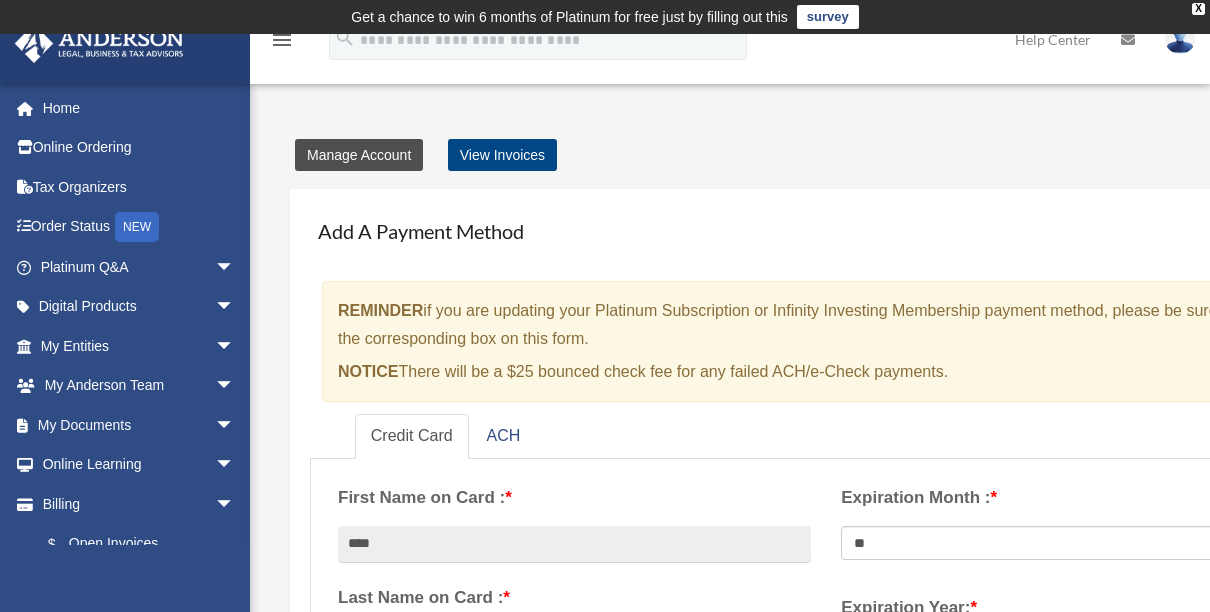 click on "Manage Account" at bounding box center [359, 155] 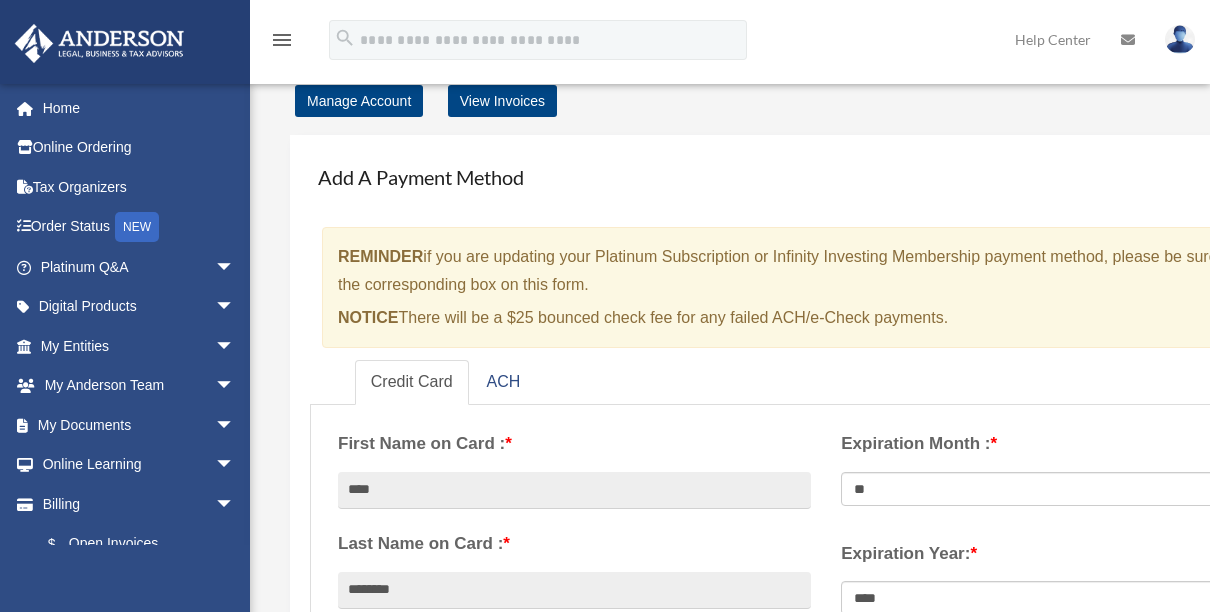scroll, scrollTop: 81, scrollLeft: 0, axis: vertical 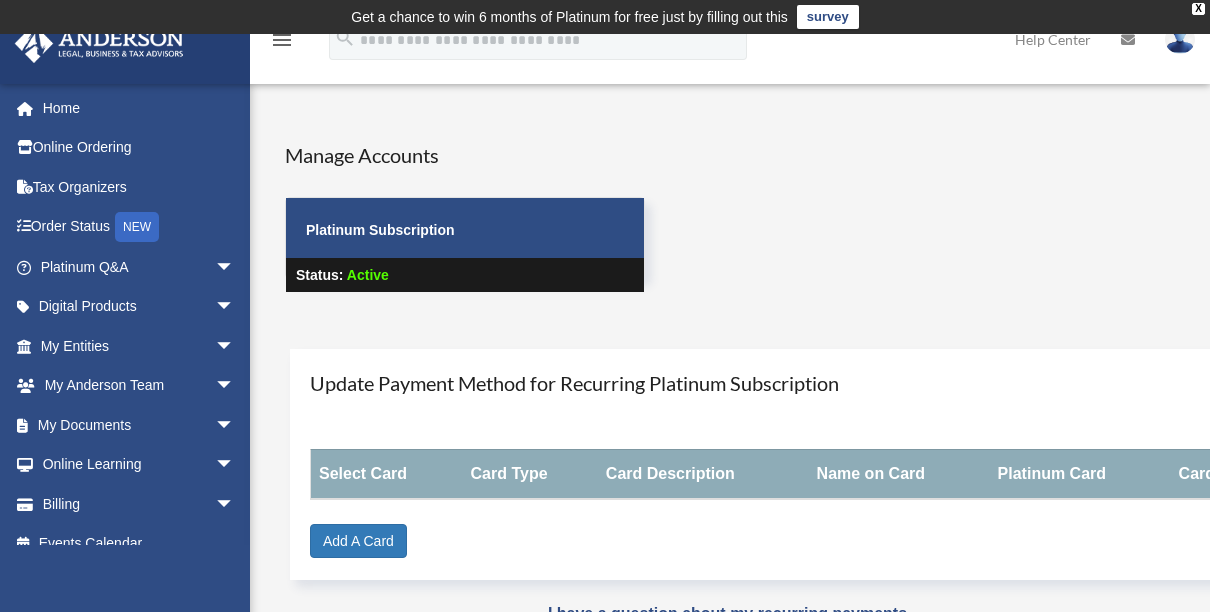 click on "Manage Accounts
Platinum Subscription
Status:
Active" at bounding box center (855, 235) 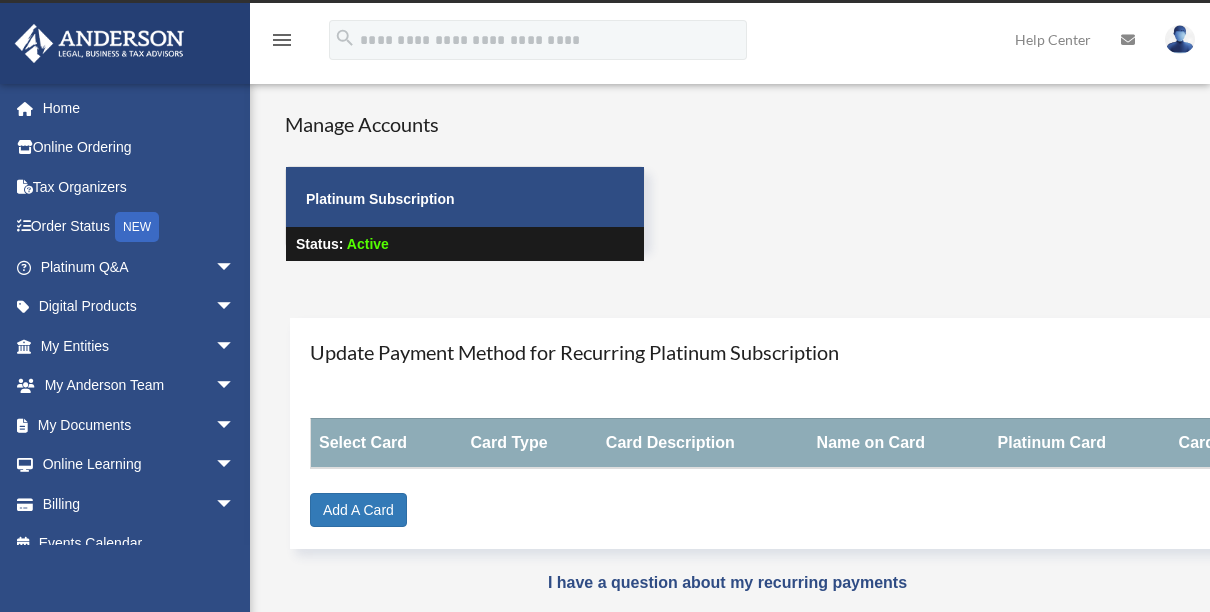 scroll, scrollTop: 0, scrollLeft: 0, axis: both 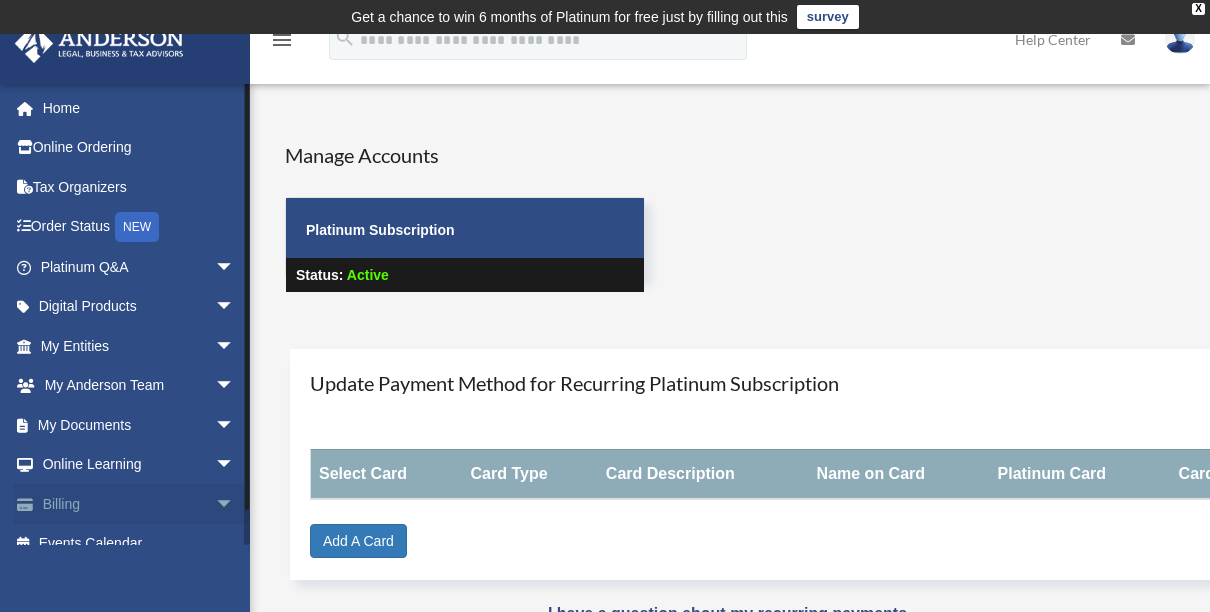 click on "Billing arrow_drop_down" at bounding box center [139, 504] 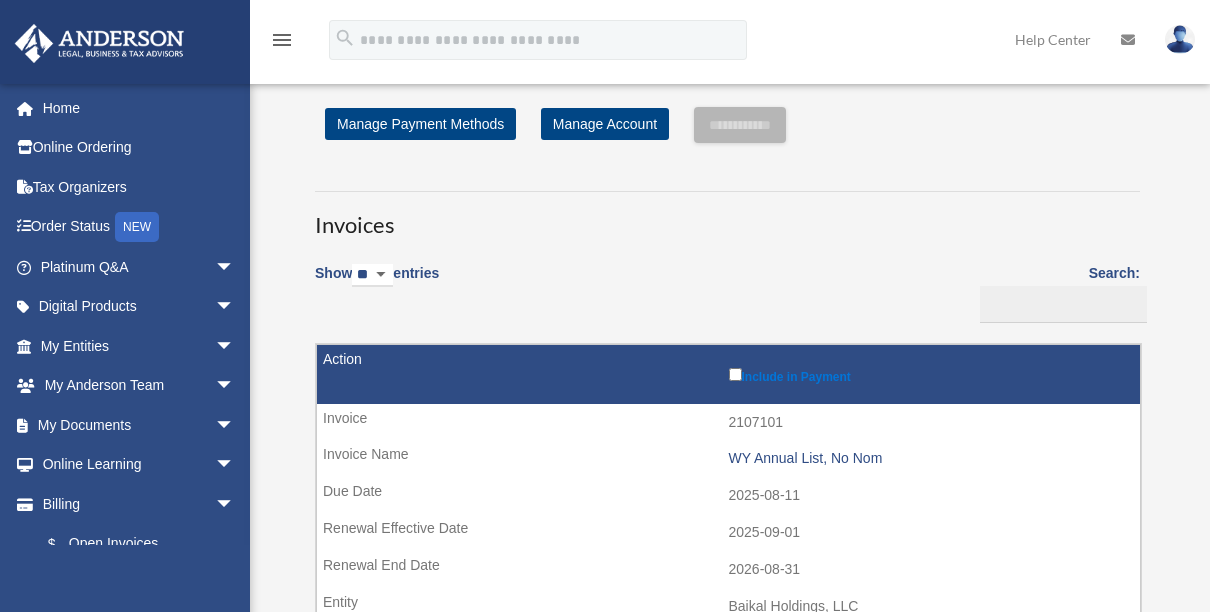 scroll, scrollTop: 0, scrollLeft: 0, axis: both 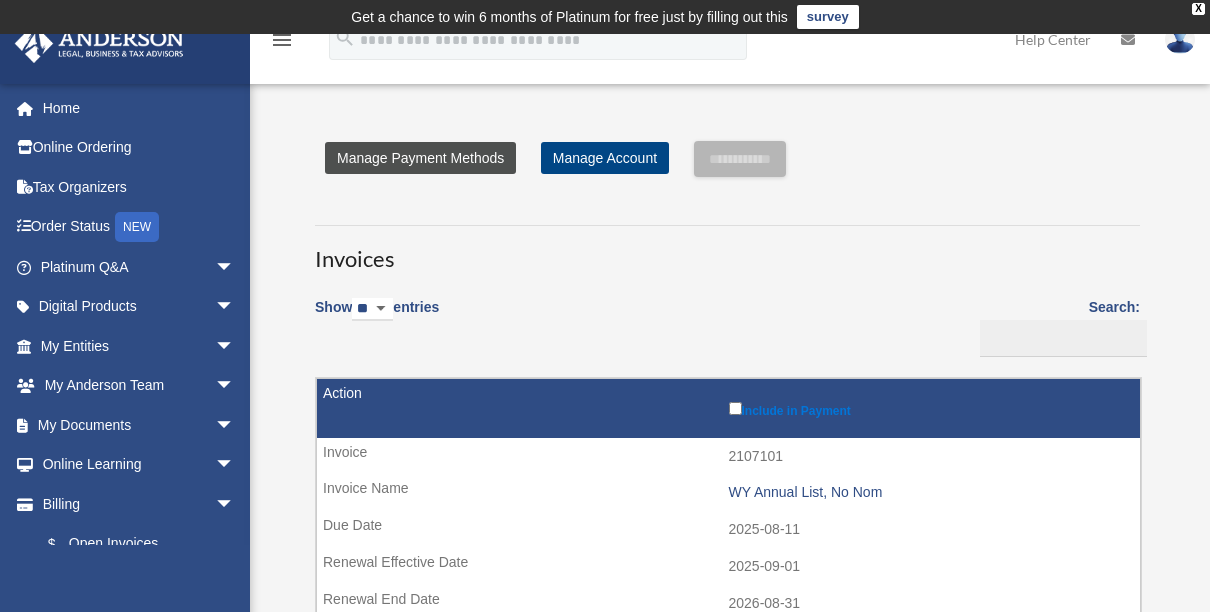 click on "Manage Payment Methods" at bounding box center [420, 158] 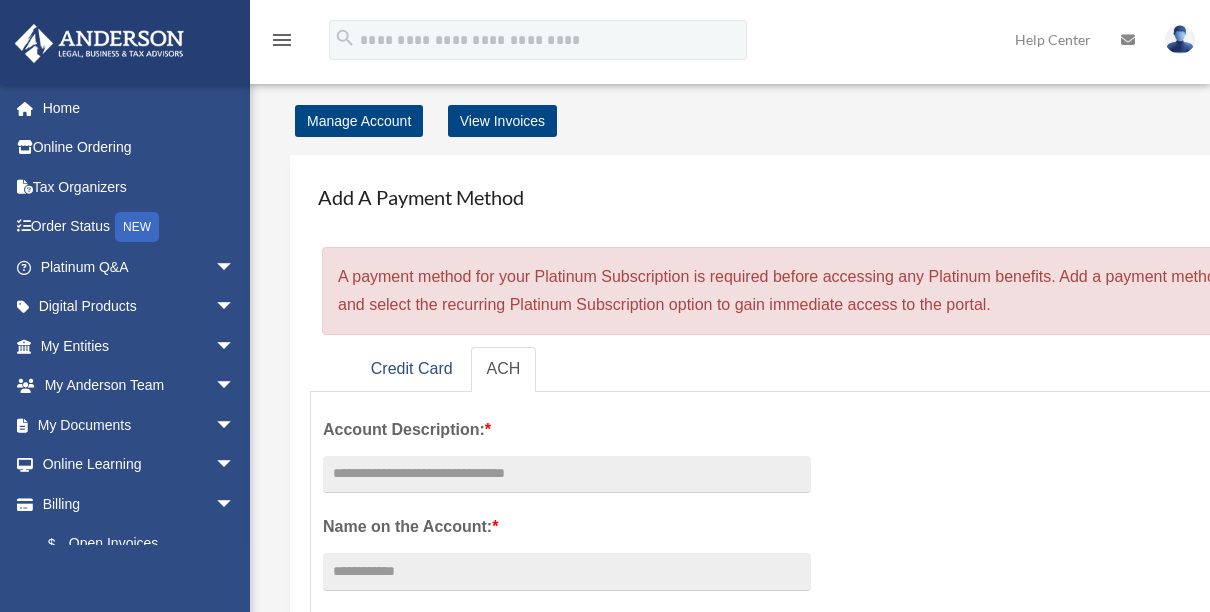 scroll, scrollTop: 0, scrollLeft: 0, axis: both 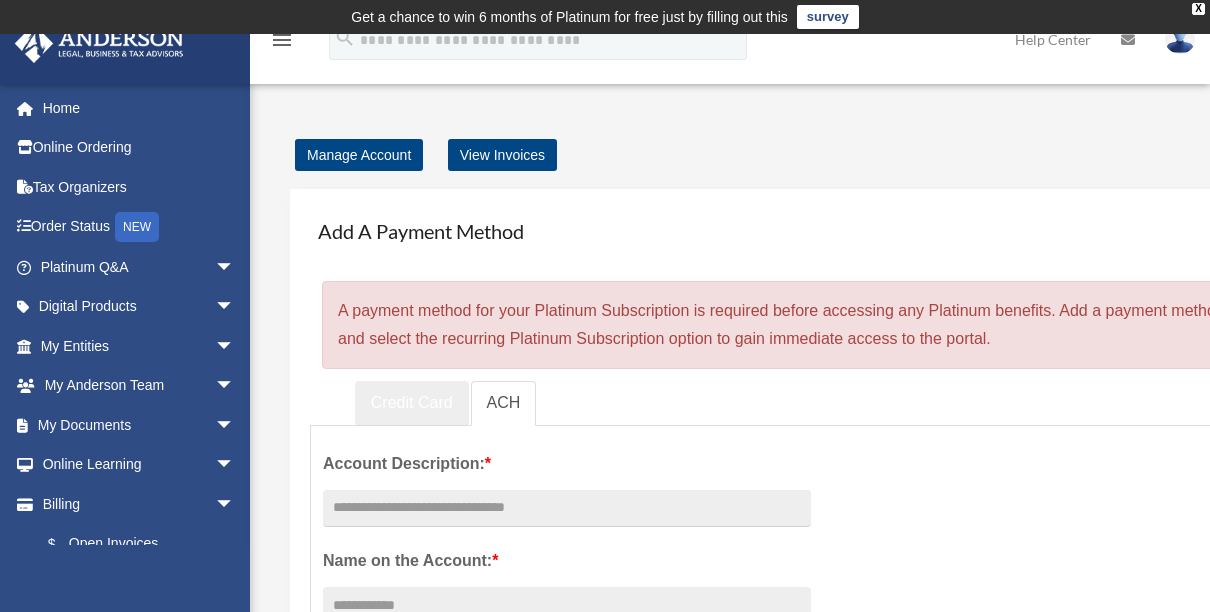 click on "Credit Card" at bounding box center [412, 403] 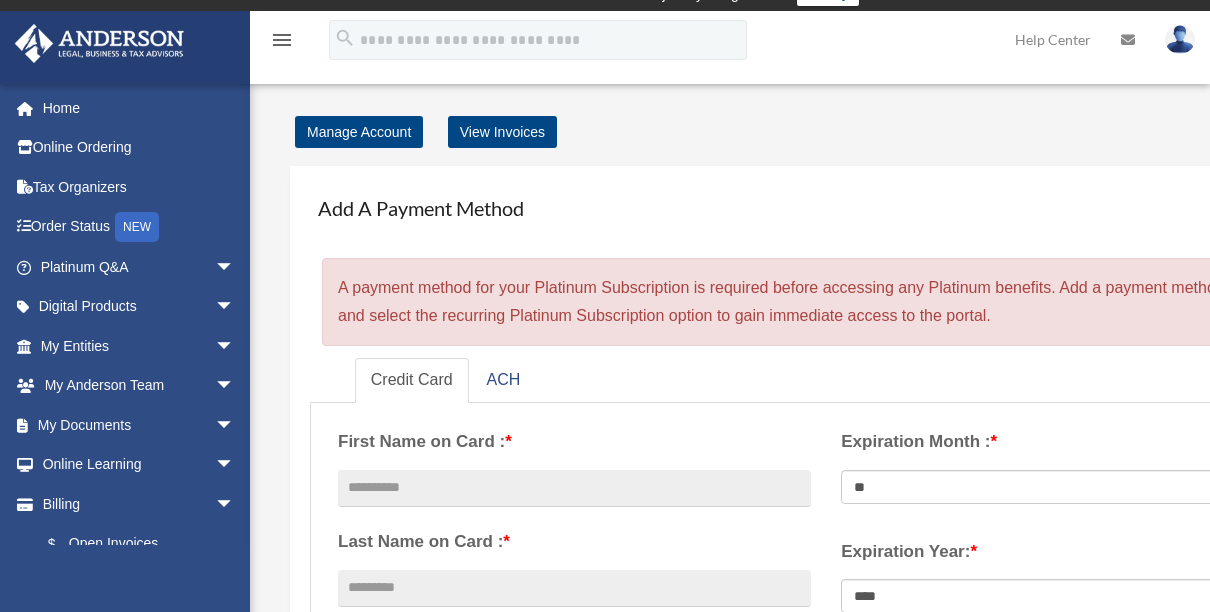 scroll, scrollTop: 0, scrollLeft: 0, axis: both 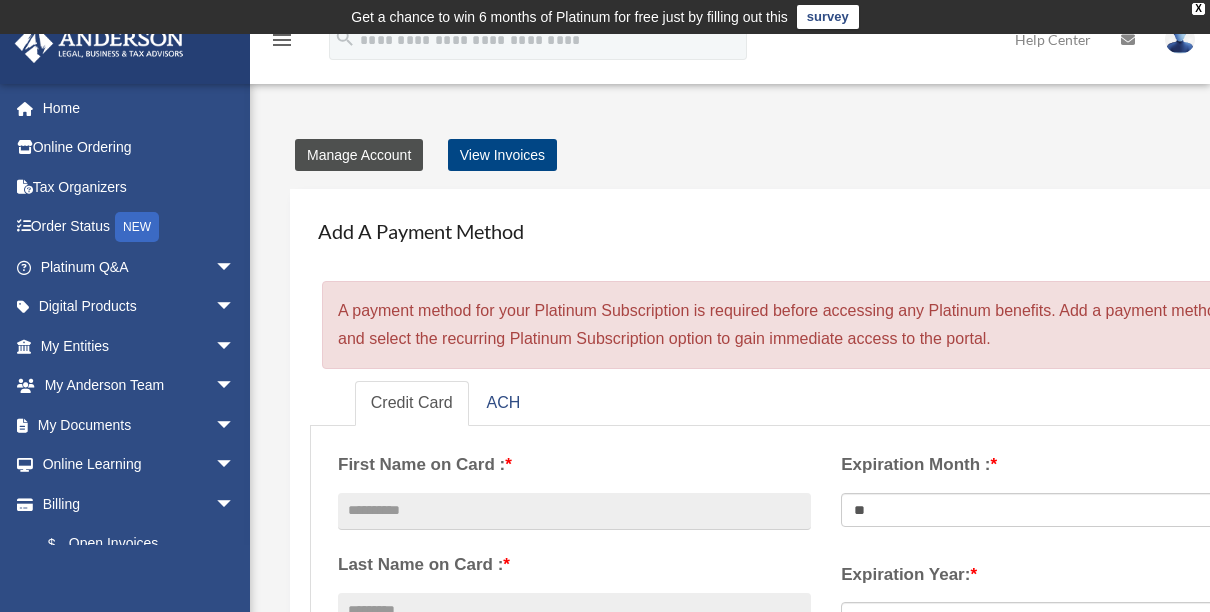 click on "Manage Account" at bounding box center (359, 155) 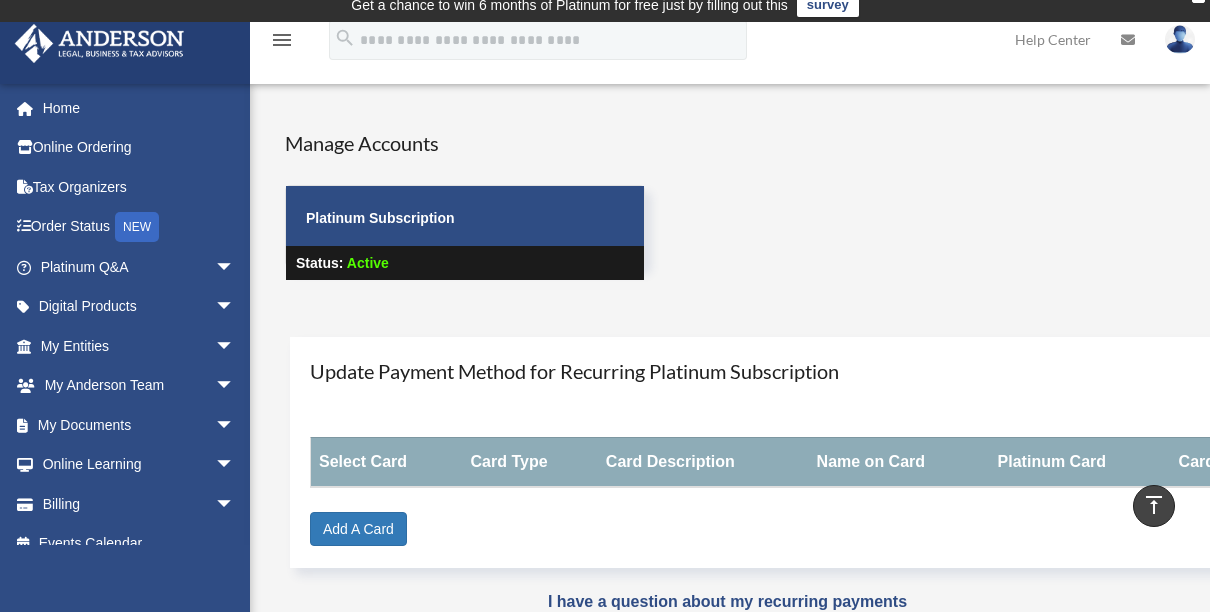 scroll, scrollTop: 0, scrollLeft: 0, axis: both 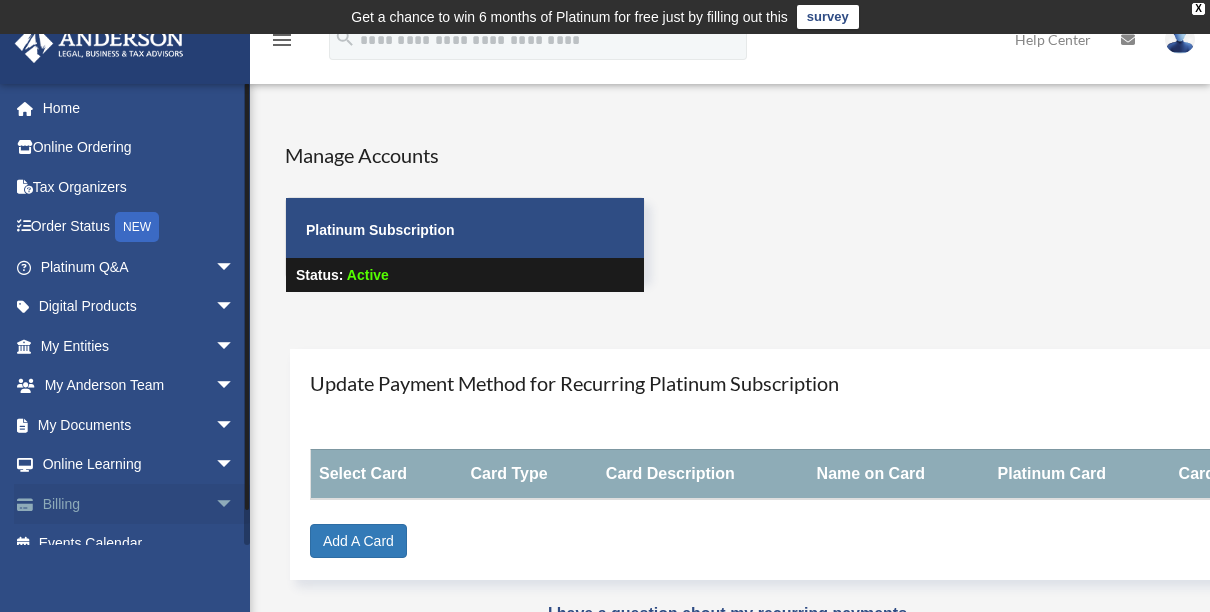 click on "Billing arrow_drop_down" at bounding box center [139, 504] 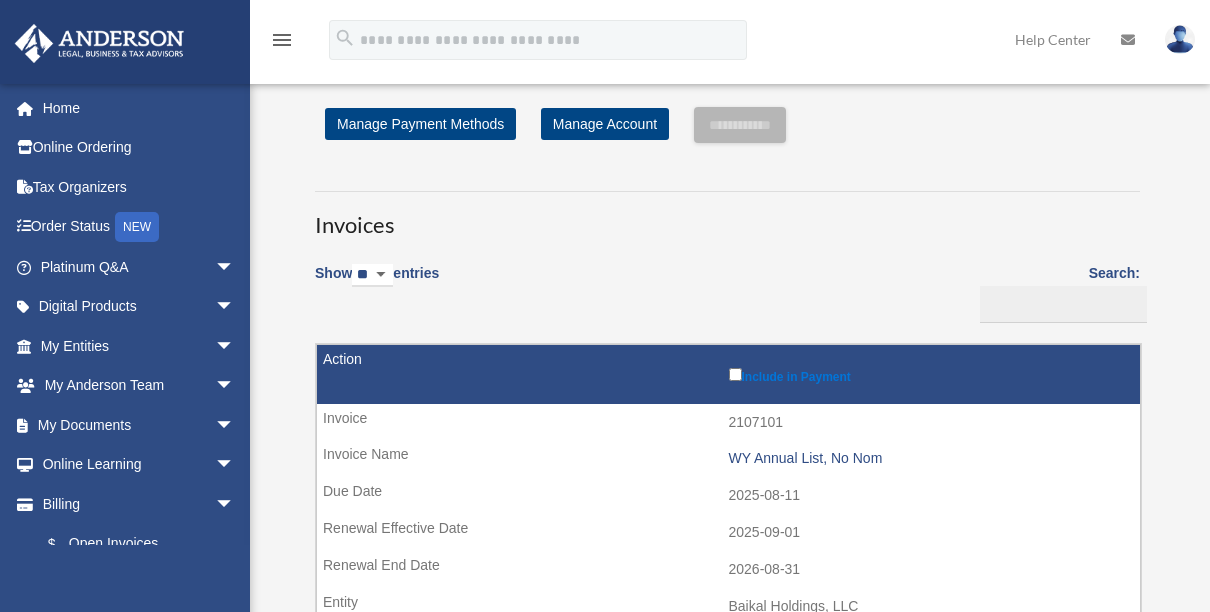 scroll, scrollTop: 0, scrollLeft: 0, axis: both 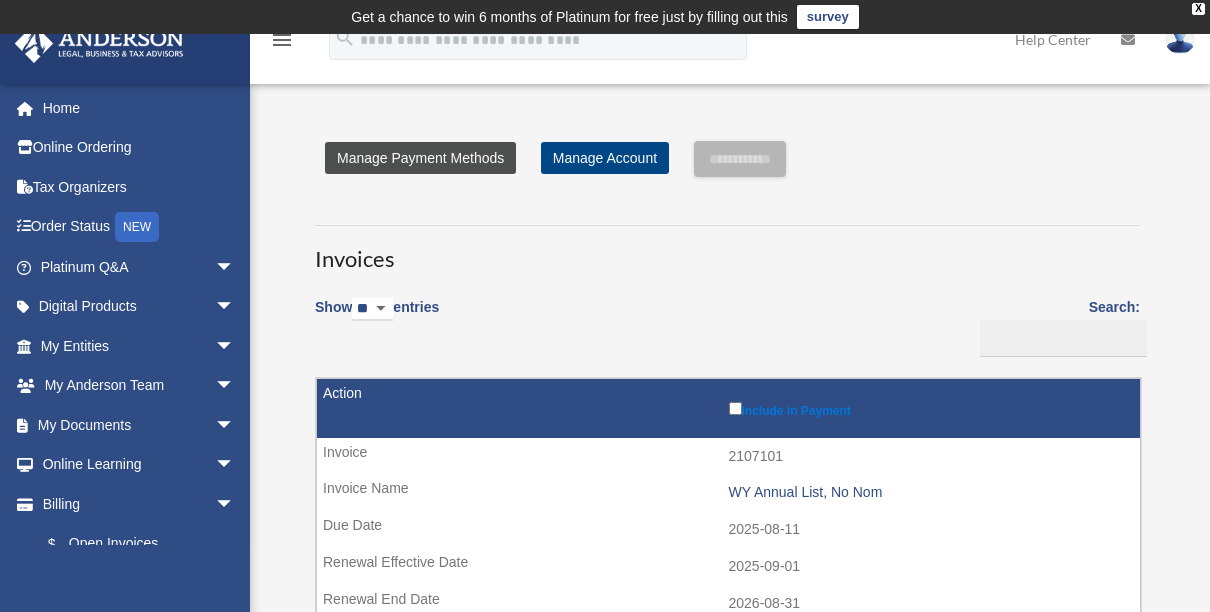 click on "Manage Payment Methods" at bounding box center [420, 158] 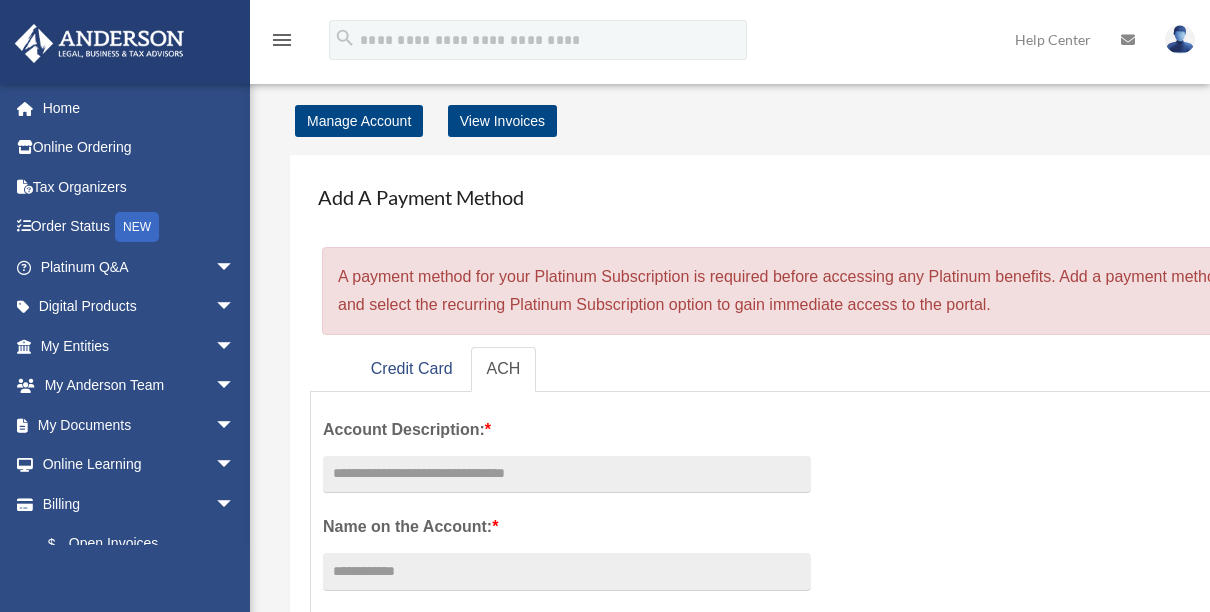 scroll, scrollTop: 0, scrollLeft: 0, axis: both 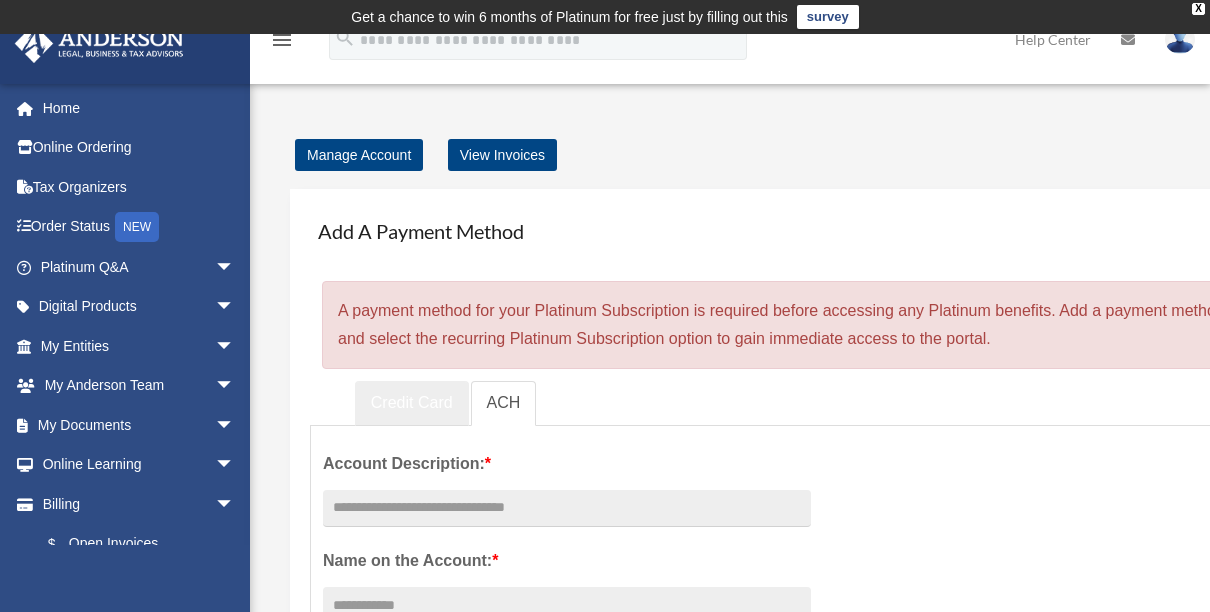 click on "Credit Card" at bounding box center (412, 403) 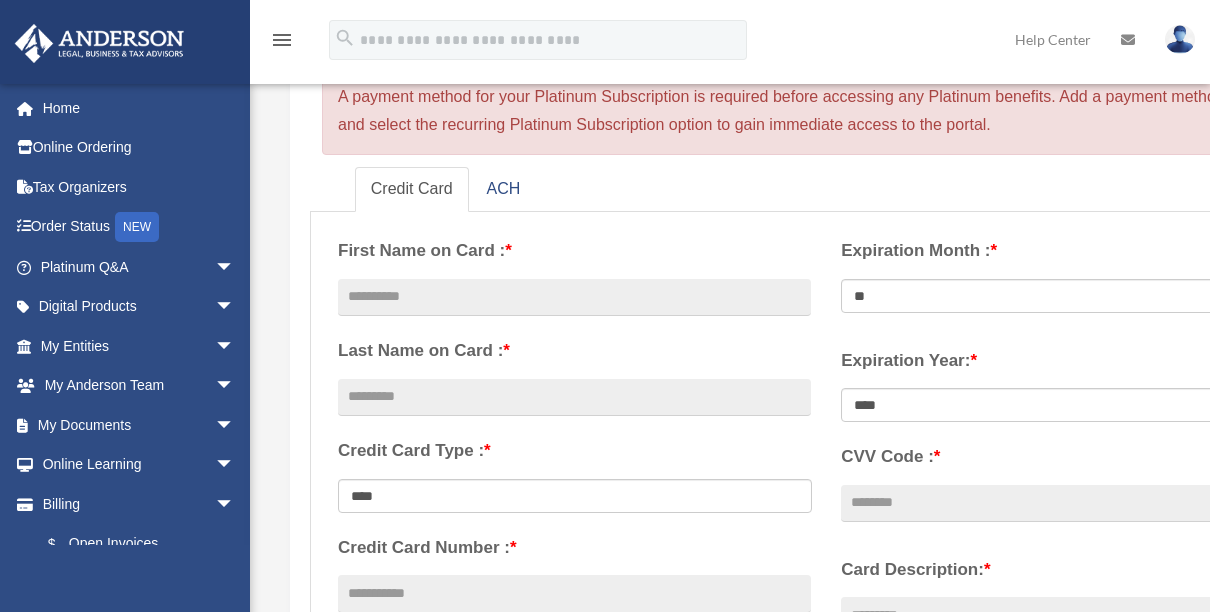 scroll, scrollTop: 100, scrollLeft: 0, axis: vertical 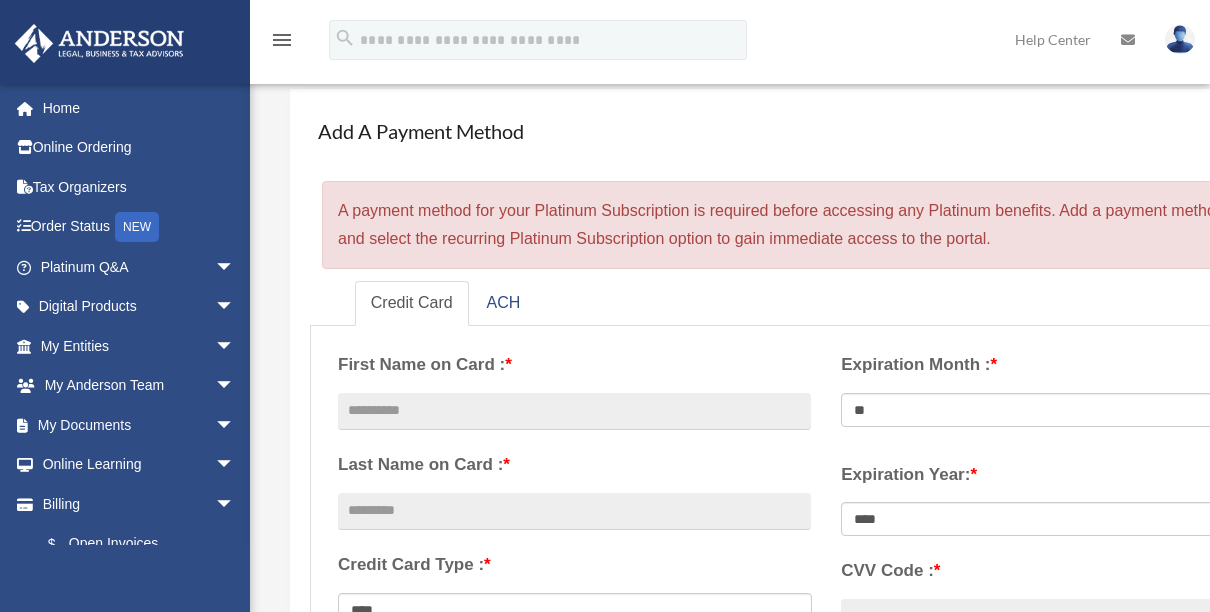 click on "Credit Card" at bounding box center (412, 303) 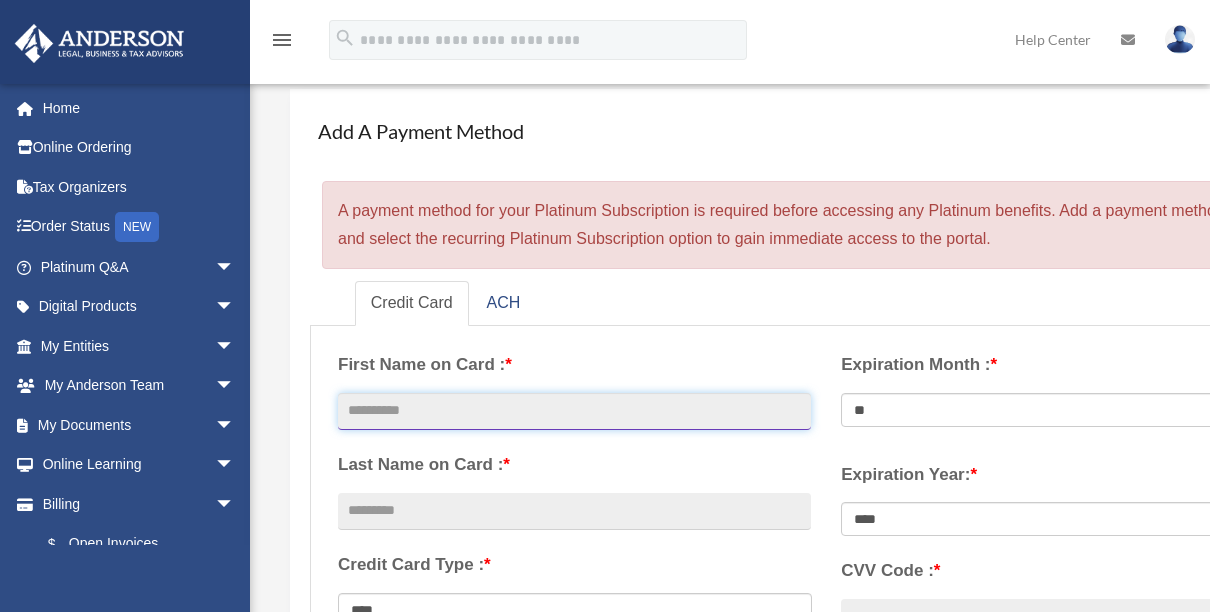 click at bounding box center (574, 412) 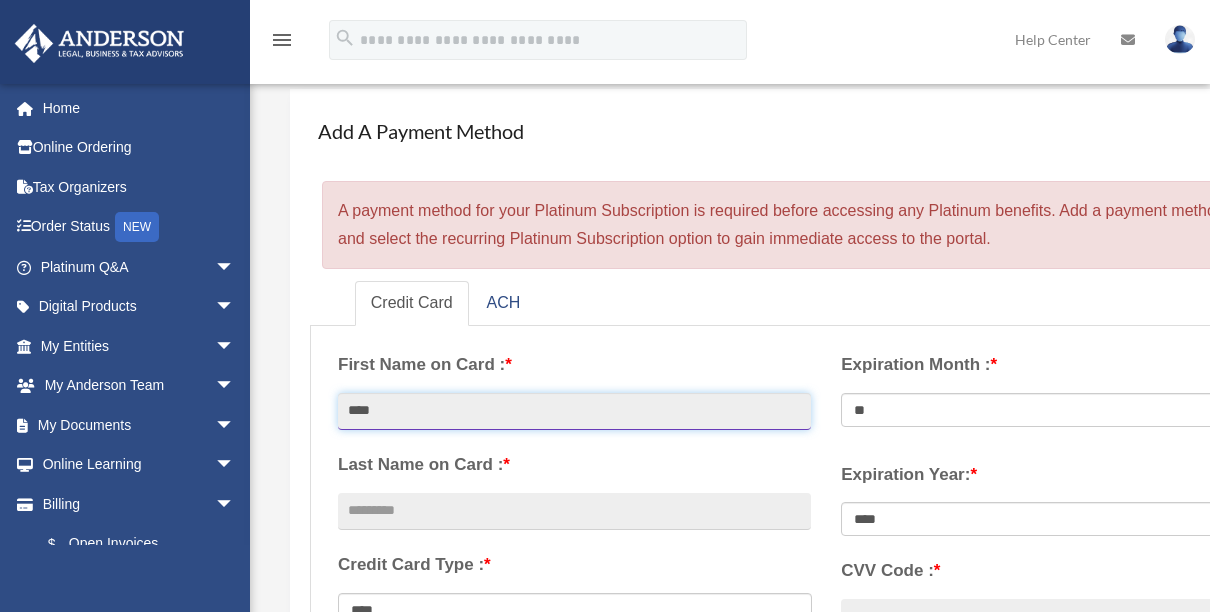 type on "****" 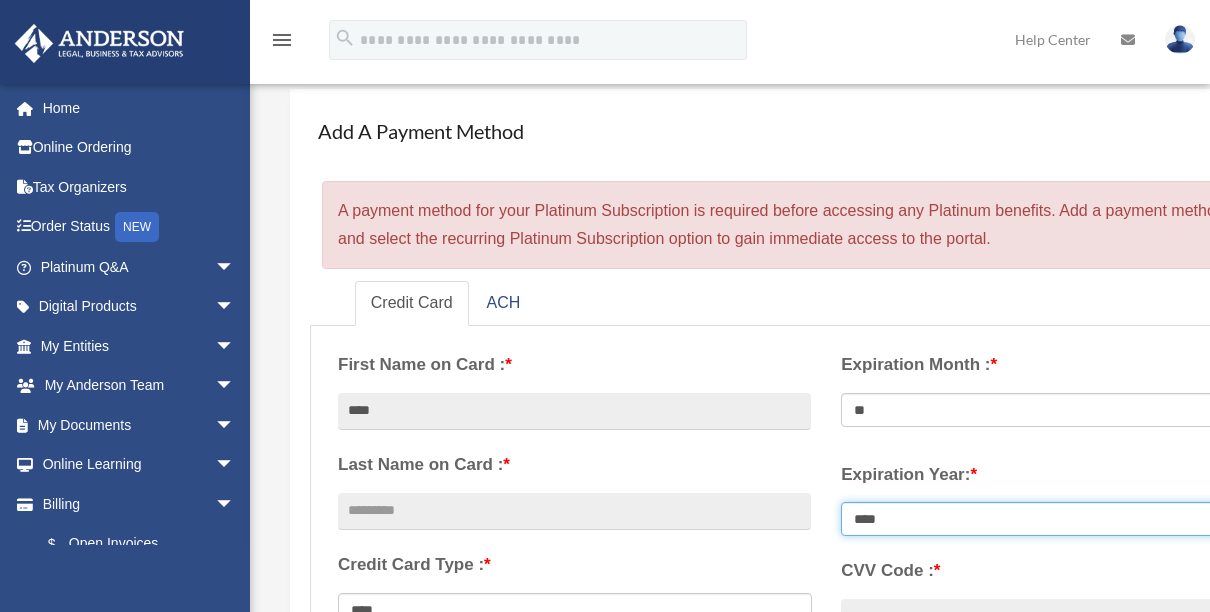 click on "****
****
****
****
****
****
****
**** ****" at bounding box center [1078, 519] 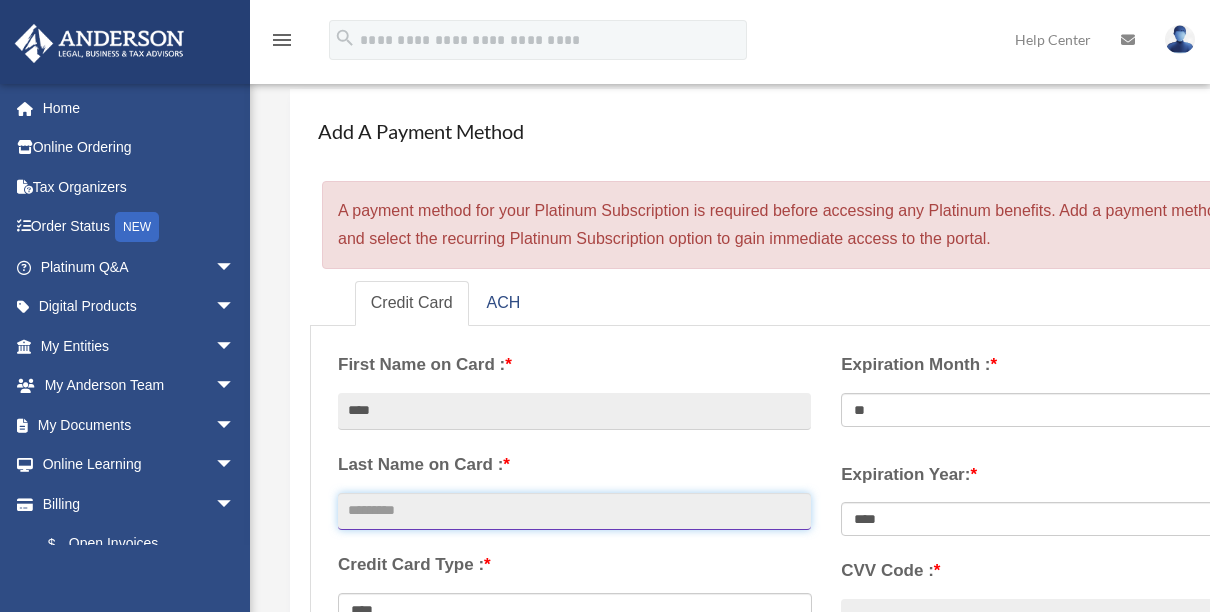 drag, startPoint x: 391, startPoint y: 505, endPoint x: 427, endPoint y: 498, distance: 36.67424 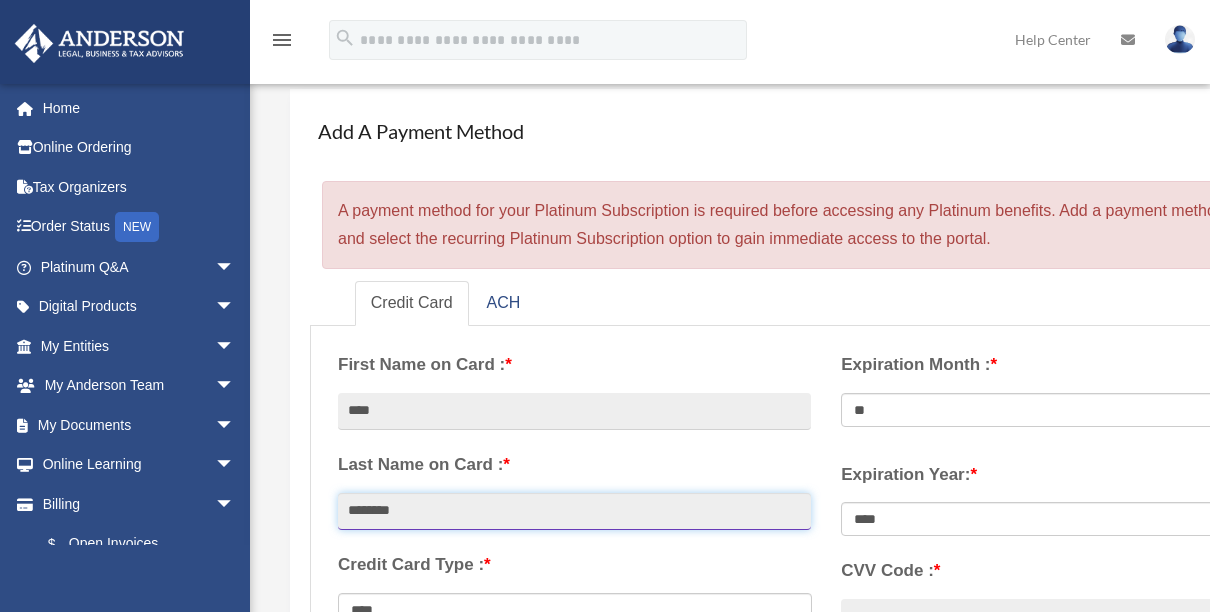 scroll, scrollTop: 200, scrollLeft: 0, axis: vertical 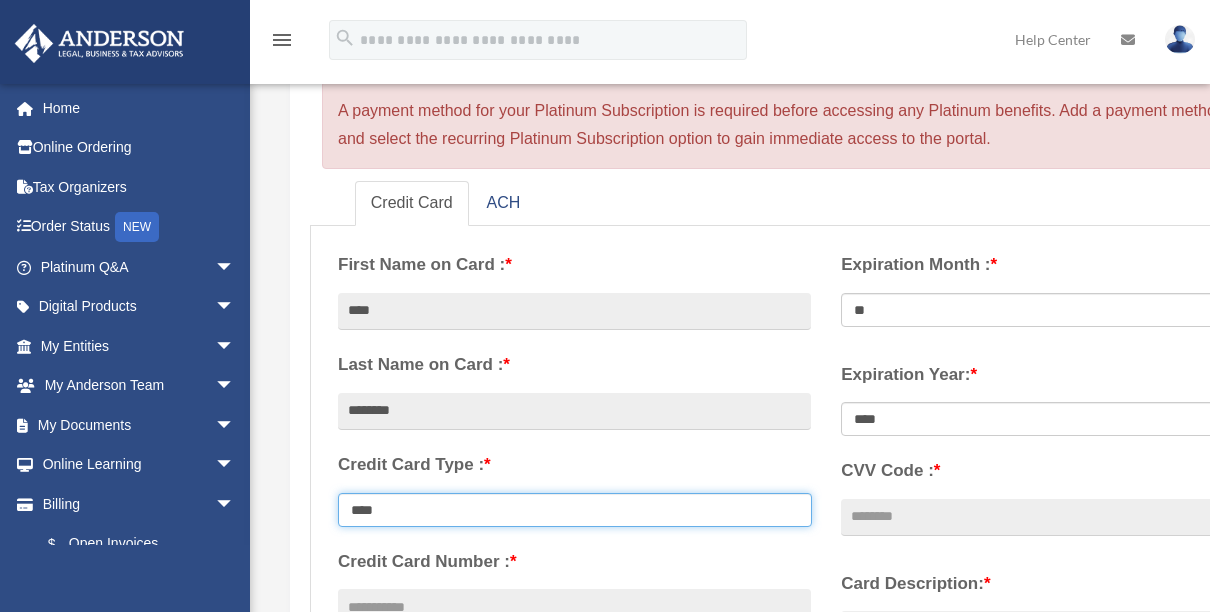 drag, startPoint x: 389, startPoint y: 505, endPoint x: 411, endPoint y: 504, distance: 22.022715 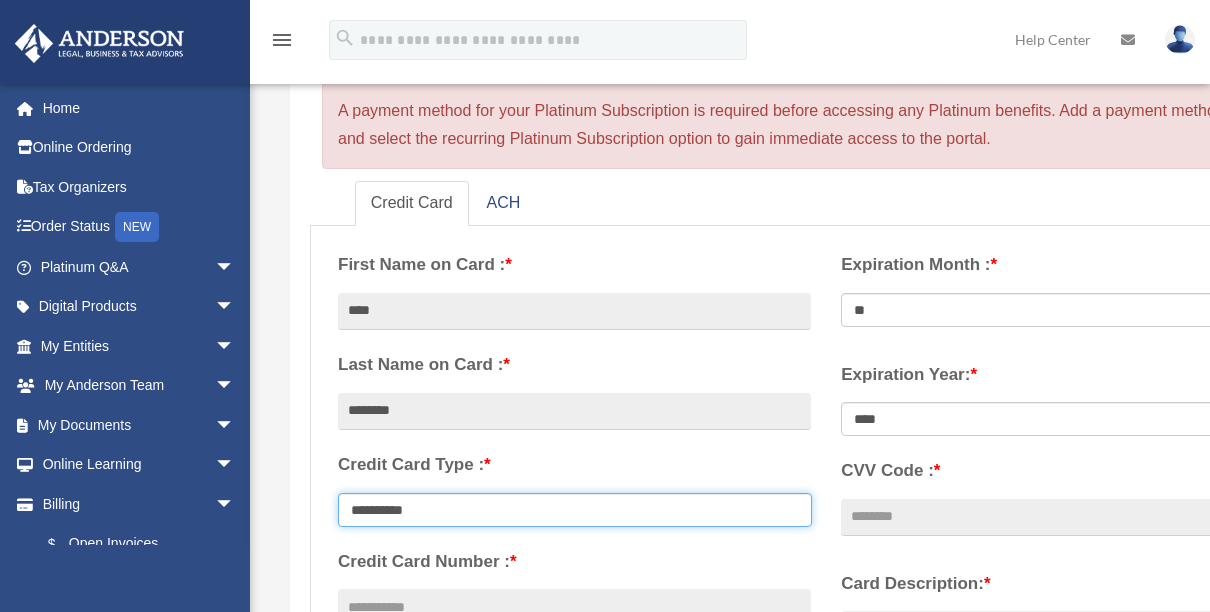 click on "**********" at bounding box center [575, 510] 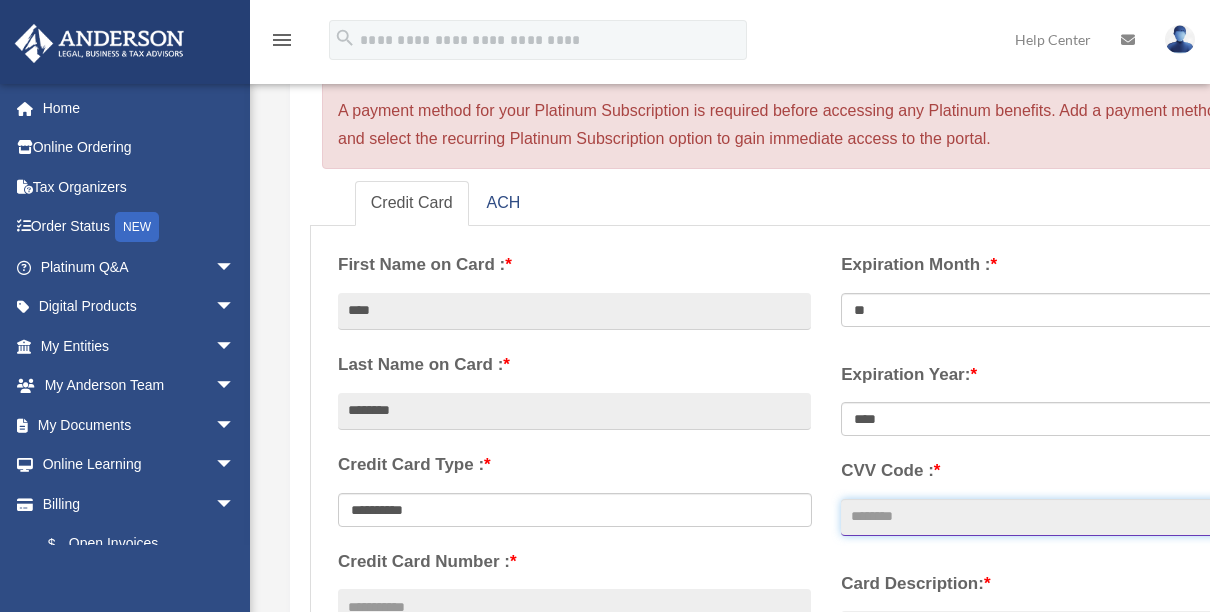 click on "CVV Code : *" at bounding box center [1077, 518] 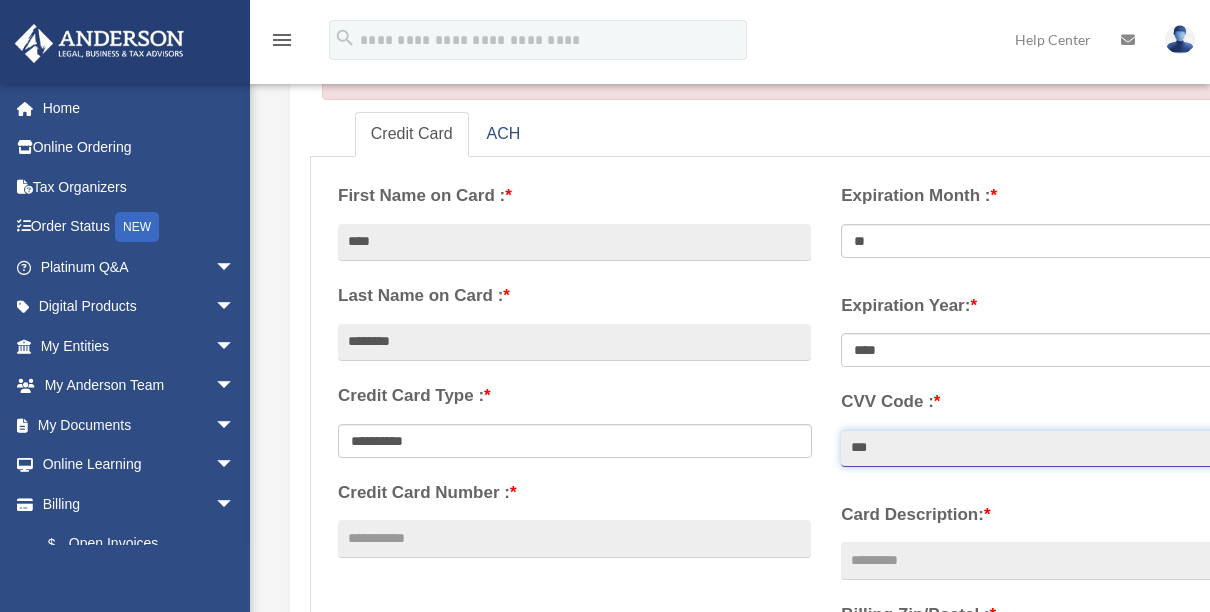 scroll, scrollTop: 300, scrollLeft: 0, axis: vertical 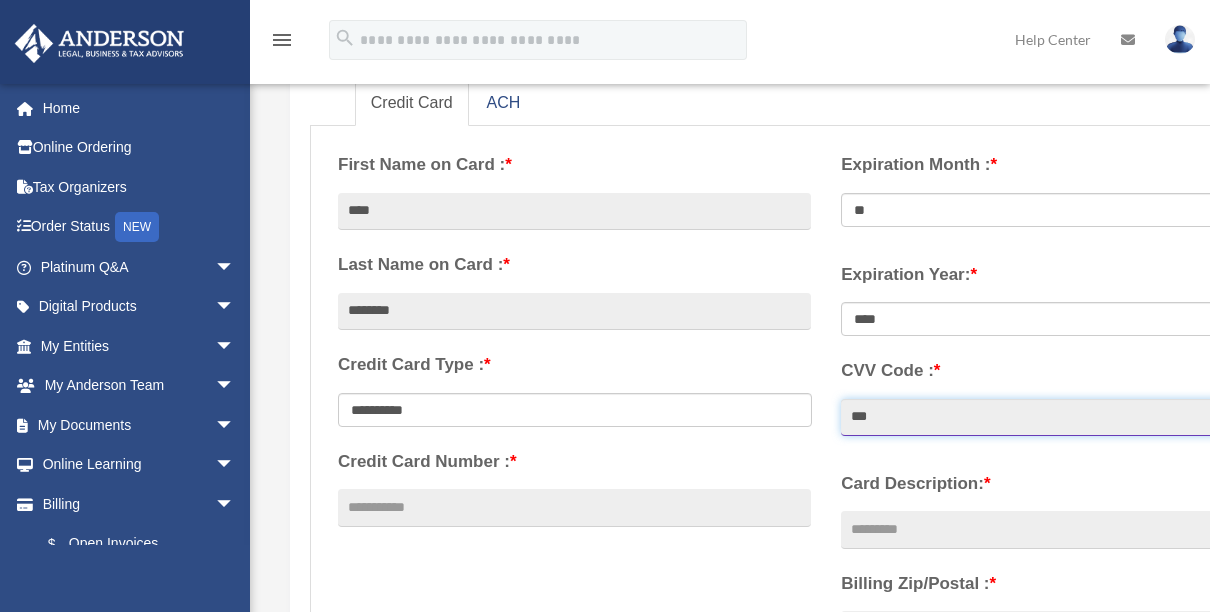 type on "***" 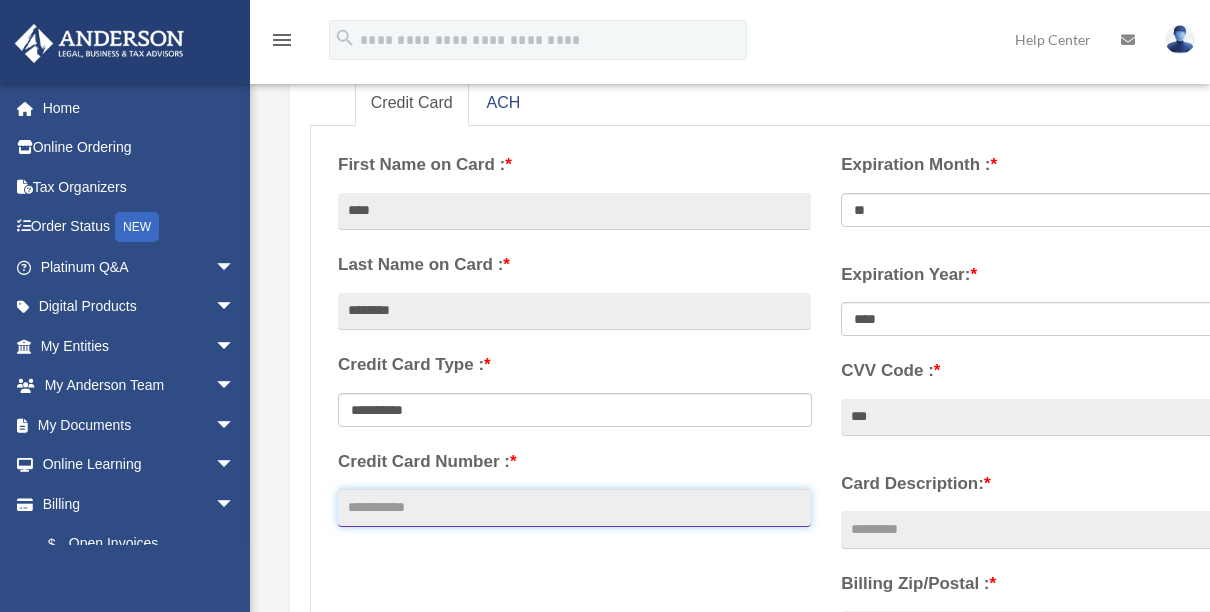 click on "Credit Card Number : *" at bounding box center (574, 508) 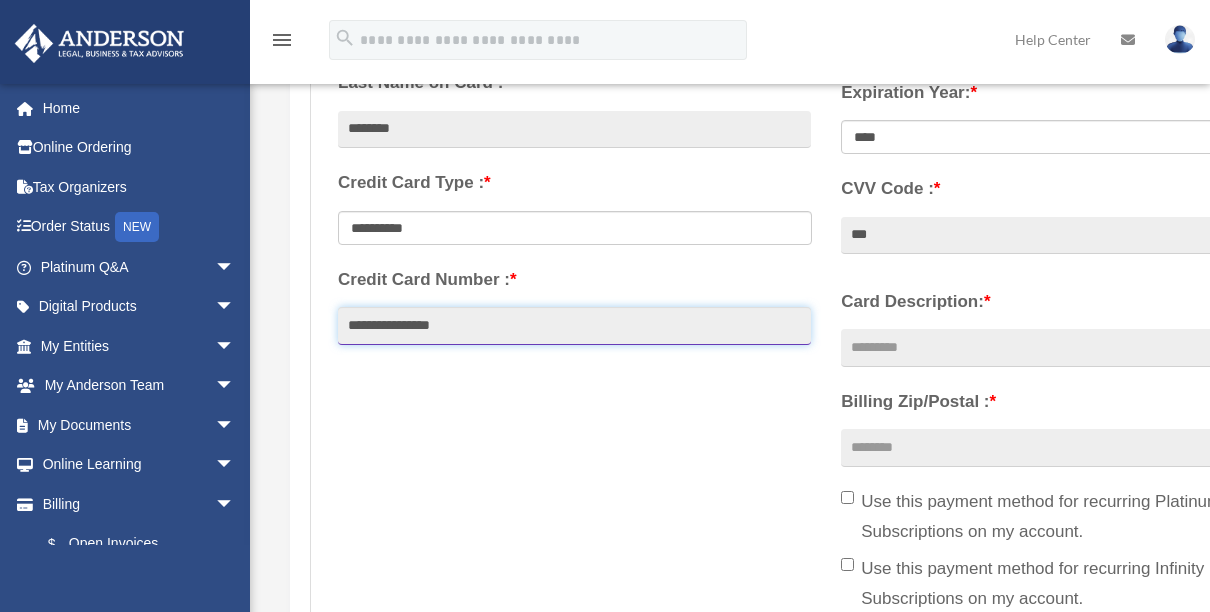 scroll, scrollTop: 500, scrollLeft: 0, axis: vertical 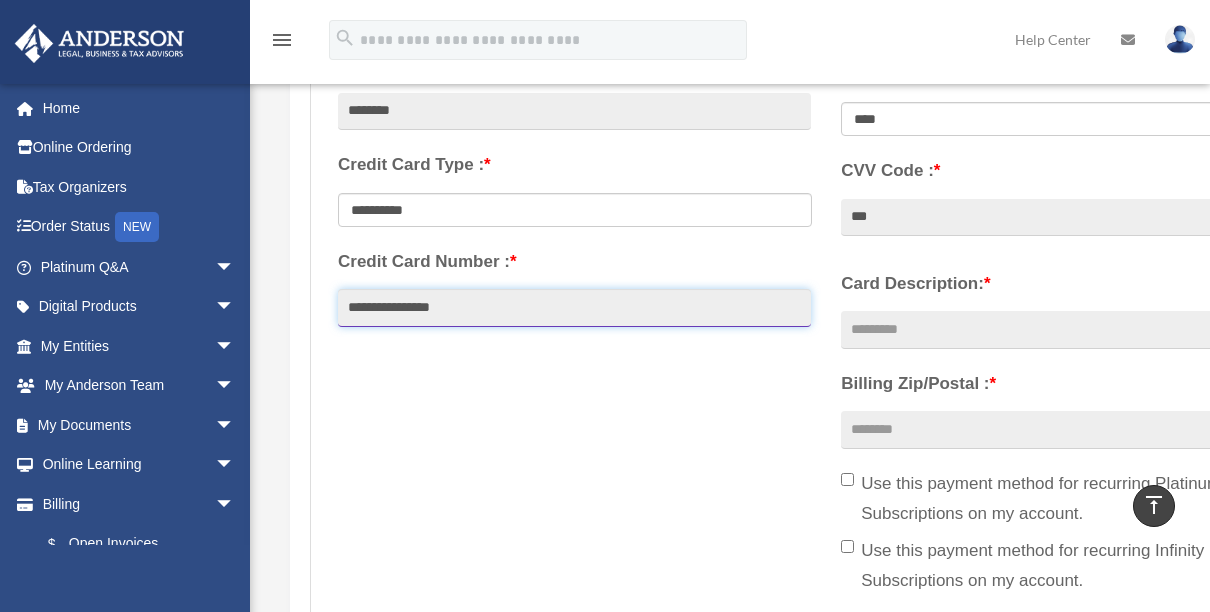type on "**********" 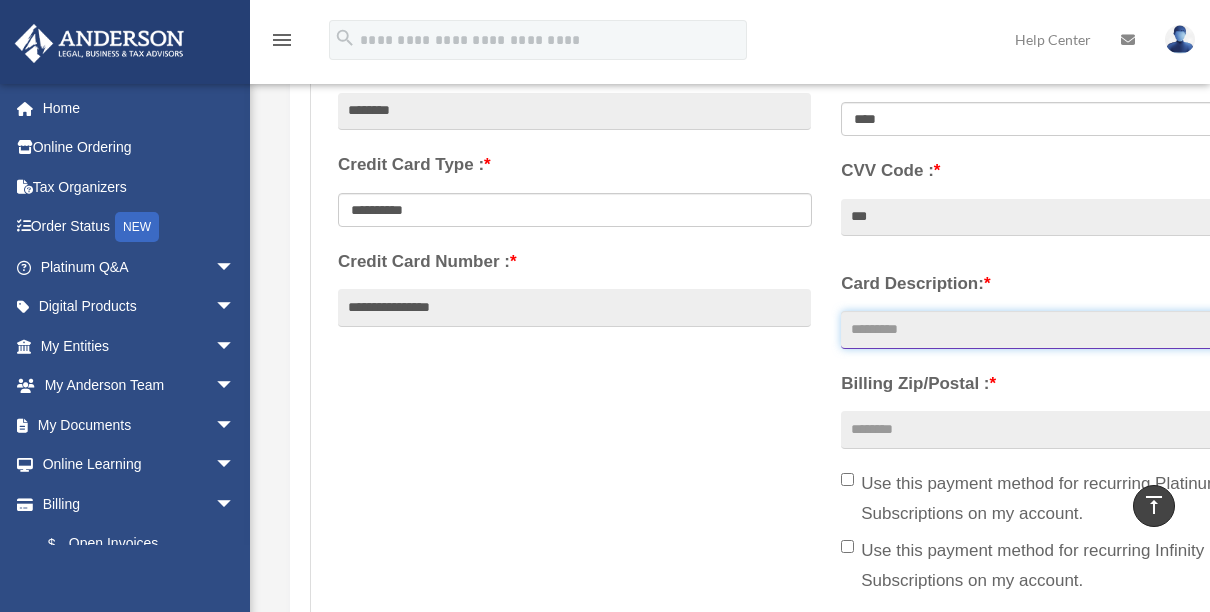click on "Card Description: *" at bounding box center (1077, 330) 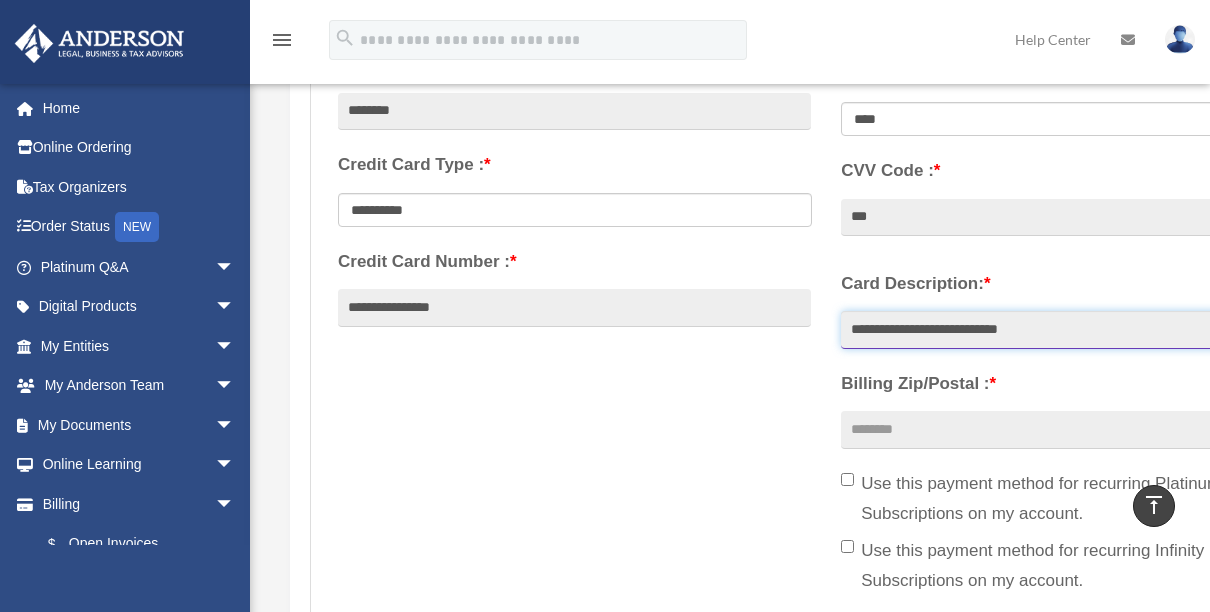 drag, startPoint x: 1064, startPoint y: 316, endPoint x: 1085, endPoint y: 309, distance: 22.135944 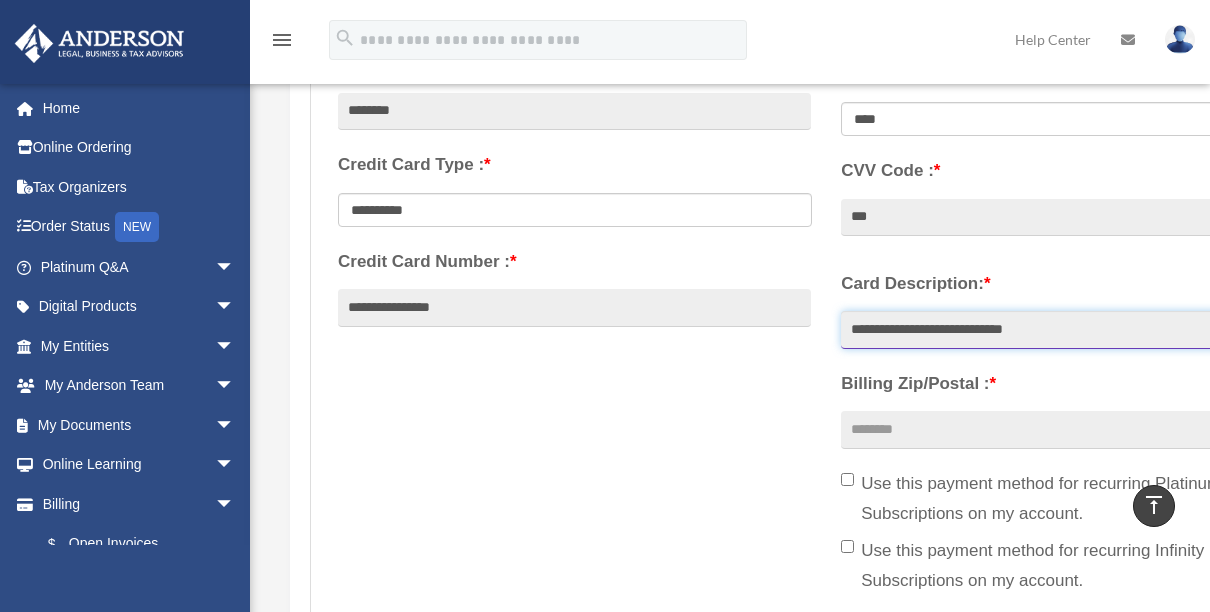 type on "**********" 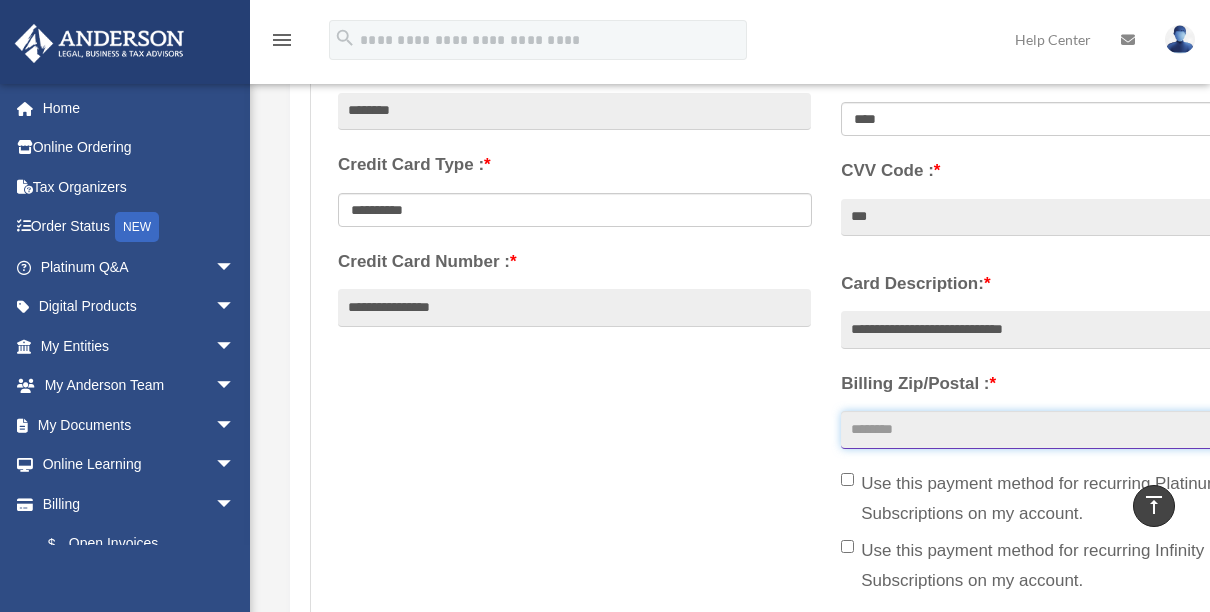 click on "Billing Zip/Postal : *" at bounding box center (1077, 430) 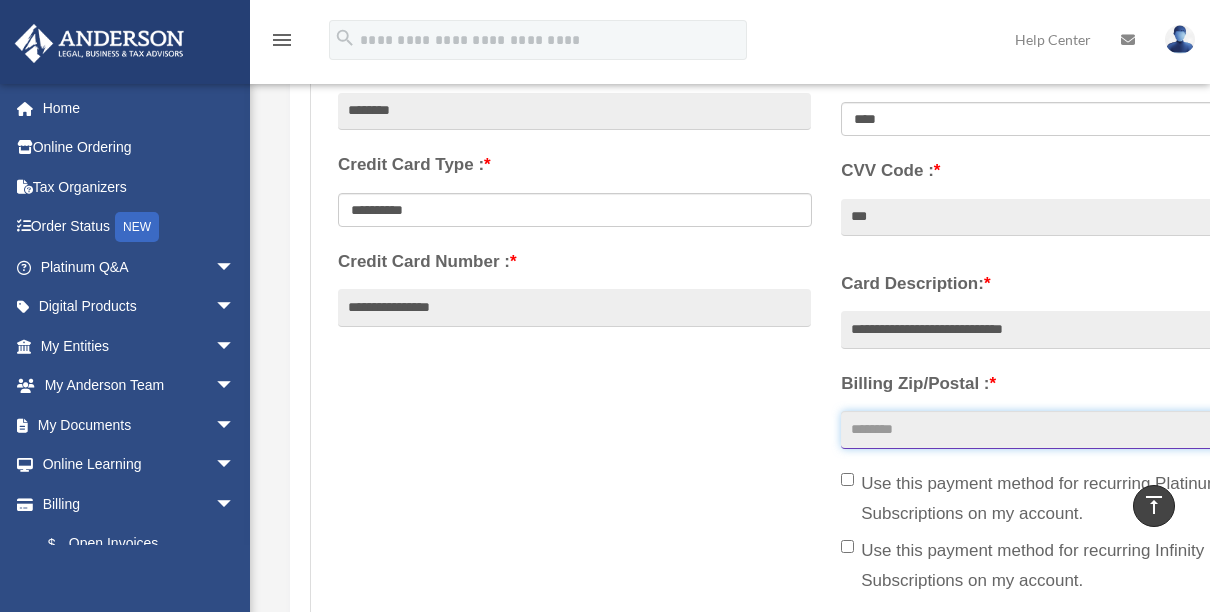 type on "*****" 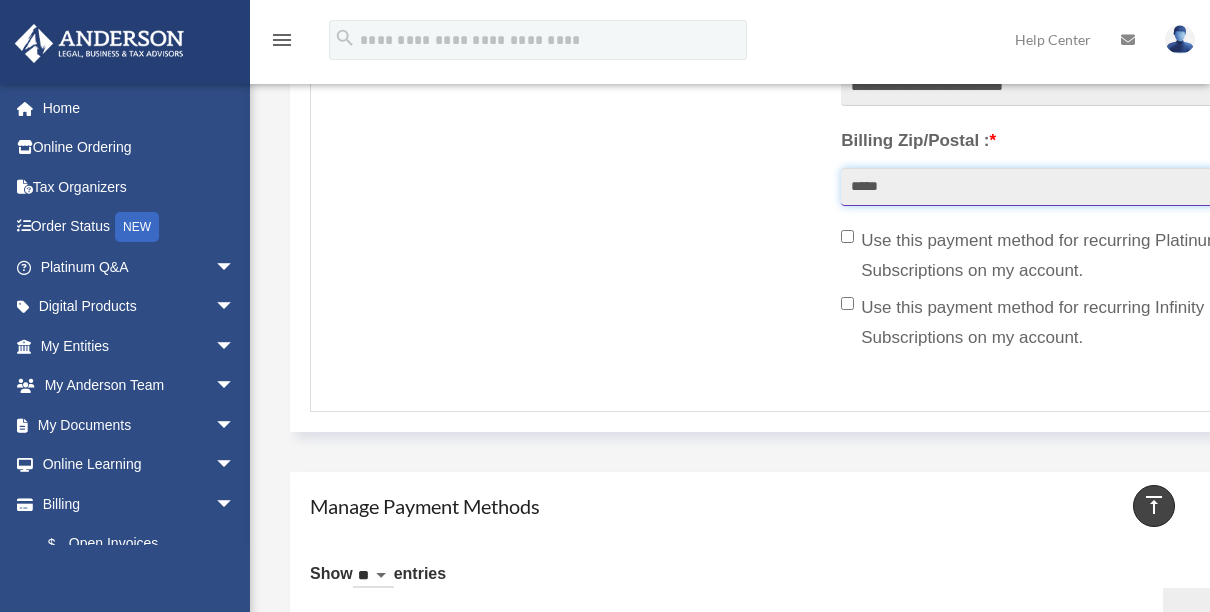 scroll, scrollTop: 745, scrollLeft: 0, axis: vertical 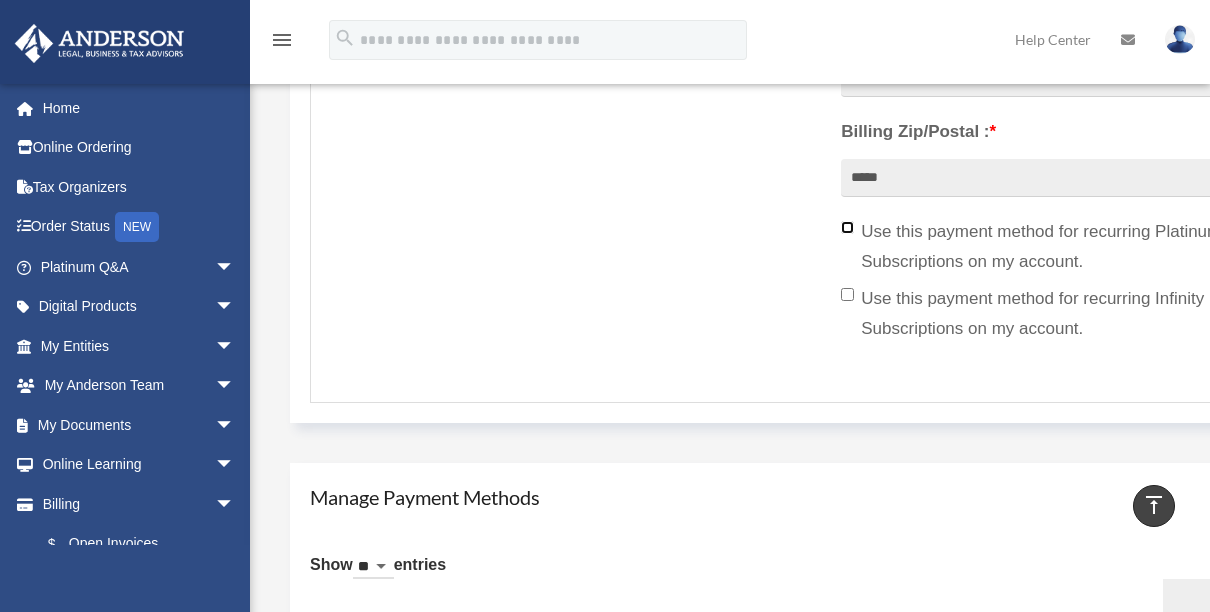 click on "Use this payment
method for recurring Platinum
Subscriptions on my account." at bounding box center (1077, 247) 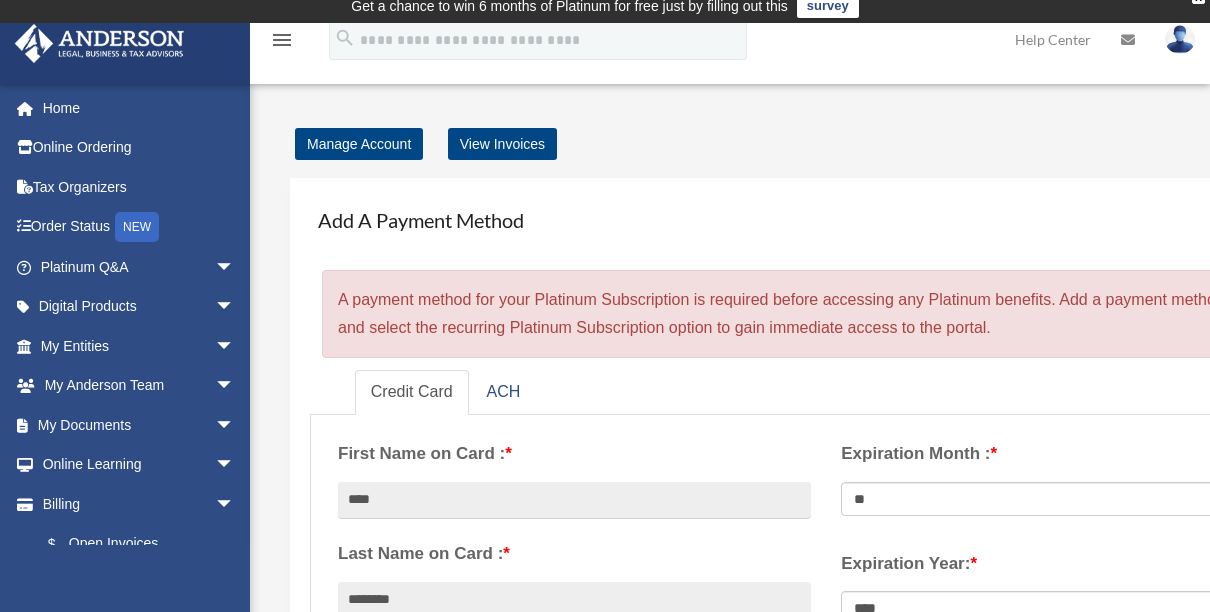 scroll, scrollTop: 0, scrollLeft: 0, axis: both 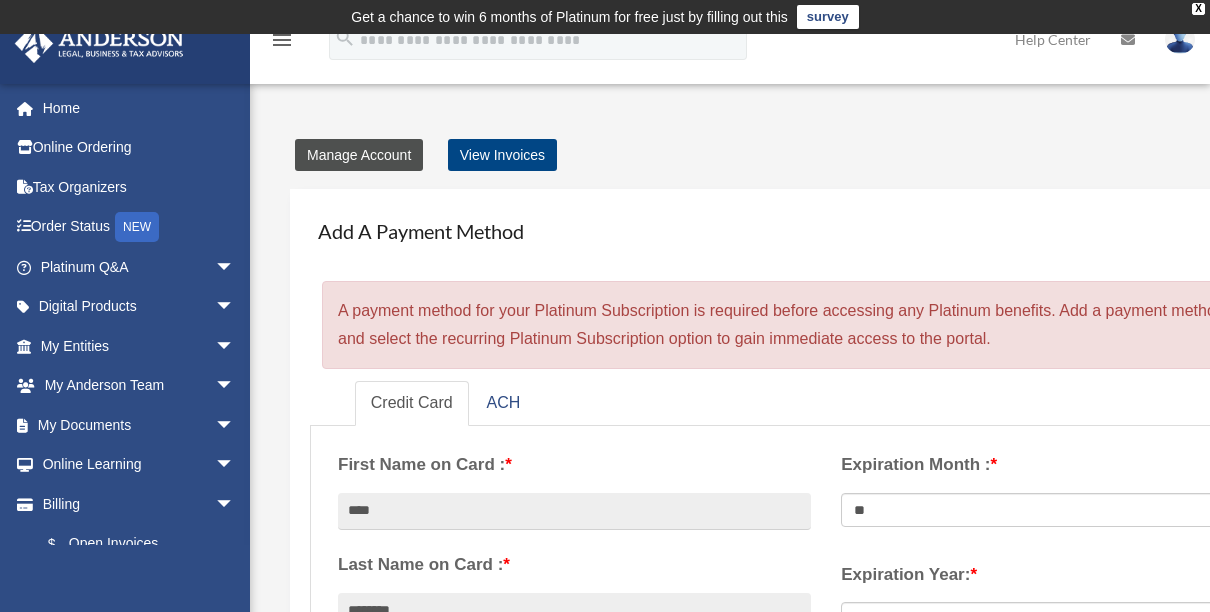 click on "Manage Account" at bounding box center (359, 155) 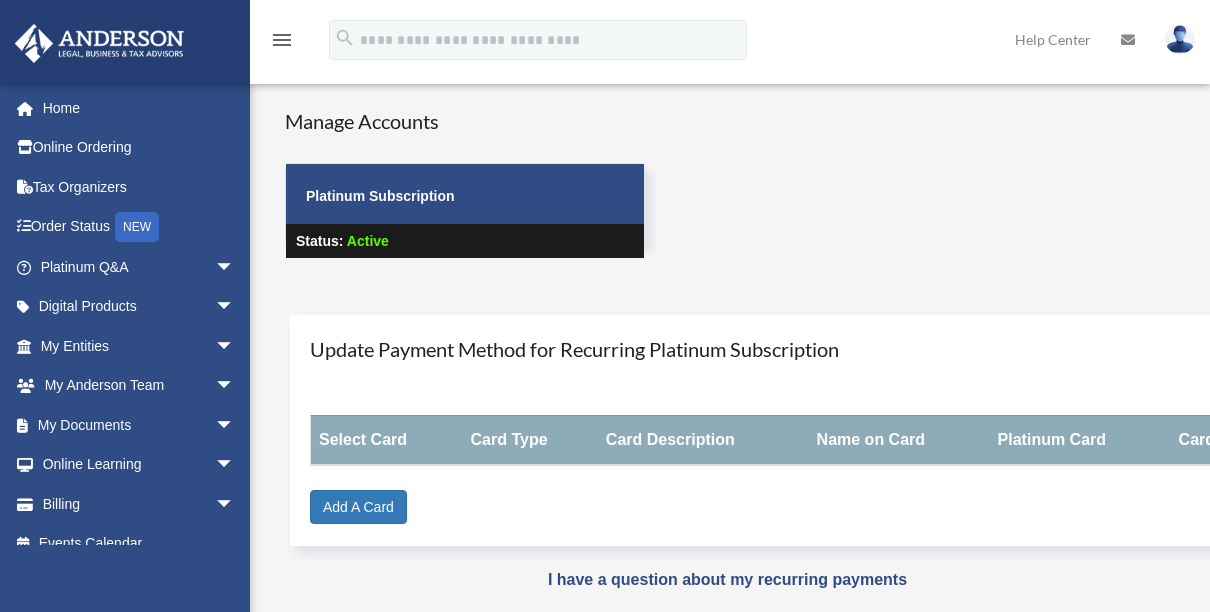scroll, scrollTop: 0, scrollLeft: 0, axis: both 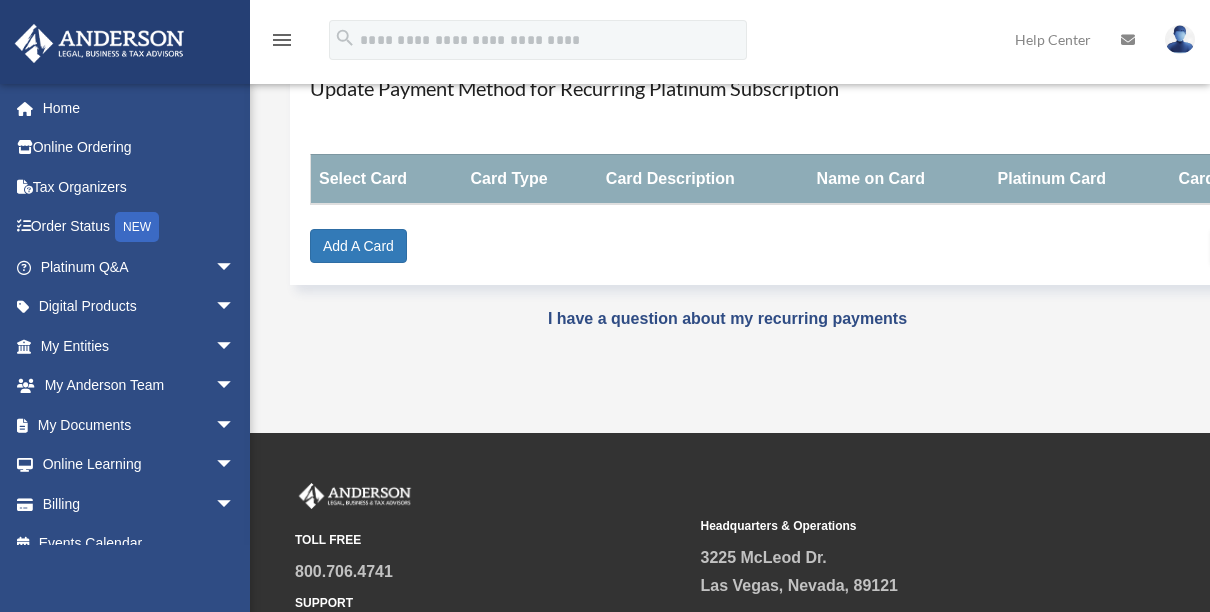 click on "**********" at bounding box center [1277, 247] 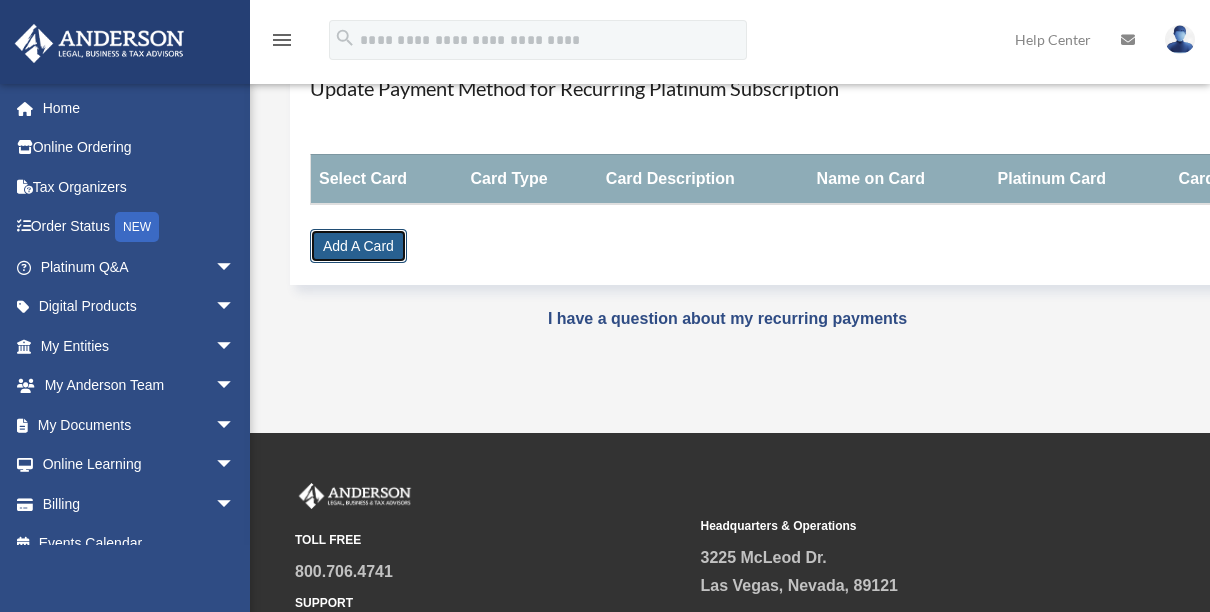 click on "Add A Card" at bounding box center [358, 246] 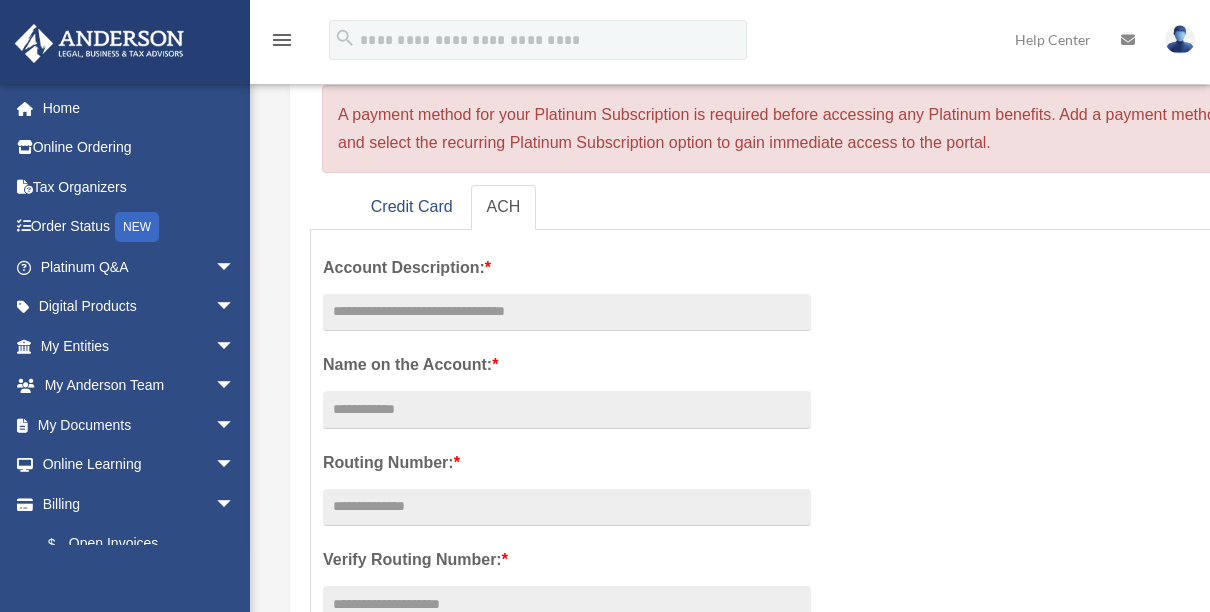 scroll, scrollTop: 0, scrollLeft: 0, axis: both 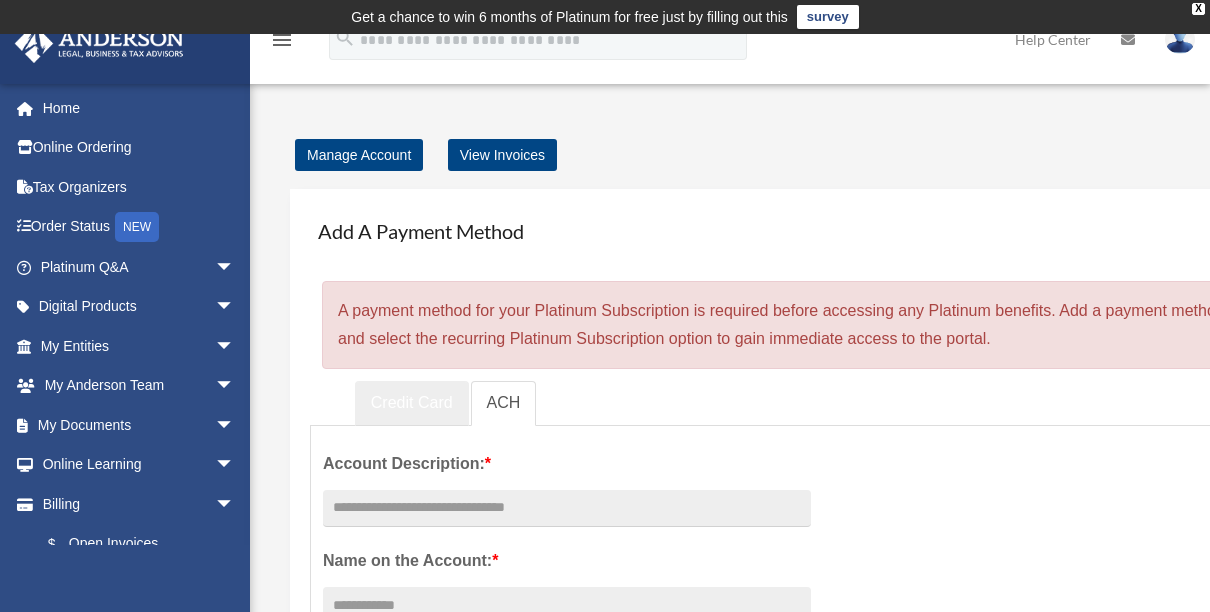click on "Credit Card" at bounding box center (412, 403) 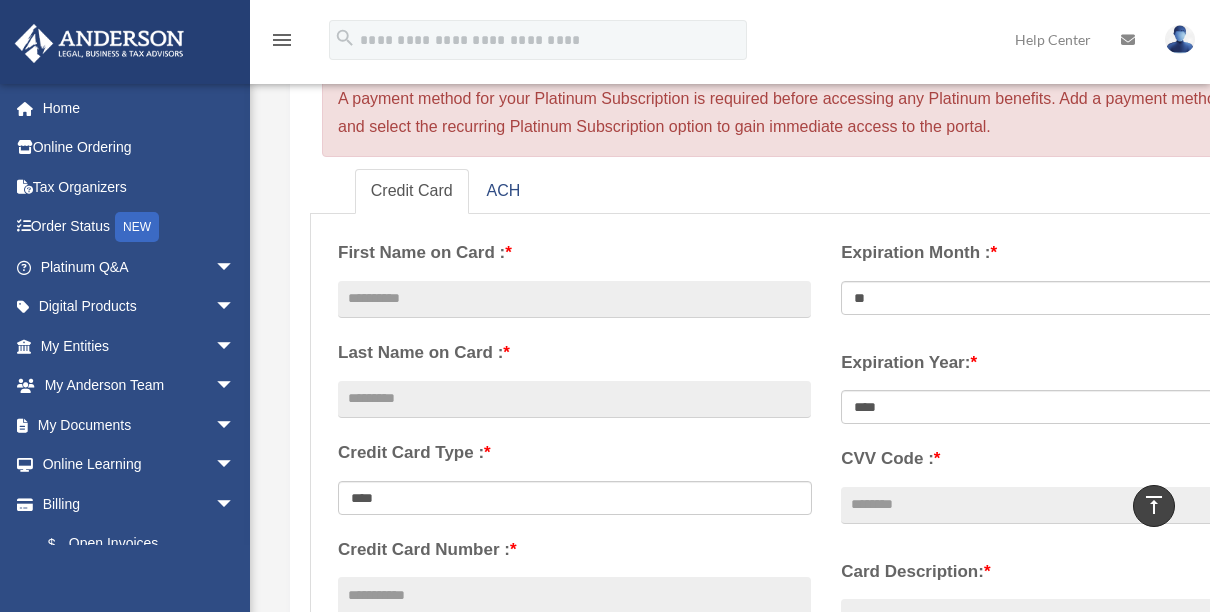 scroll, scrollTop: 0, scrollLeft: 0, axis: both 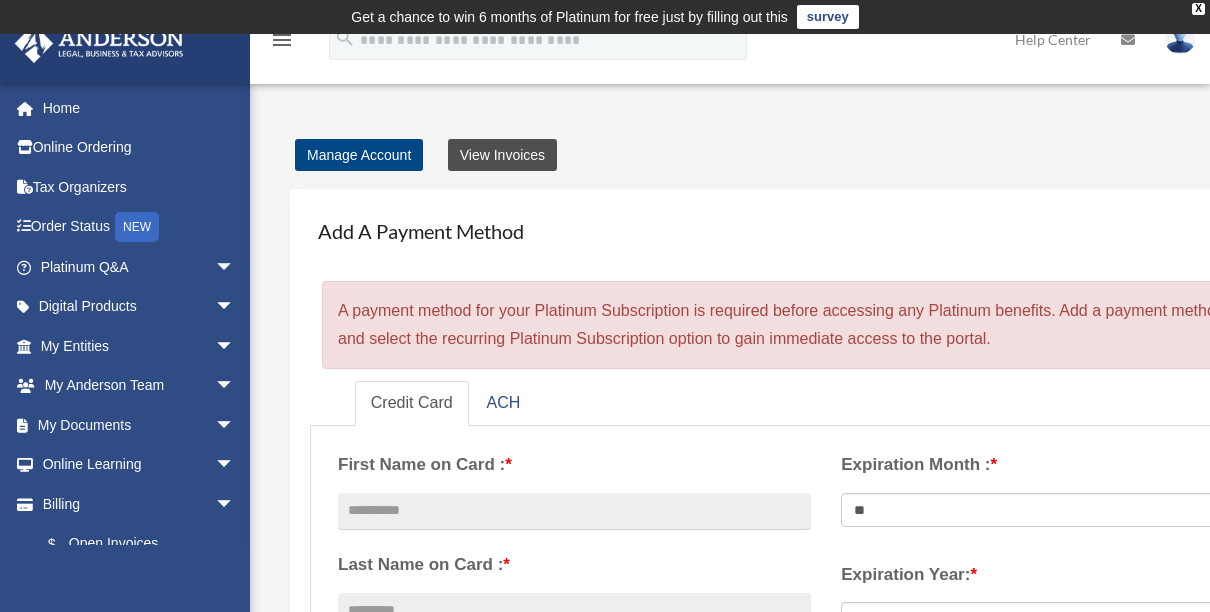 click on "View Invoices" at bounding box center [502, 155] 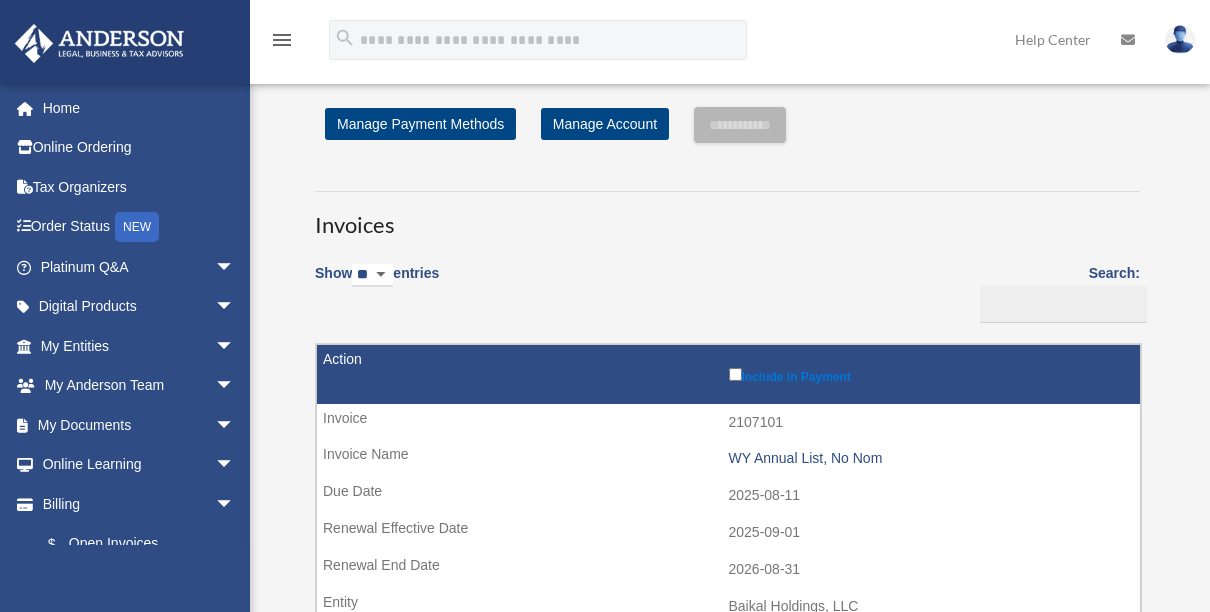scroll, scrollTop: 0, scrollLeft: 0, axis: both 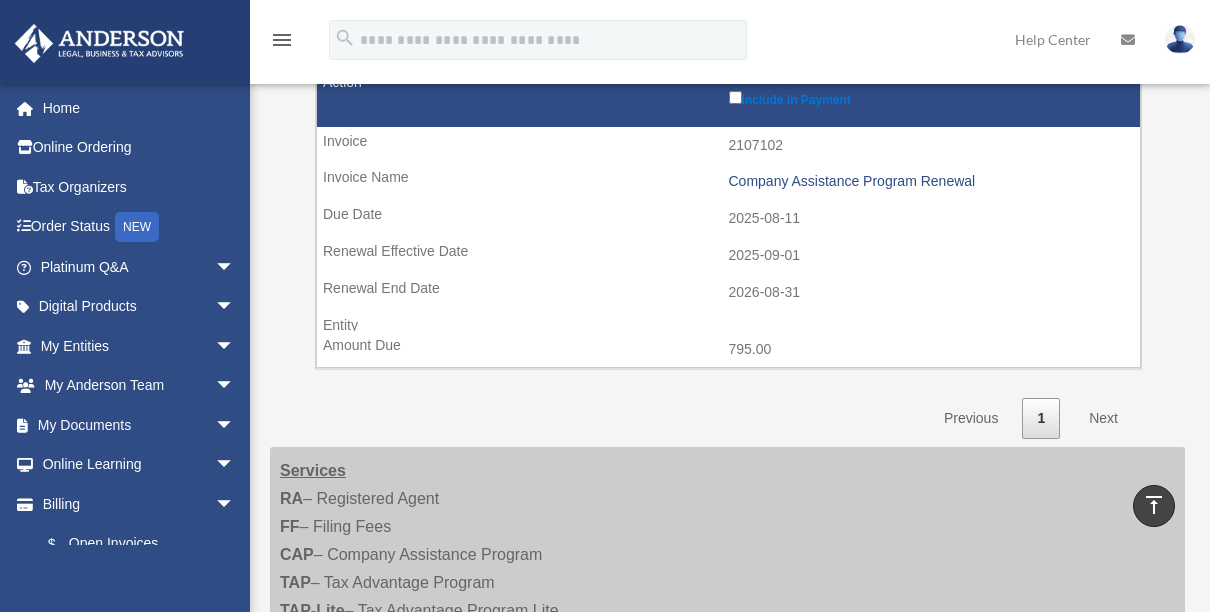 click on "Next" at bounding box center (1103, 418) 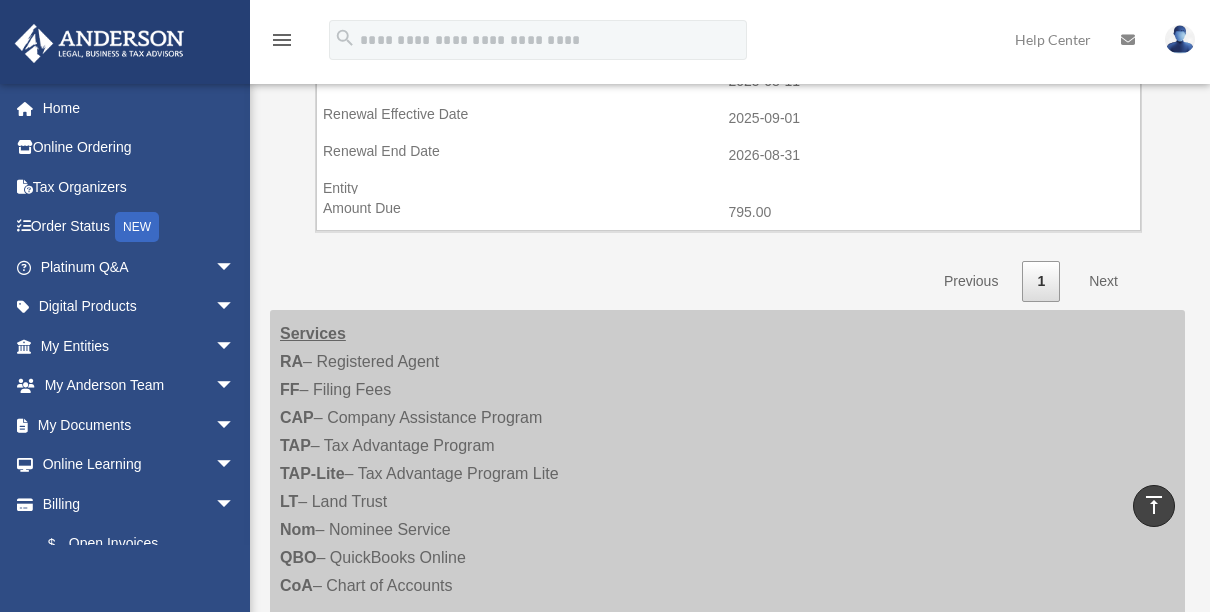 scroll, scrollTop: 690, scrollLeft: 0, axis: vertical 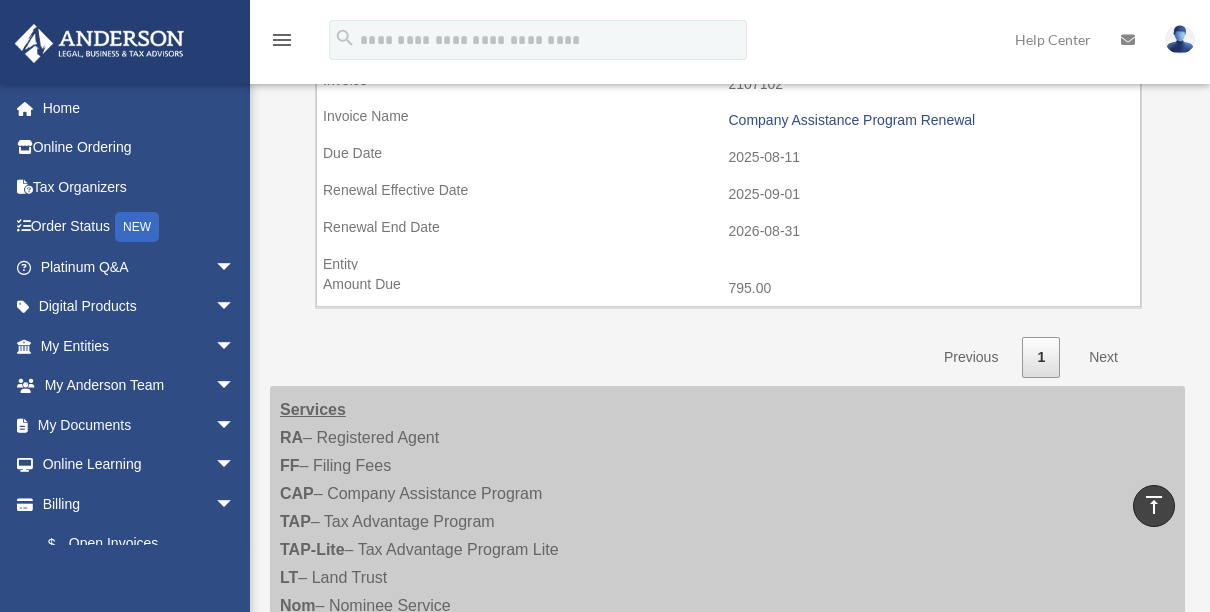 click on "Next" at bounding box center [1103, 357] 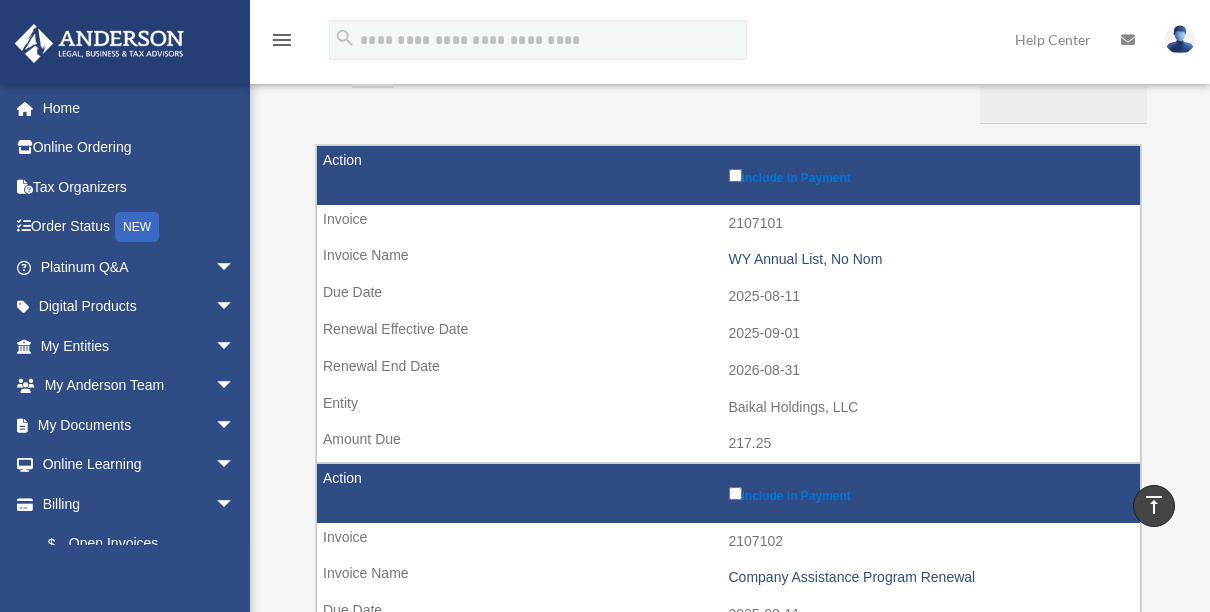 scroll, scrollTop: 0, scrollLeft: 0, axis: both 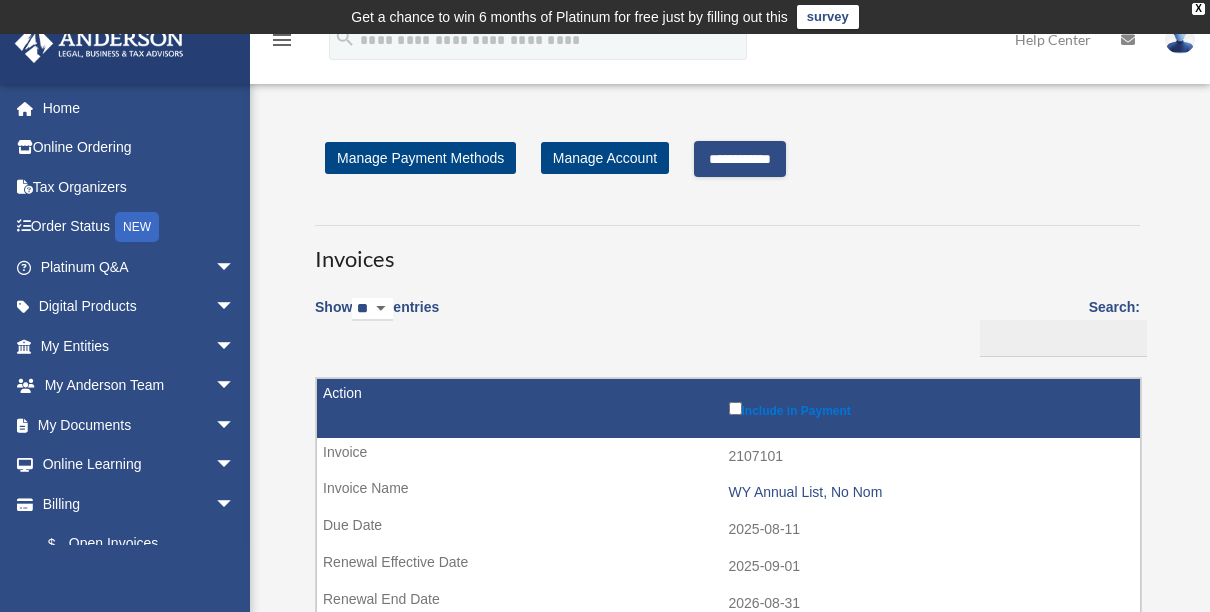 click on "**********" at bounding box center (740, 159) 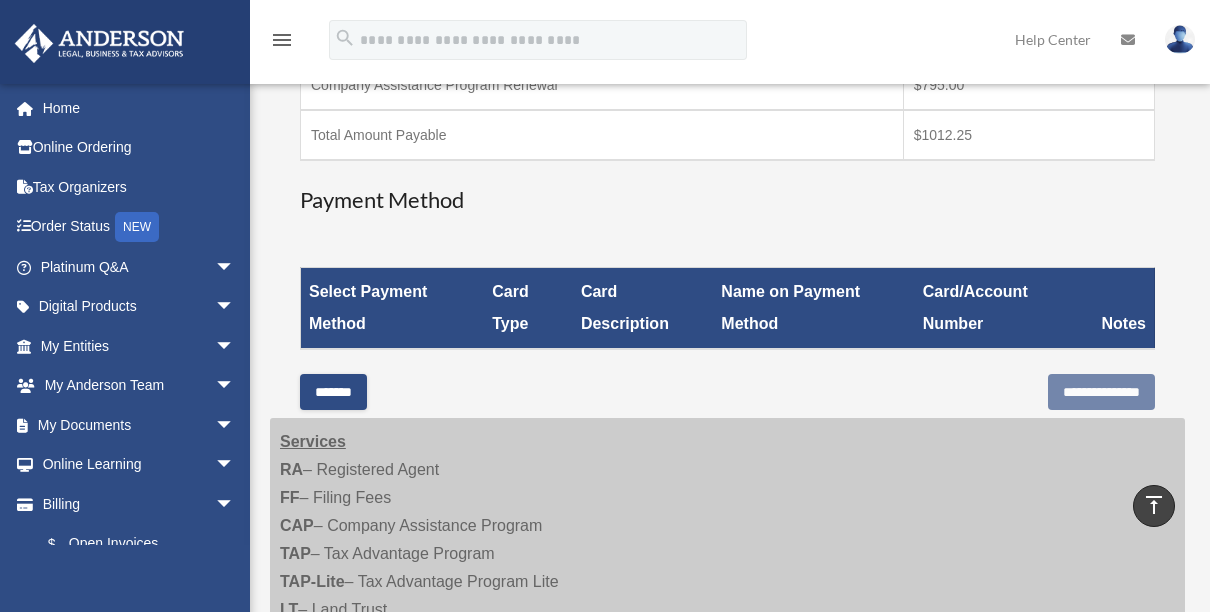 scroll, scrollTop: 500, scrollLeft: 0, axis: vertical 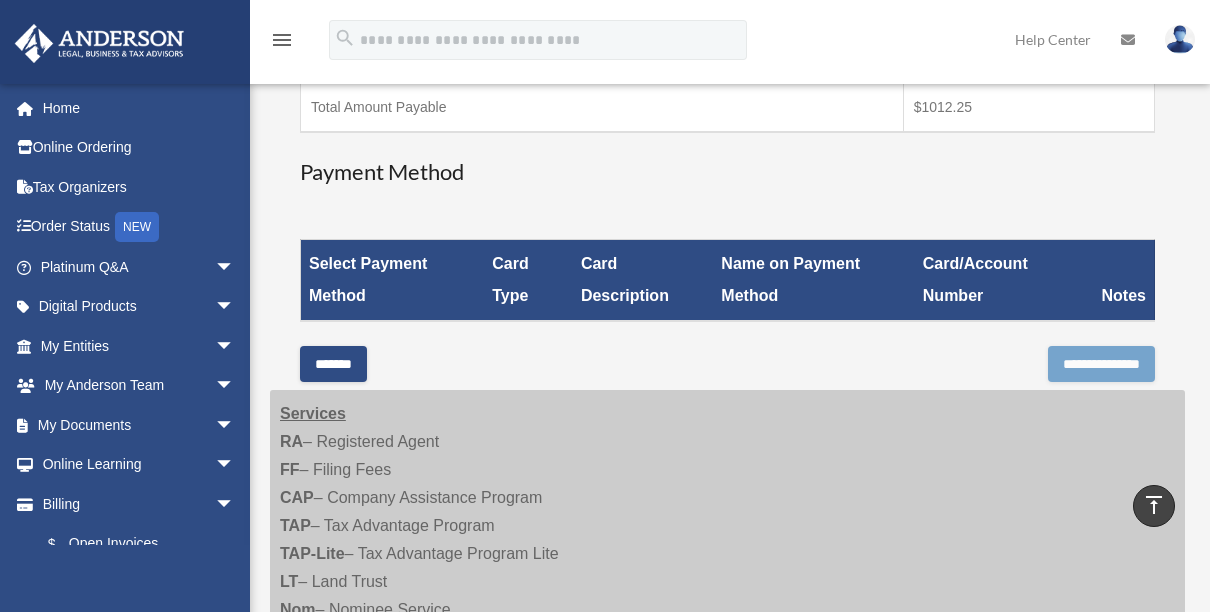 click on "**********" at bounding box center (1101, 364) 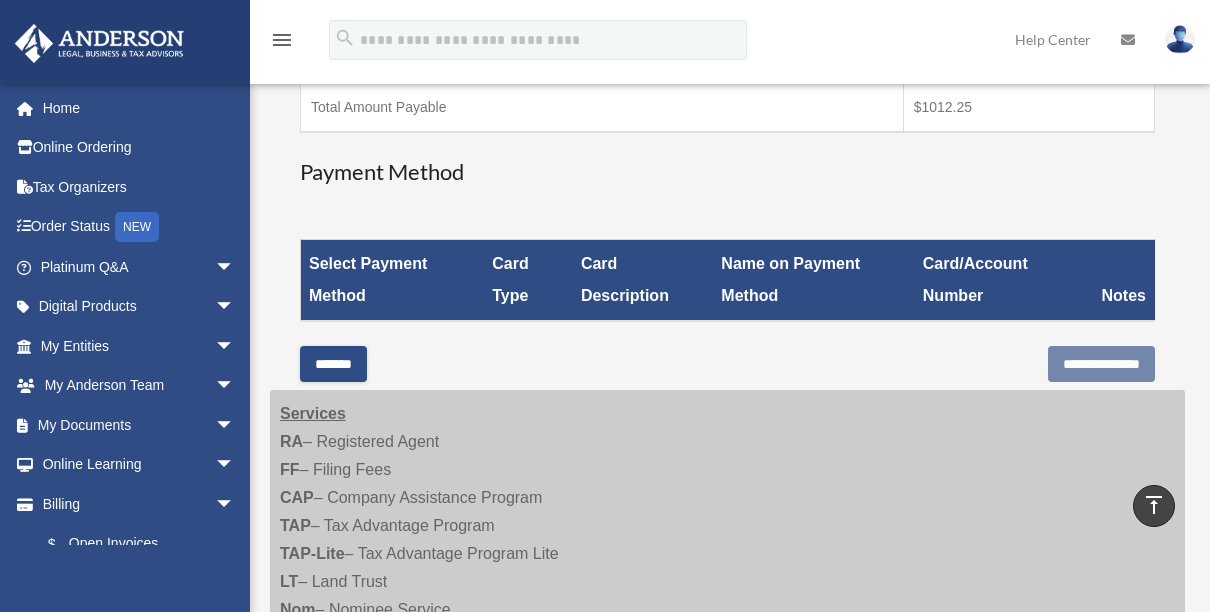 click on "Name on Payment Method" at bounding box center [813, 281] 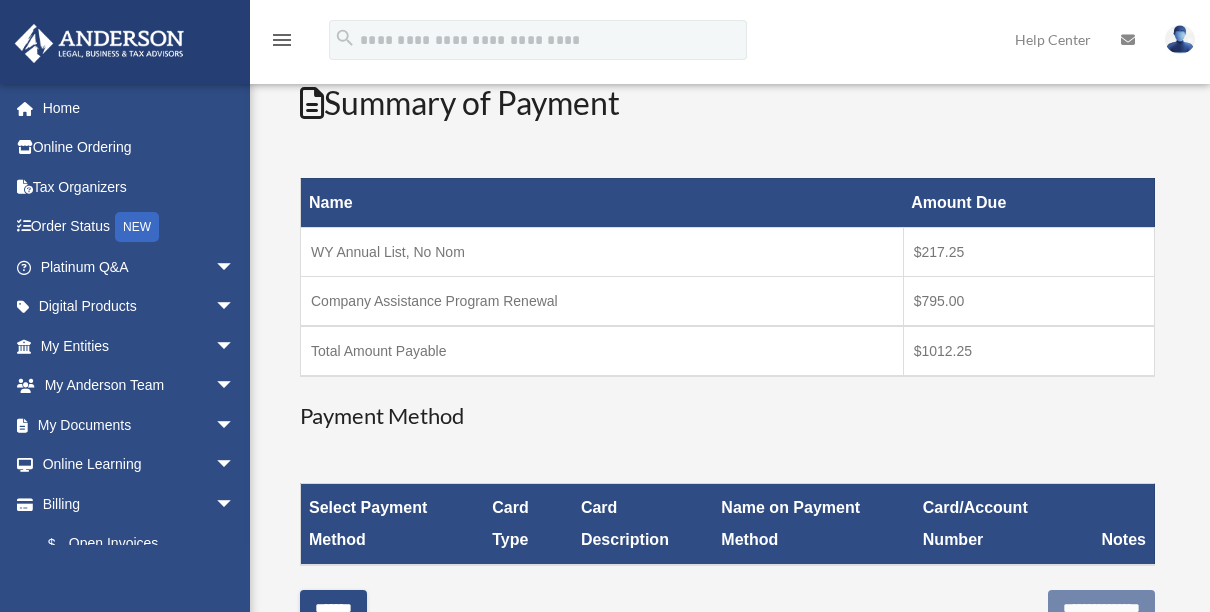 scroll, scrollTop: 260, scrollLeft: 0, axis: vertical 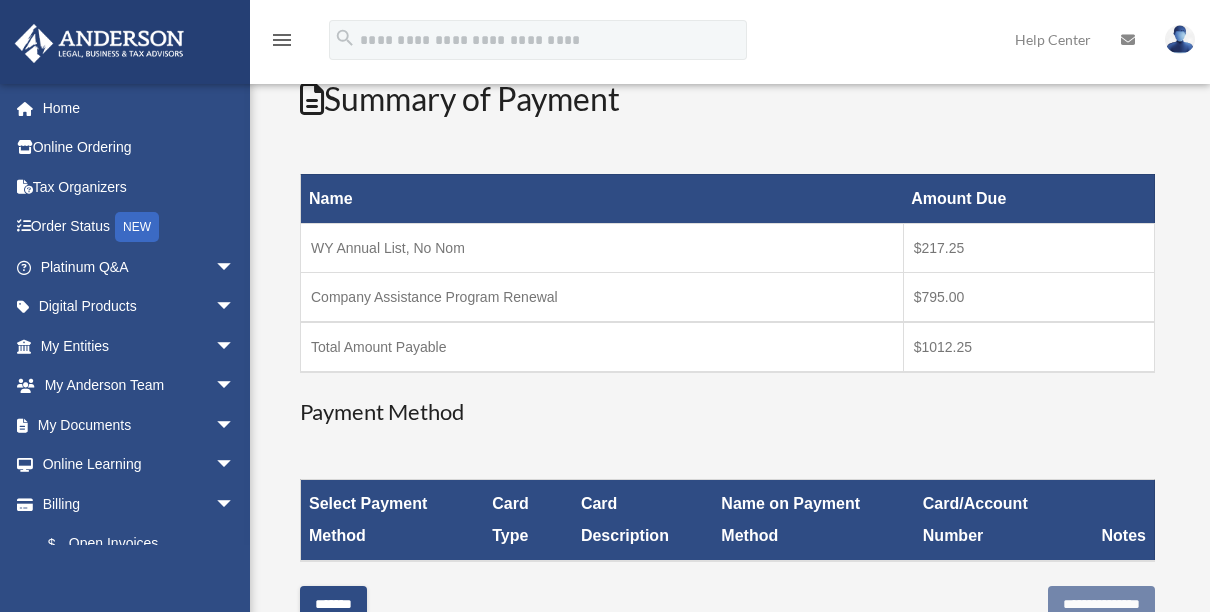 click on "Select Payment Method" at bounding box center [393, 521] 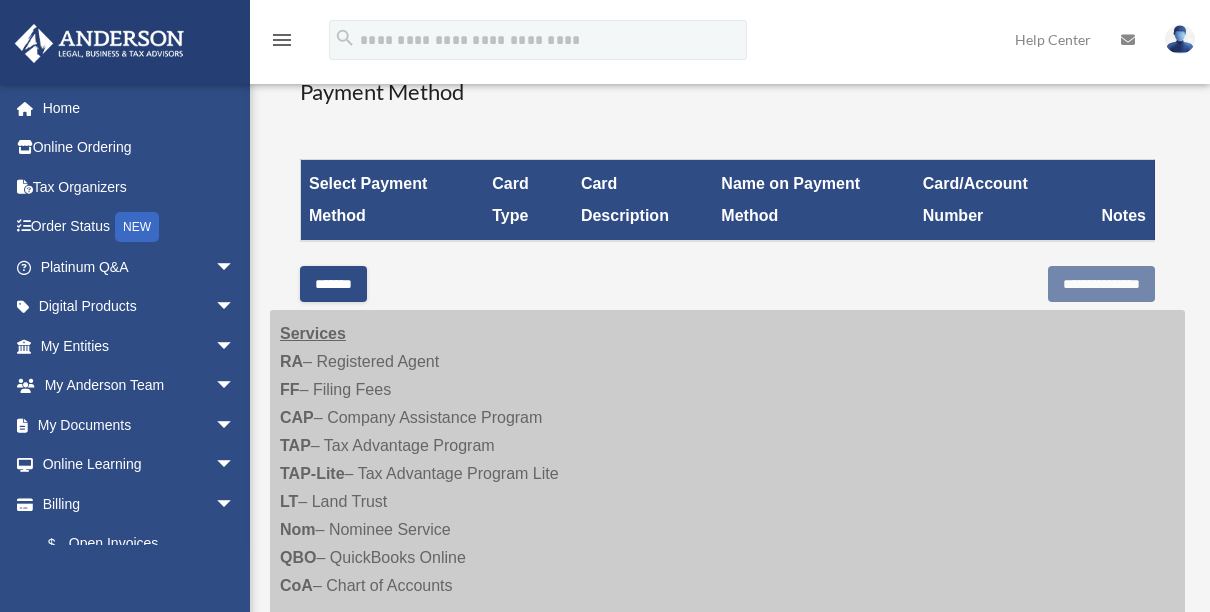 scroll, scrollTop: 582, scrollLeft: 0, axis: vertical 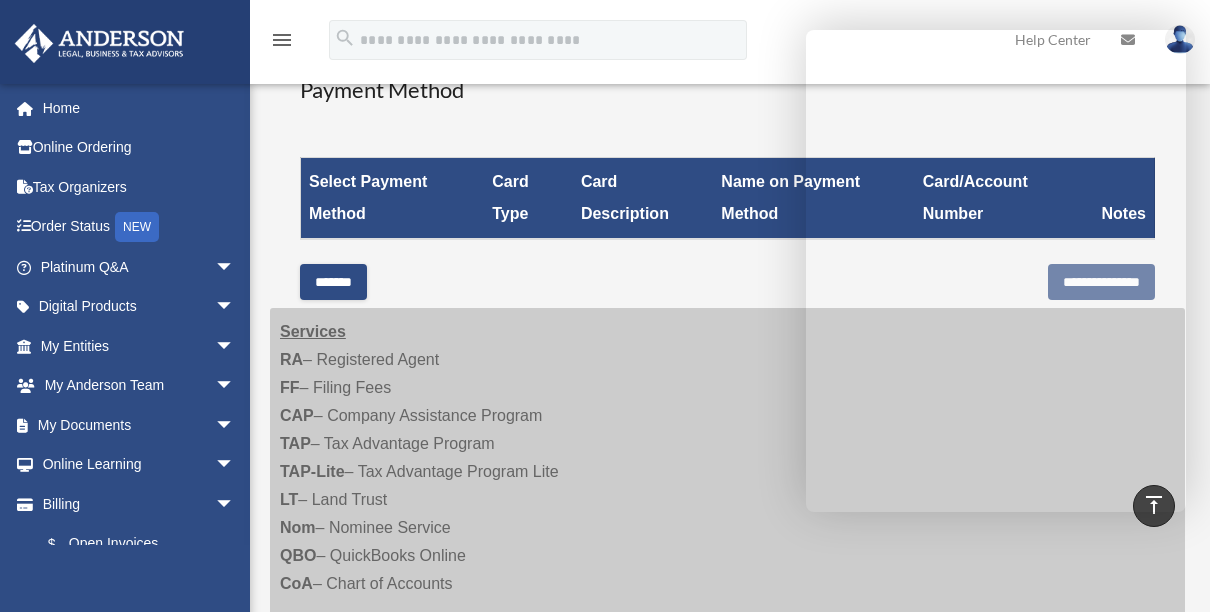 click on "*******" at bounding box center (333, 282) 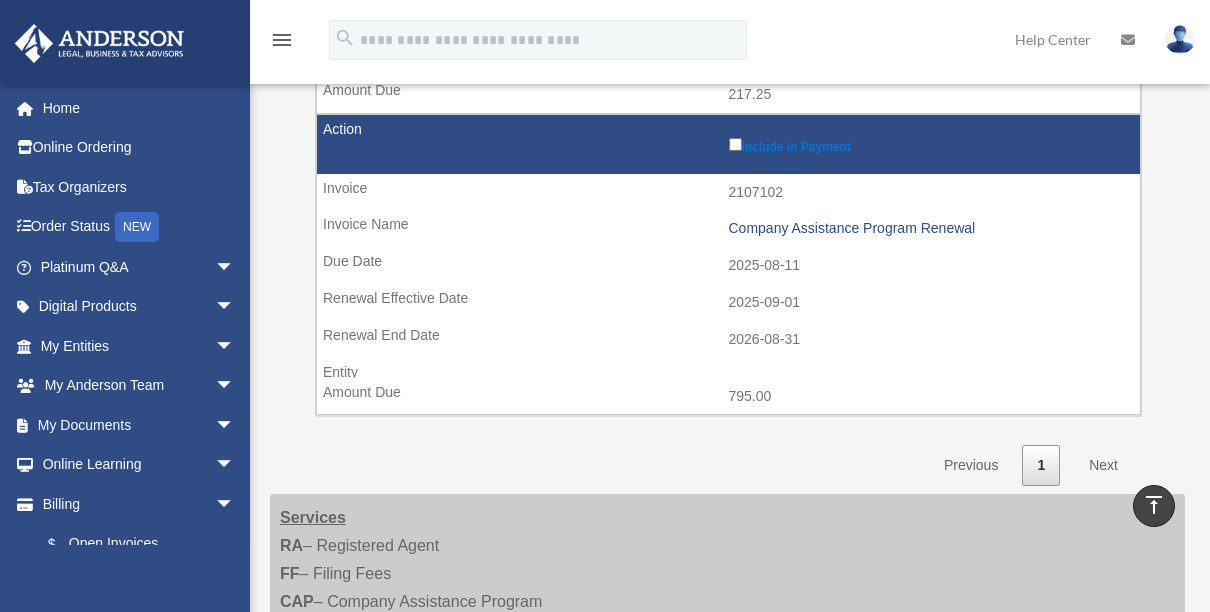 click on "Services
RA  – Registered Agent
FF  – Filing Fees
CAP  – Company Assistance Program
TAP  – Tax Advantage Program
TAP-Lite   – Tax Advantage Program Lite
LT  – Land Trust
Nom  – Nominee Service
QBO  – QuickBooks Online
CoA  – Chart of Accounts
I have a question about my billing  |  How to add a payment method" at bounding box center [727, 686] 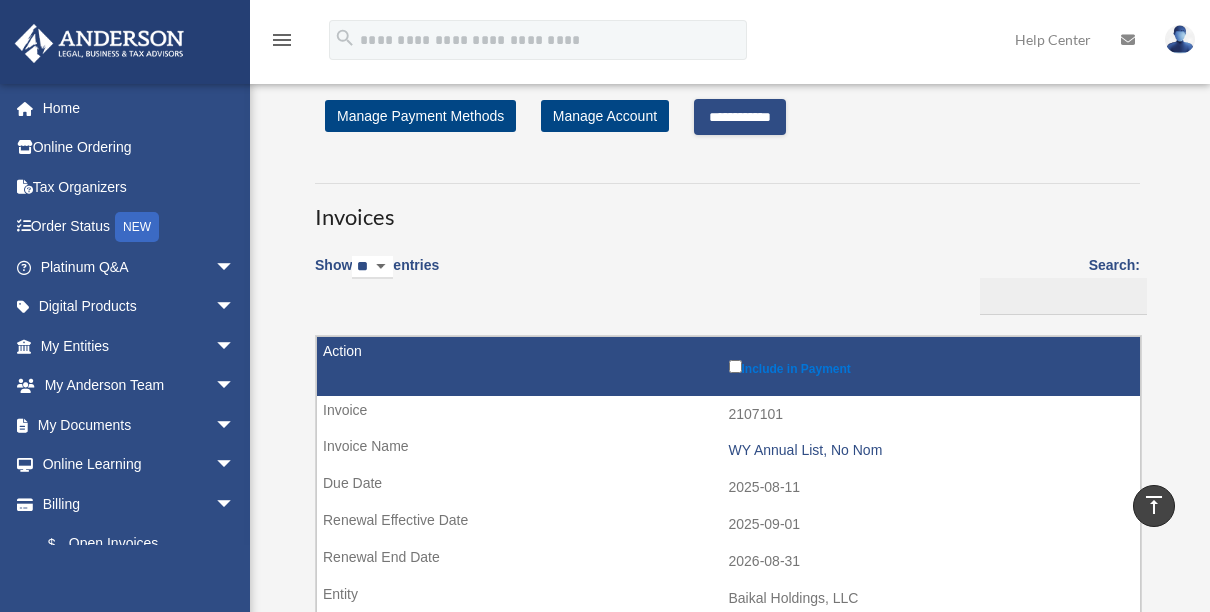 scroll, scrollTop: 0, scrollLeft: 0, axis: both 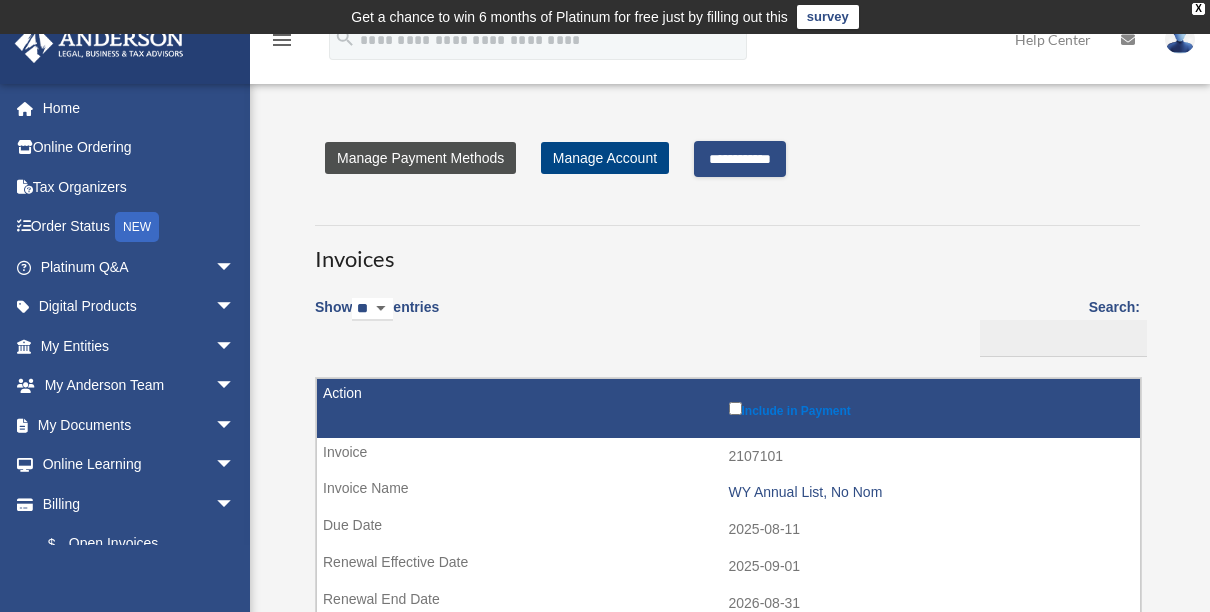 click on "Manage Payment Methods" at bounding box center (420, 158) 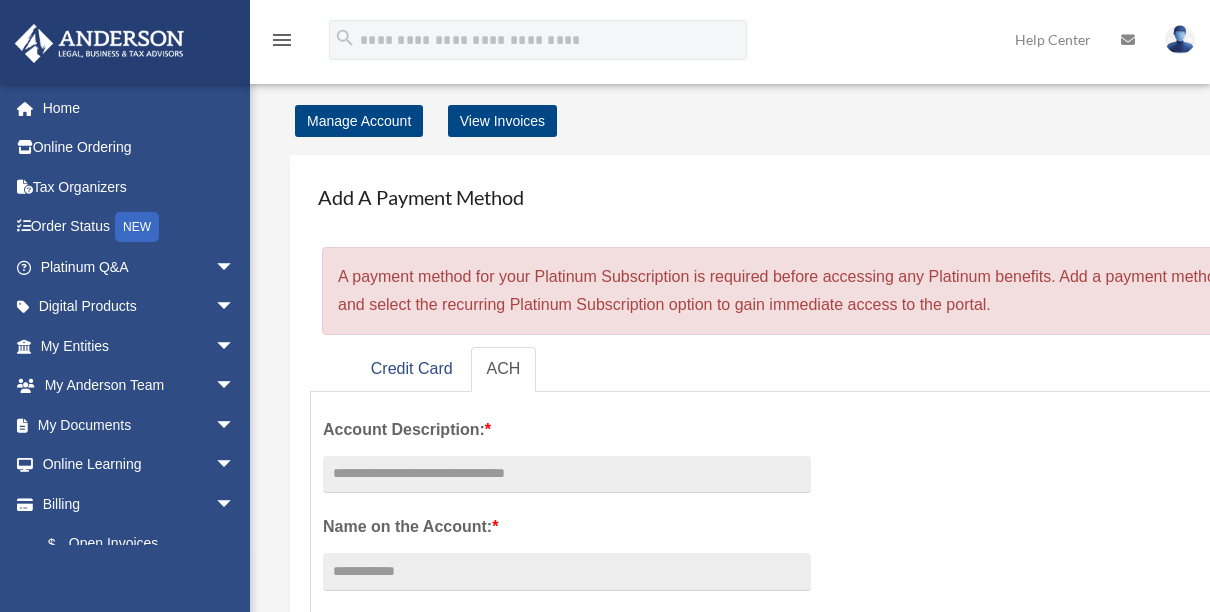 scroll, scrollTop: 0, scrollLeft: 0, axis: both 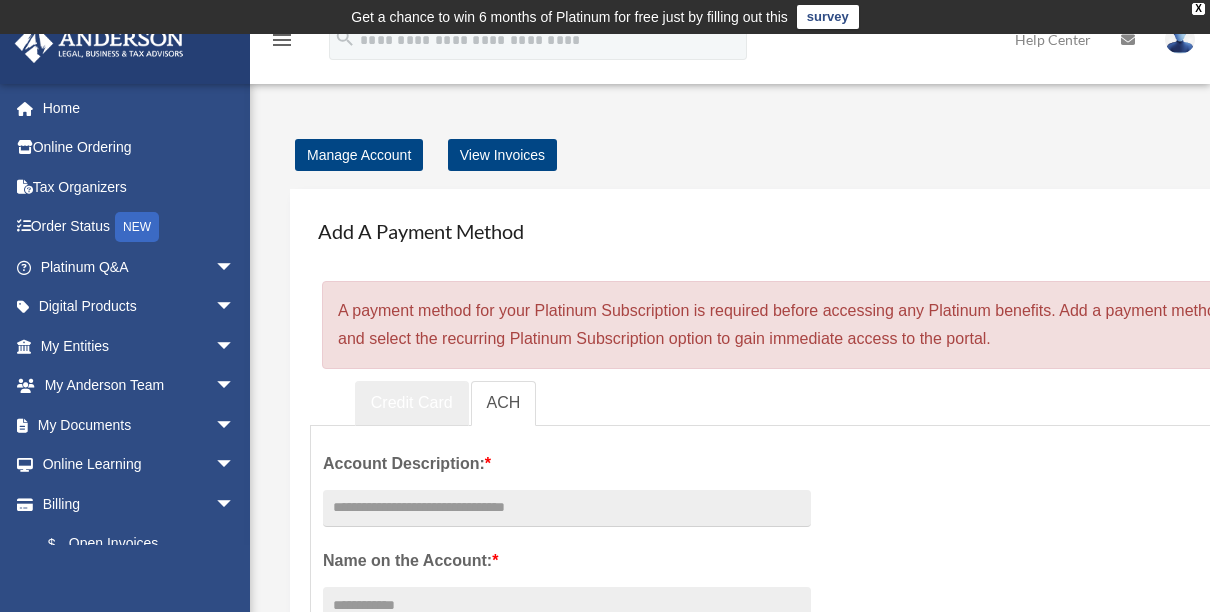 click on "Credit Card" at bounding box center [412, 403] 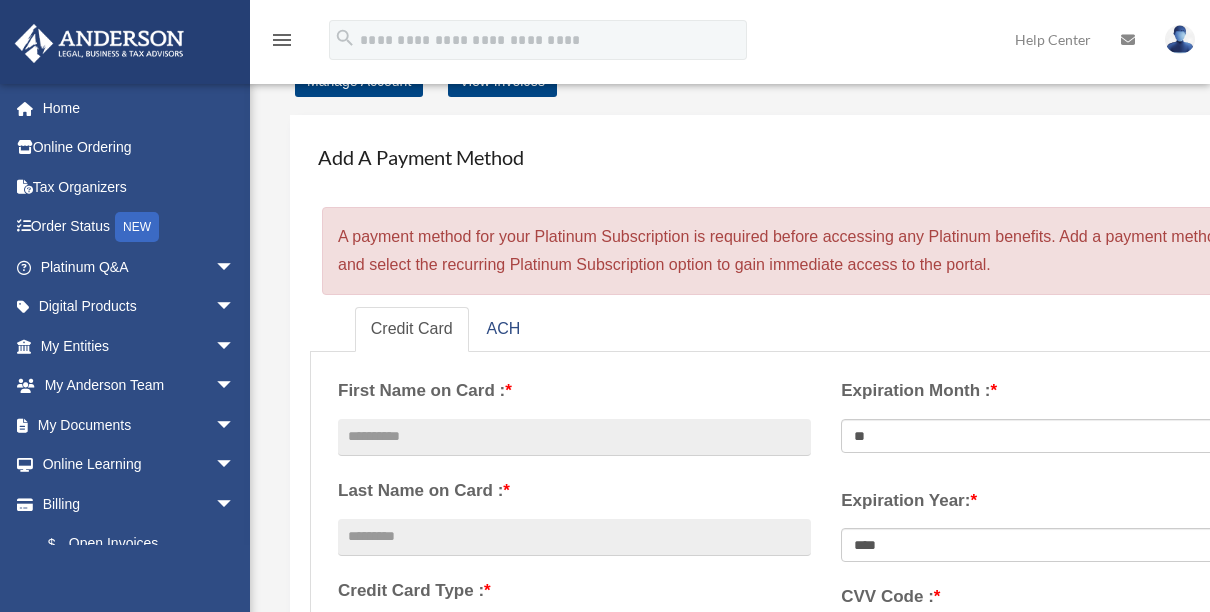 scroll, scrollTop: 79, scrollLeft: 0, axis: vertical 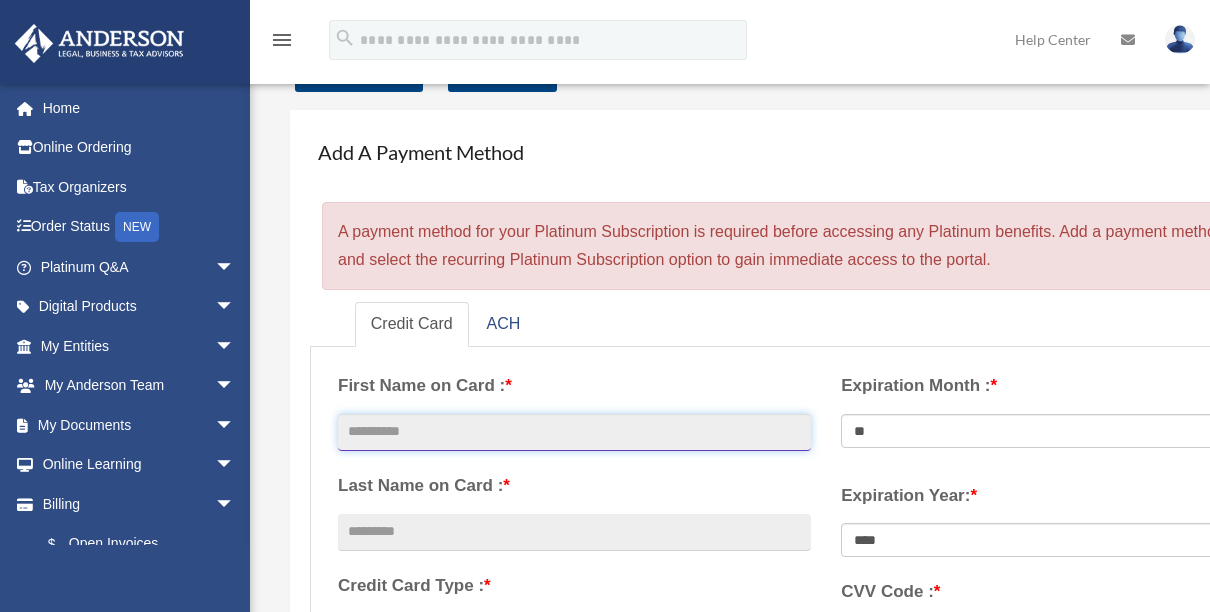 click at bounding box center [574, 433] 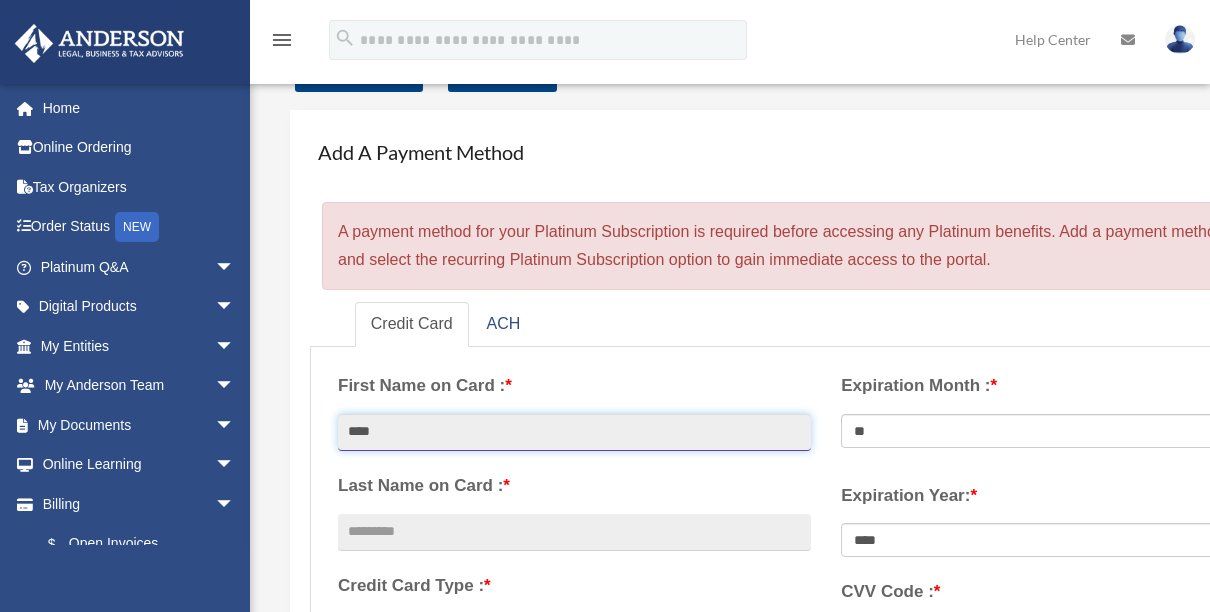 type on "****" 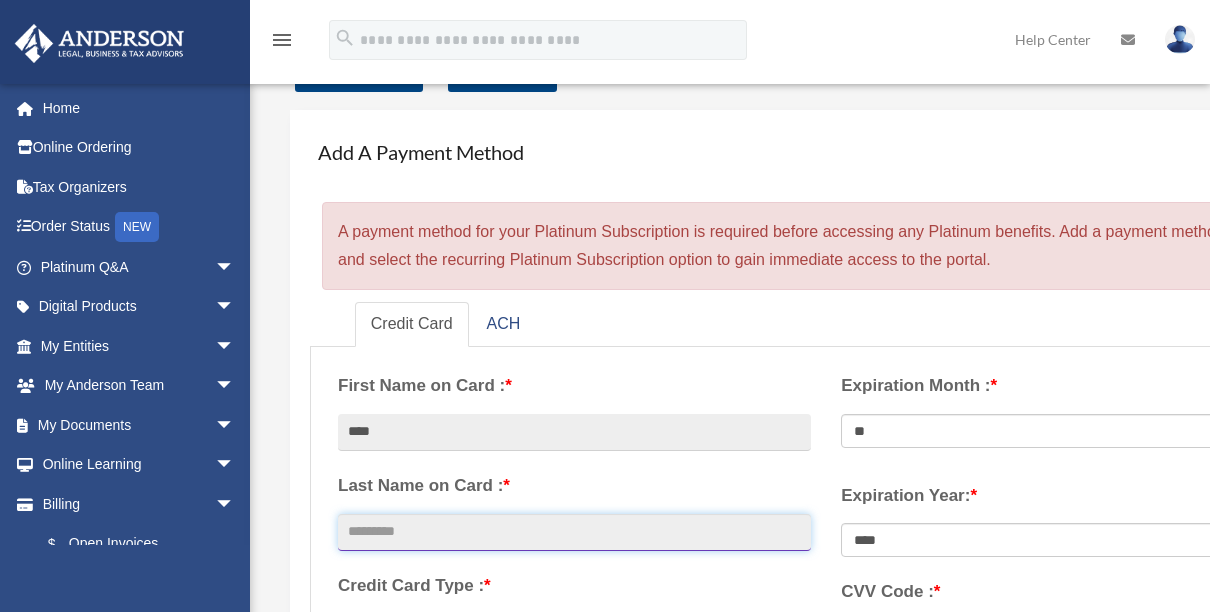 click at bounding box center (574, 533) 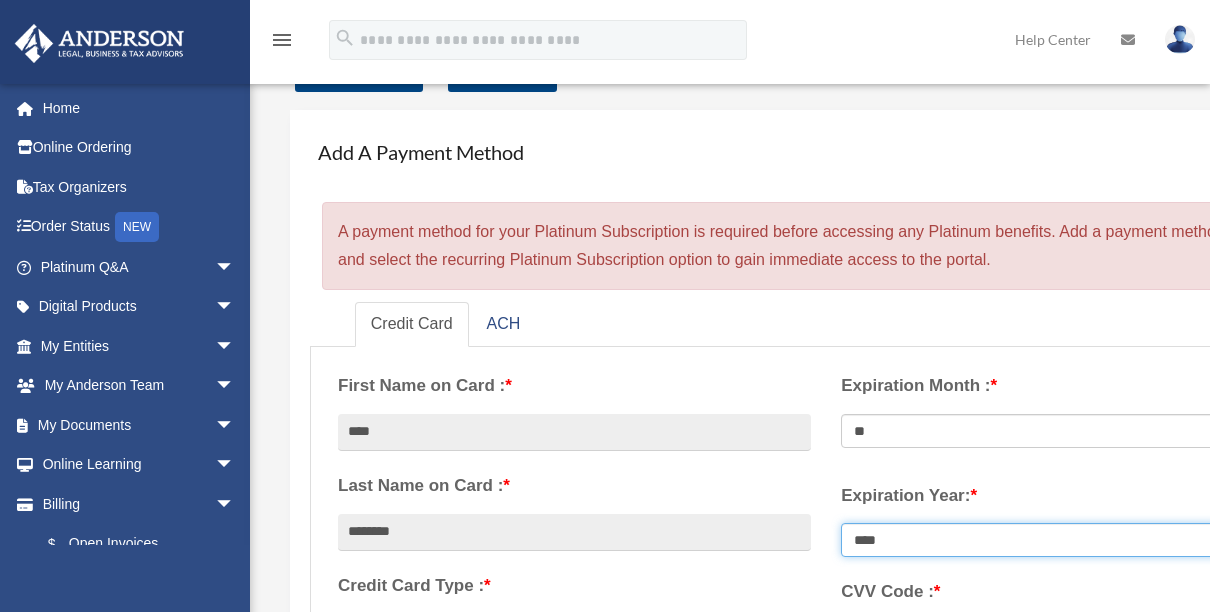 click on "****
****
****
****
****
****
****
**** ****" at bounding box center (1078, 540) 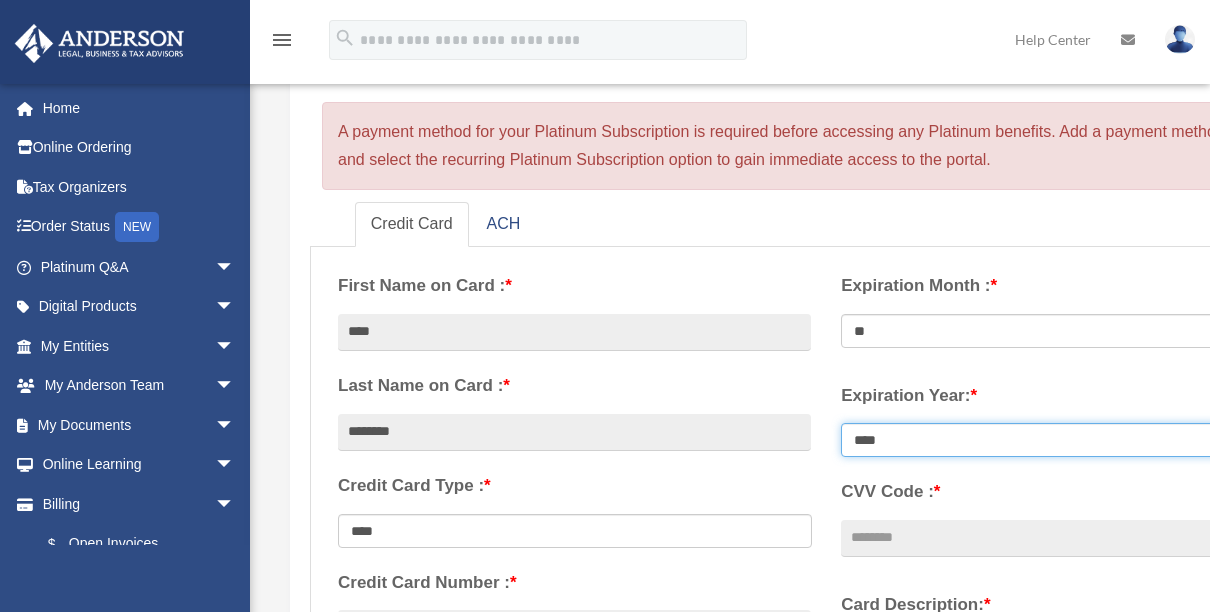 scroll, scrollTop: 279, scrollLeft: 0, axis: vertical 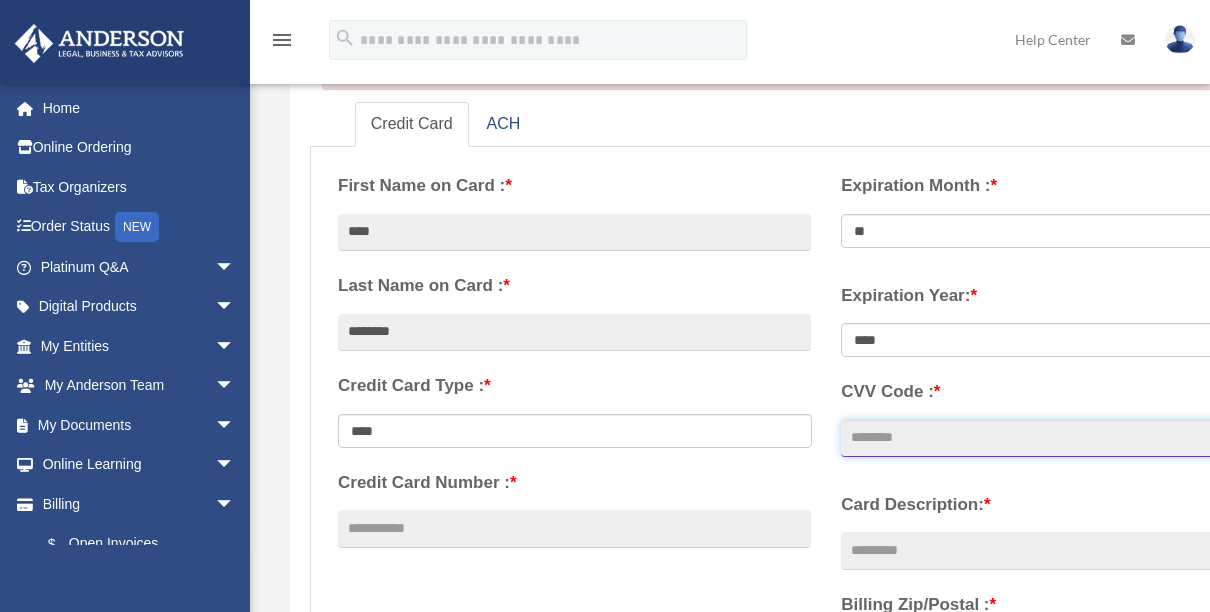 click on "CVV Code : *" at bounding box center [1077, 439] 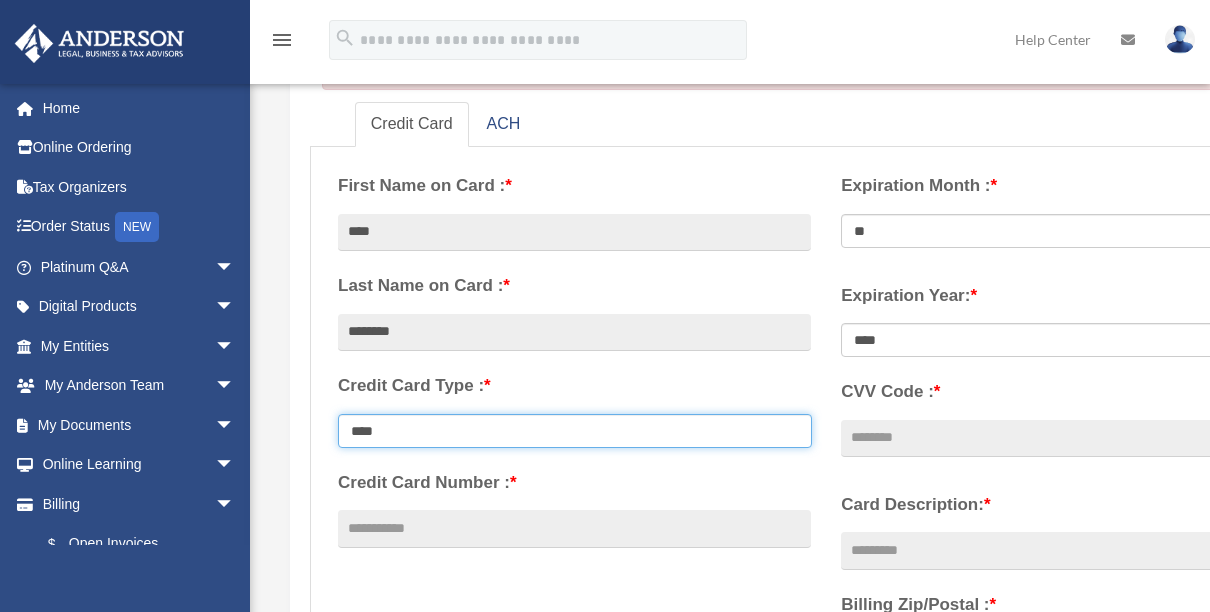 click on "**********" at bounding box center [575, 431] 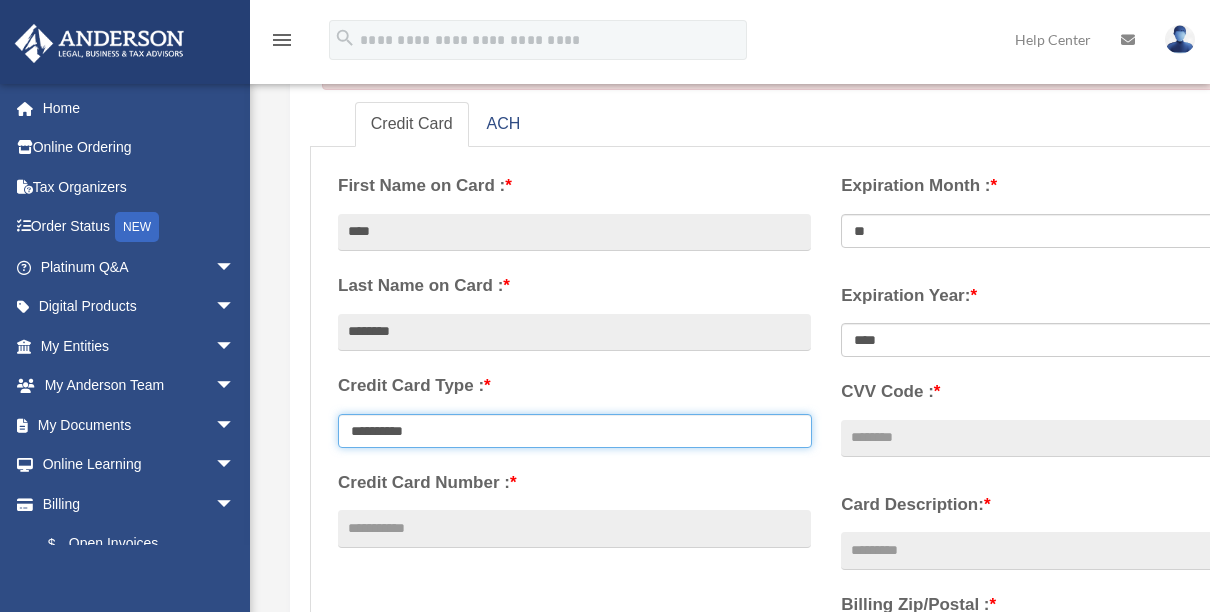 click on "**********" at bounding box center (575, 431) 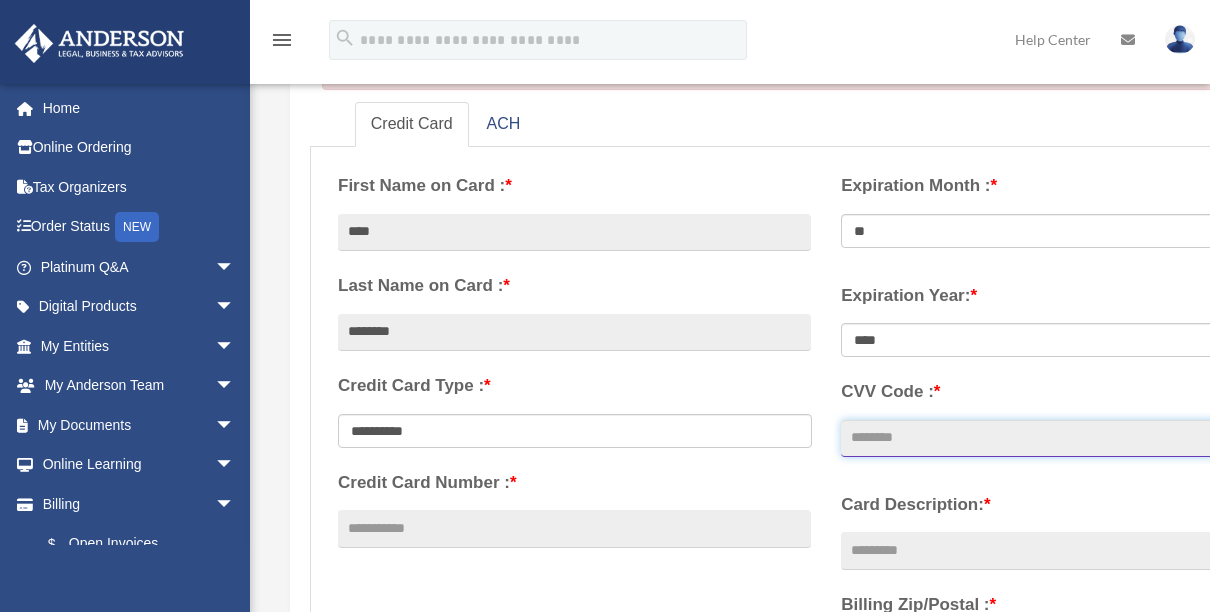 click on "CVV Code : *" at bounding box center (1077, 439) 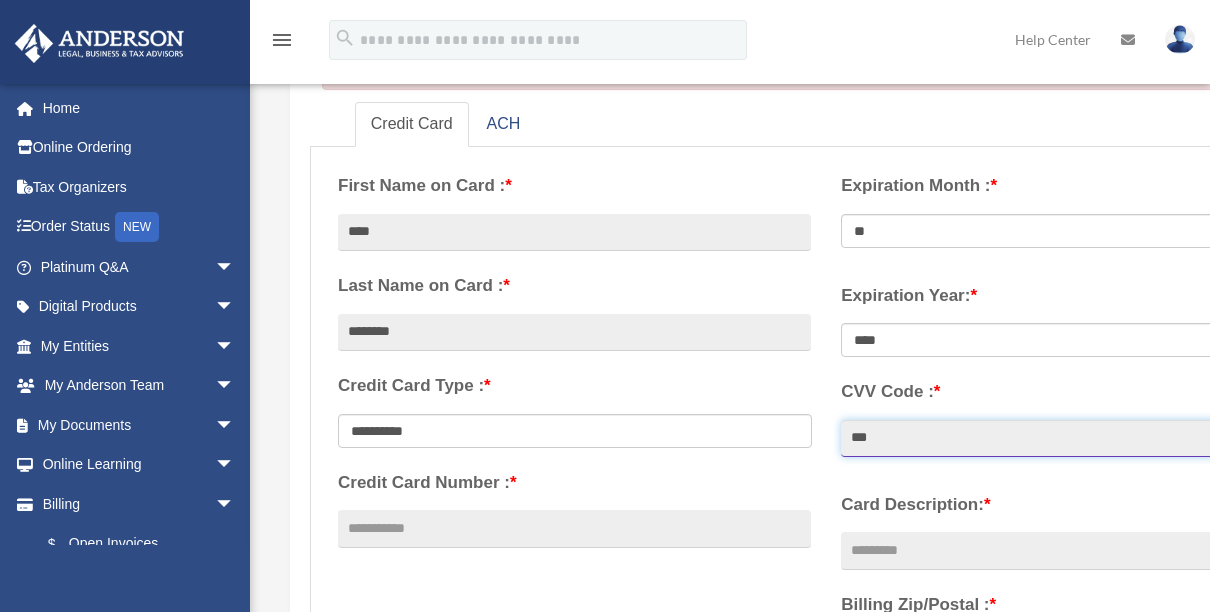 scroll, scrollTop: 379, scrollLeft: 0, axis: vertical 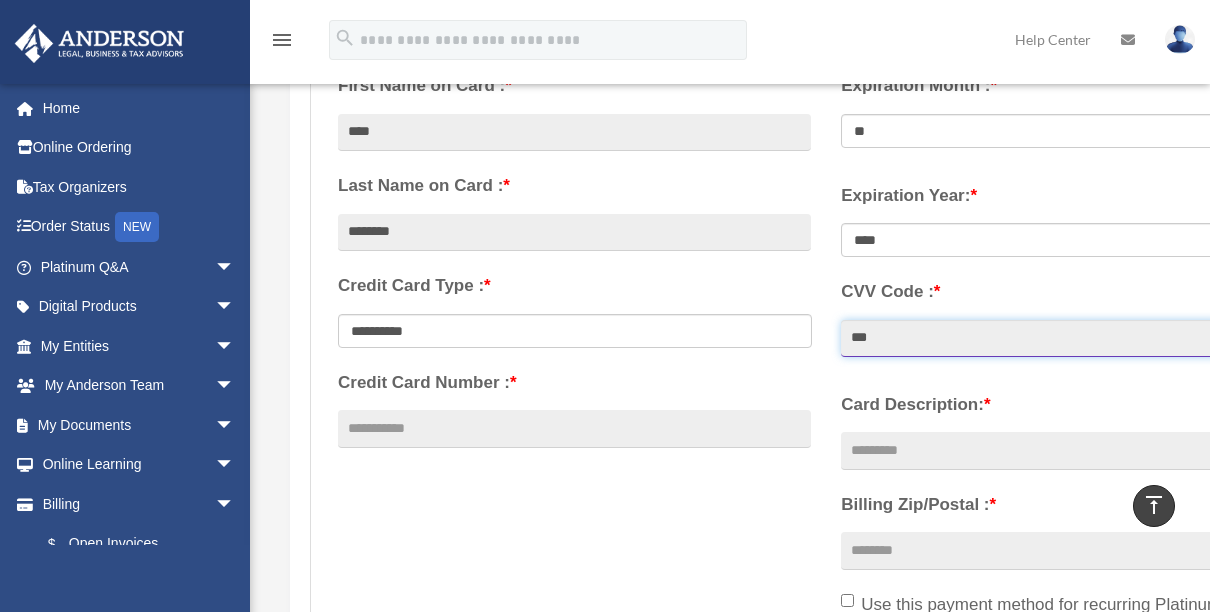 type on "***" 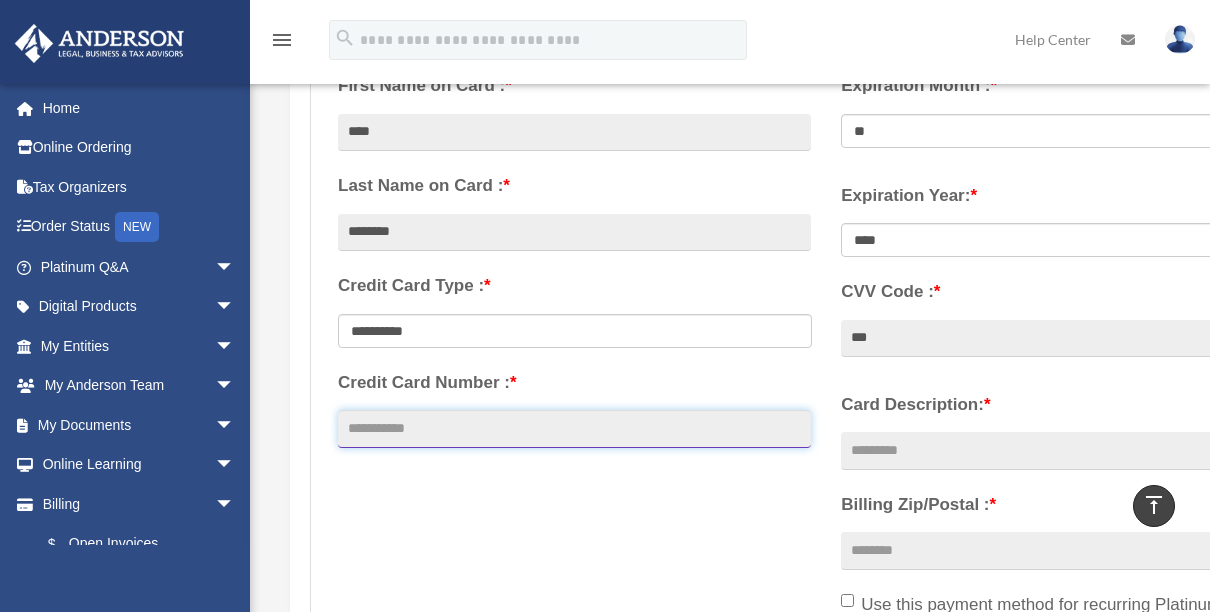 click on "Credit Card Number : *" at bounding box center [574, 429] 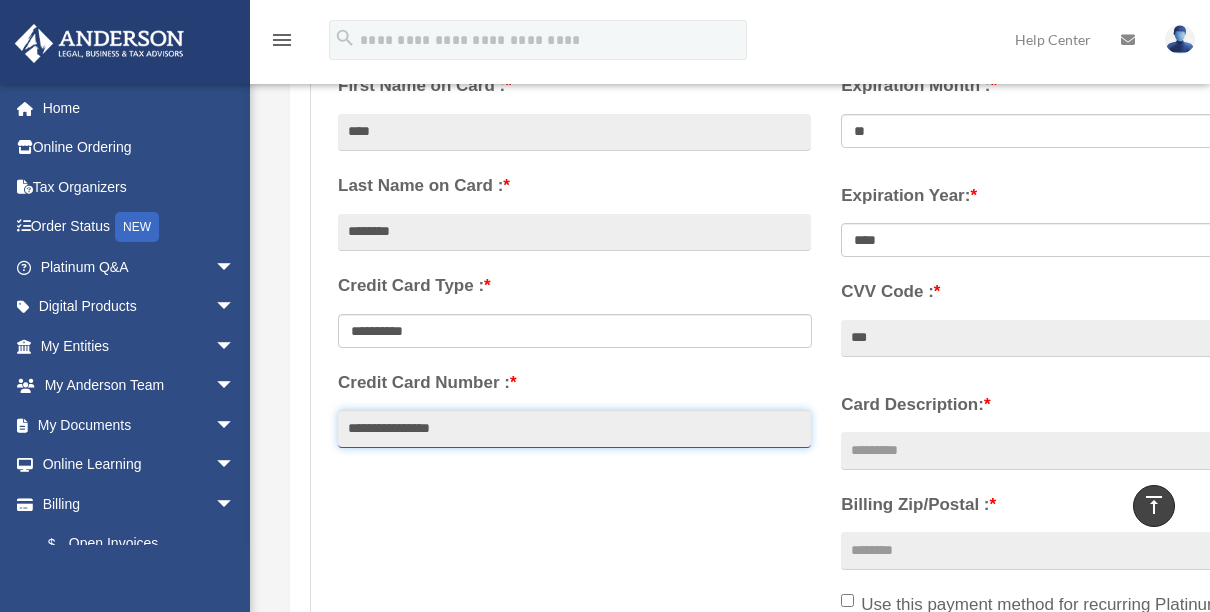 type on "**********" 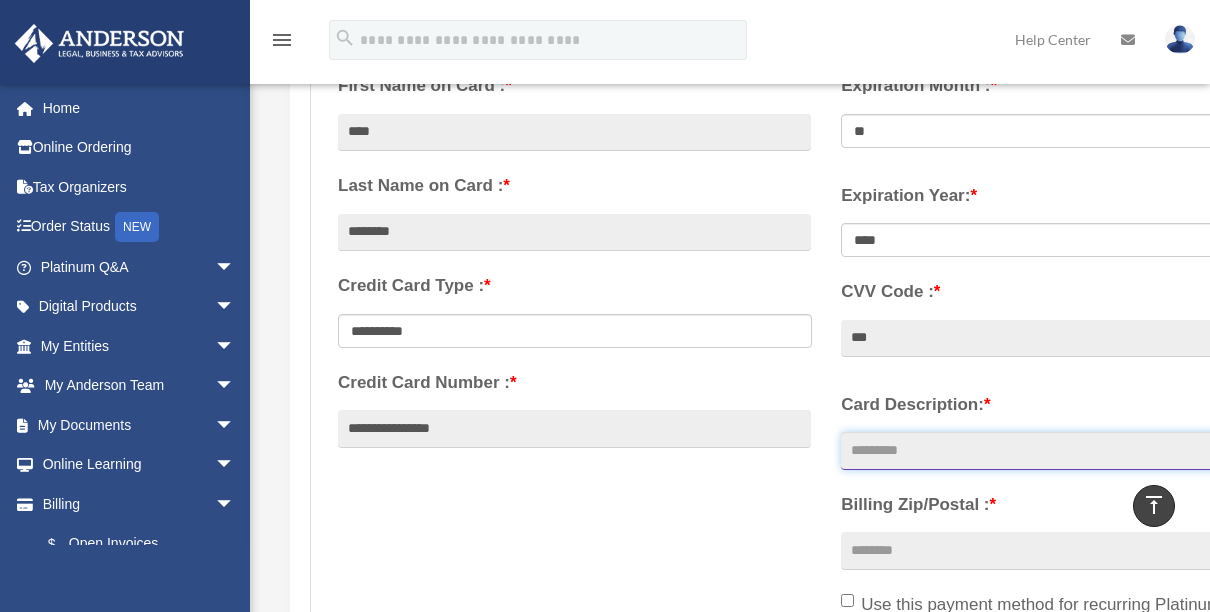 click on "Card Description: *" at bounding box center (1077, 451) 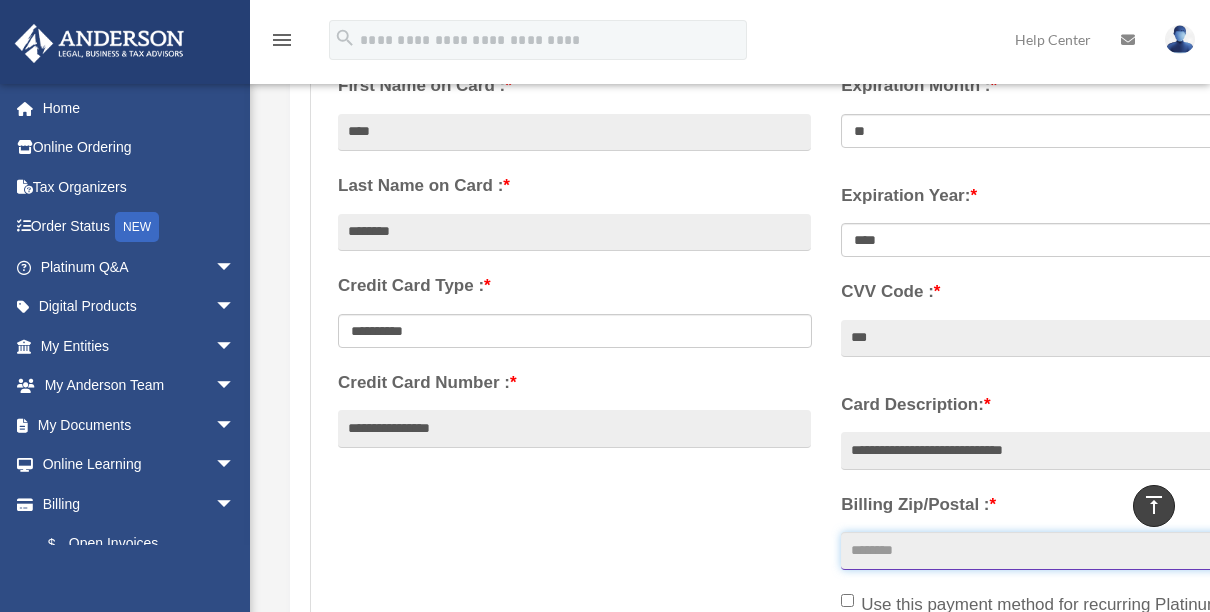 type on "*****" 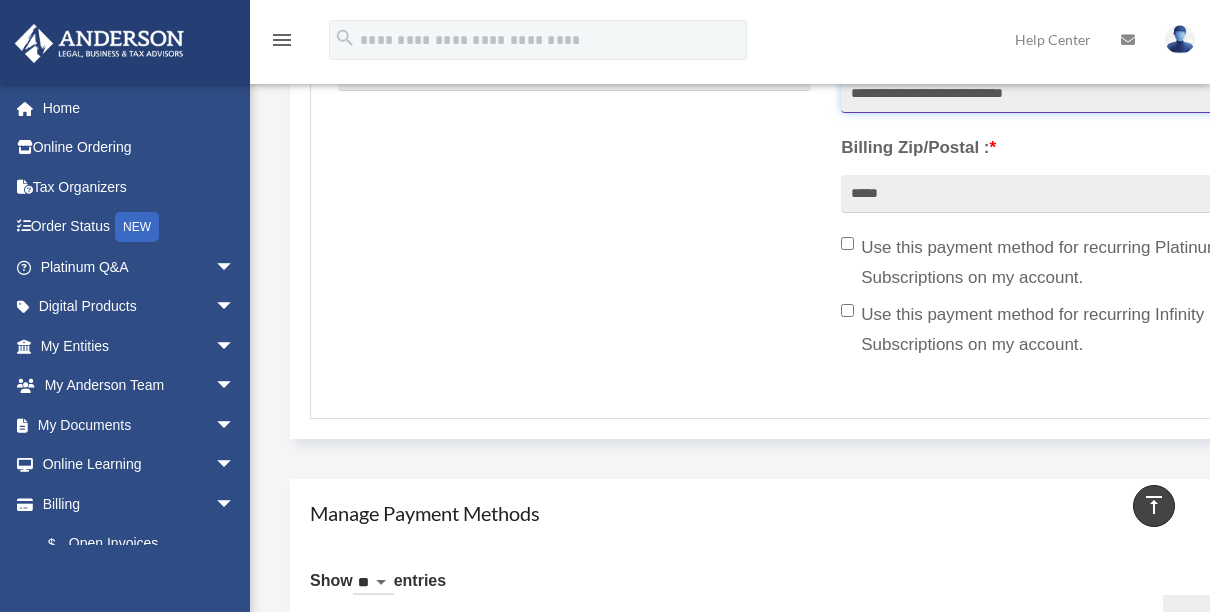 scroll, scrollTop: 779, scrollLeft: 0, axis: vertical 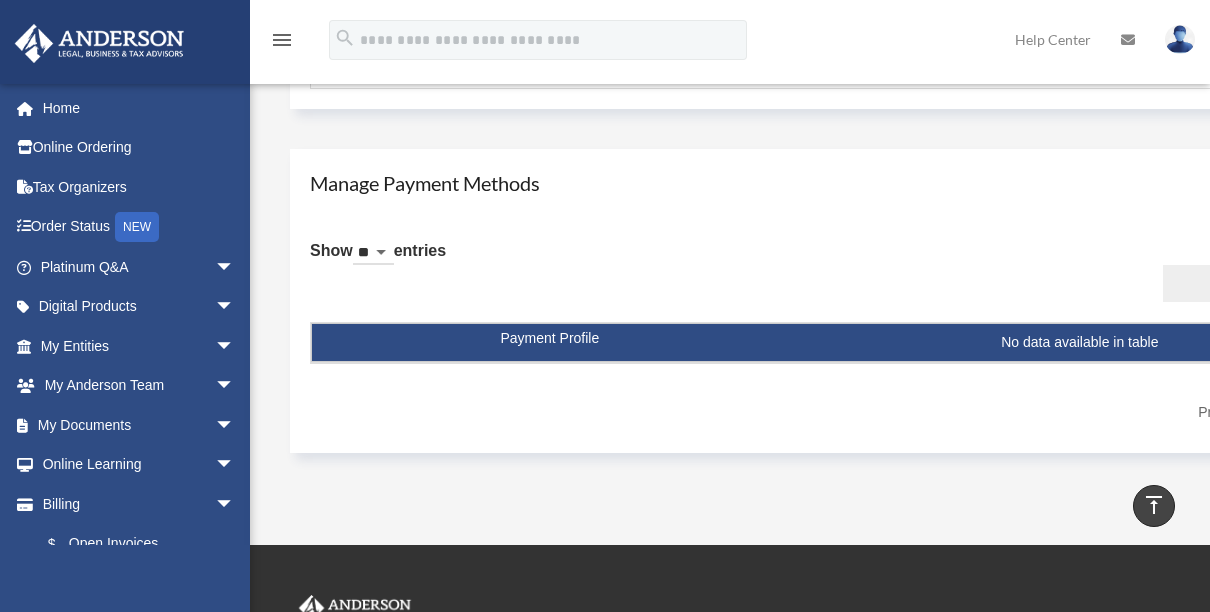 click on "Search:" at bounding box center (1257, 284) 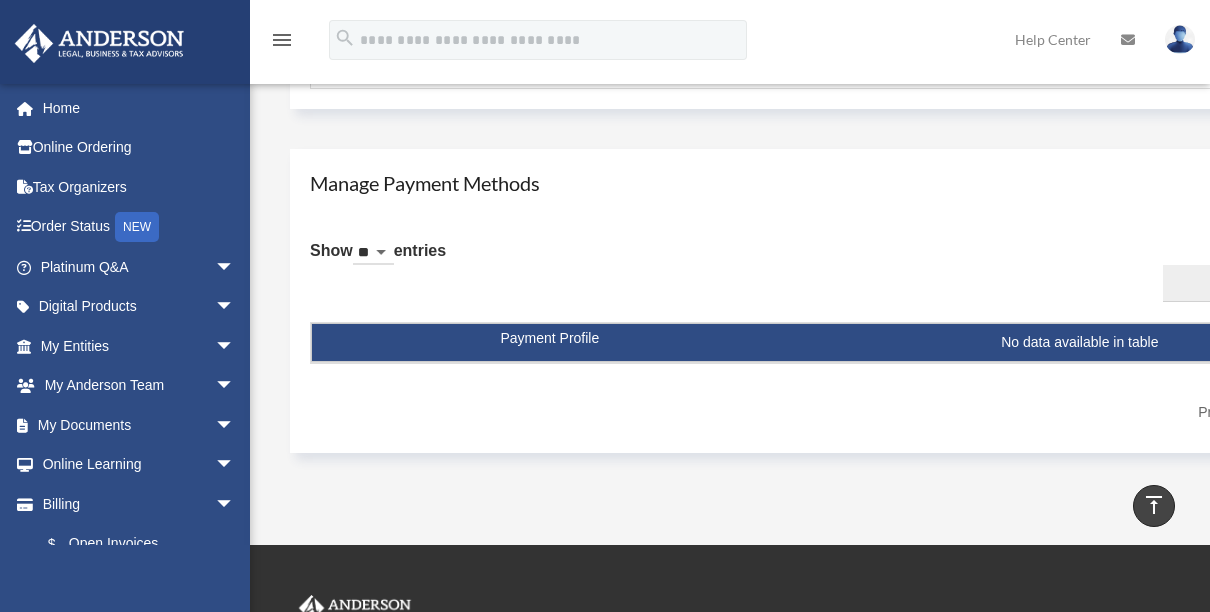 click on "** ** ** ***" at bounding box center [373, 253] 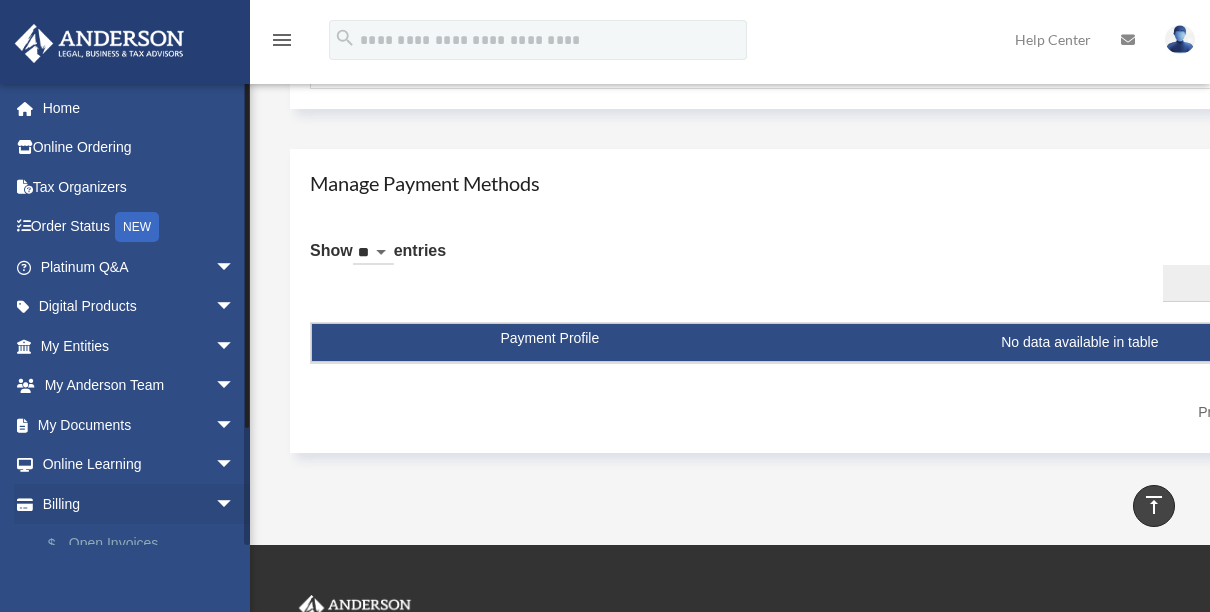 click on "$" at bounding box center (64, 544) 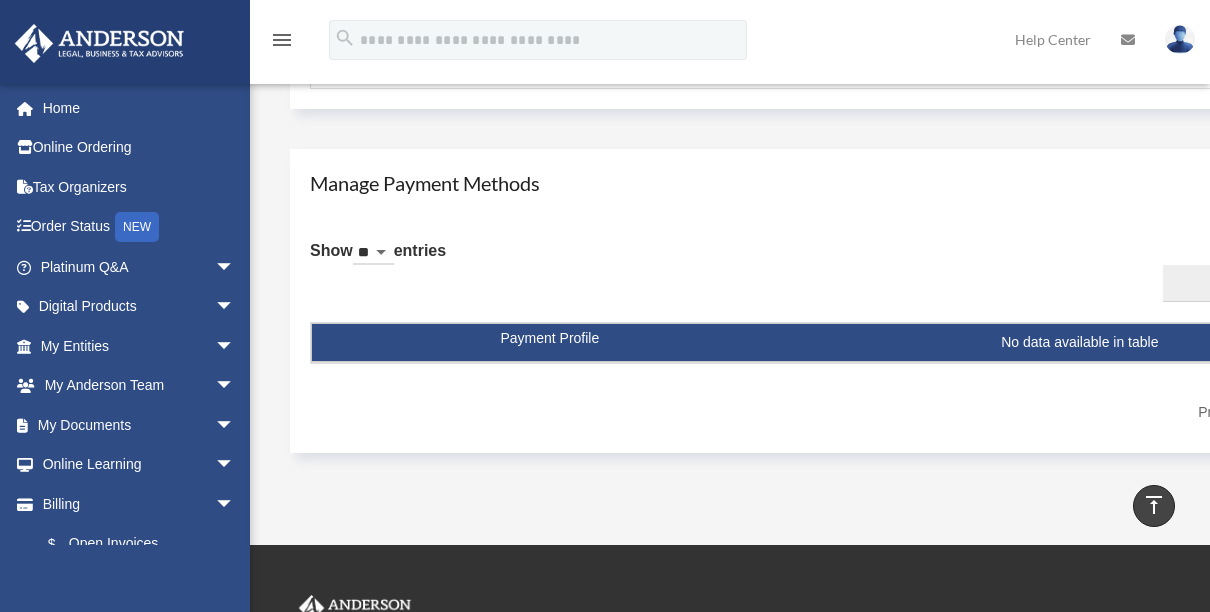 click on "Show  ** ** ** ***  entries Search:
Payment Profile Name On Card/Account Exp. Month Exp. Year Account Number Remove
No data available in table
Showing 0 to 0 of 0 entries Previous Next" at bounding box center (826, 329) 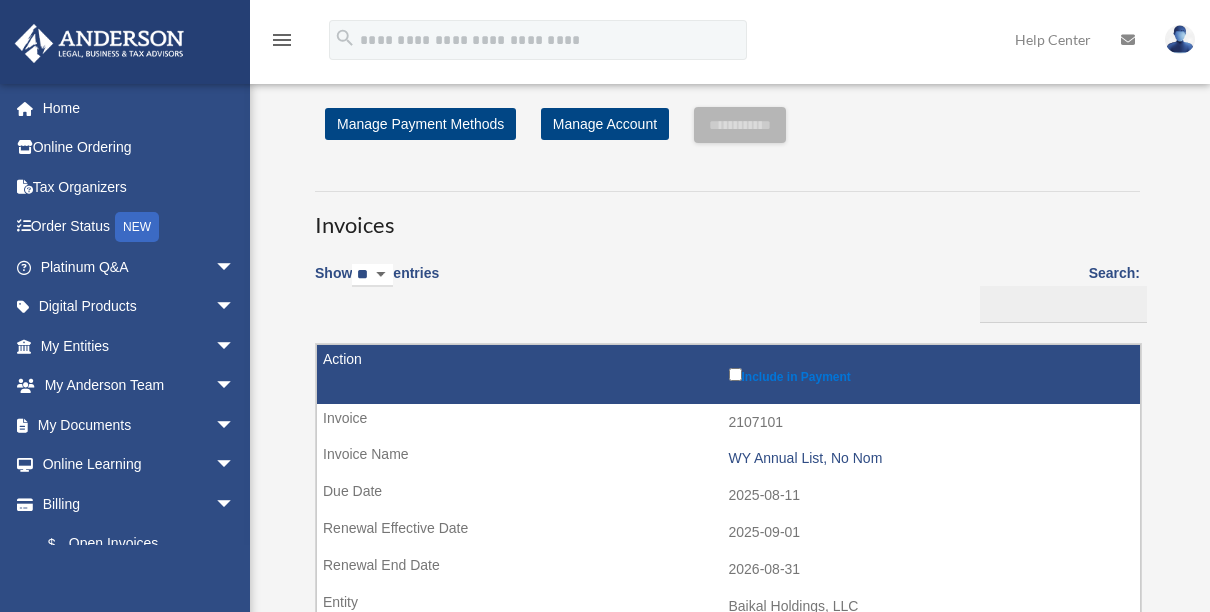 scroll, scrollTop: 0, scrollLeft: 0, axis: both 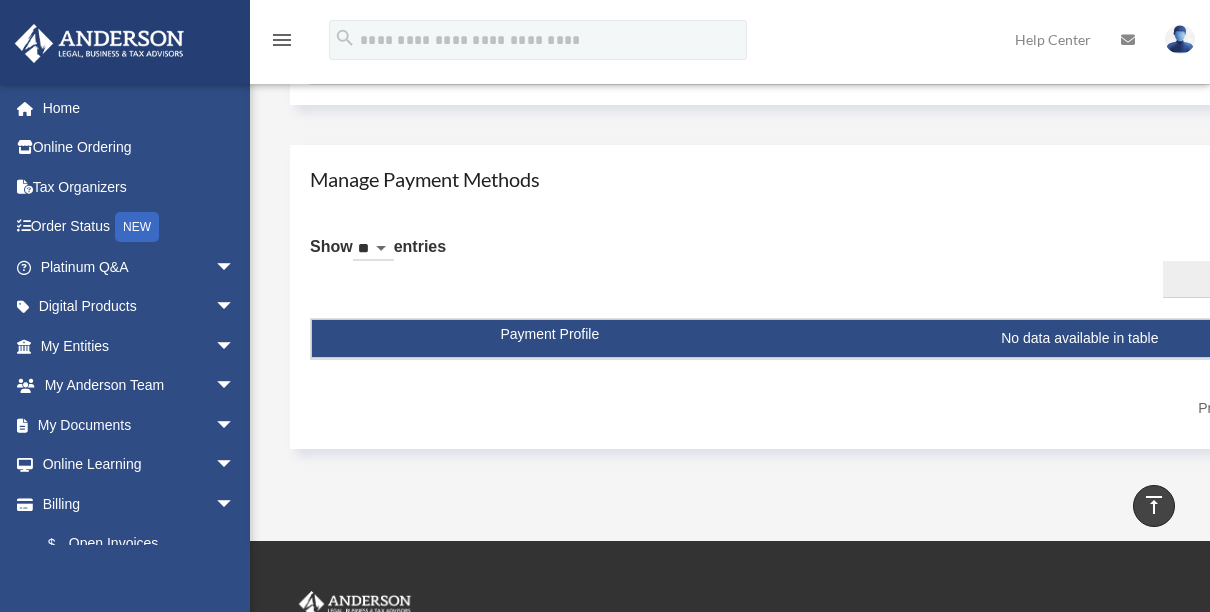 click on "vertical_align_top" at bounding box center [1154, 505] 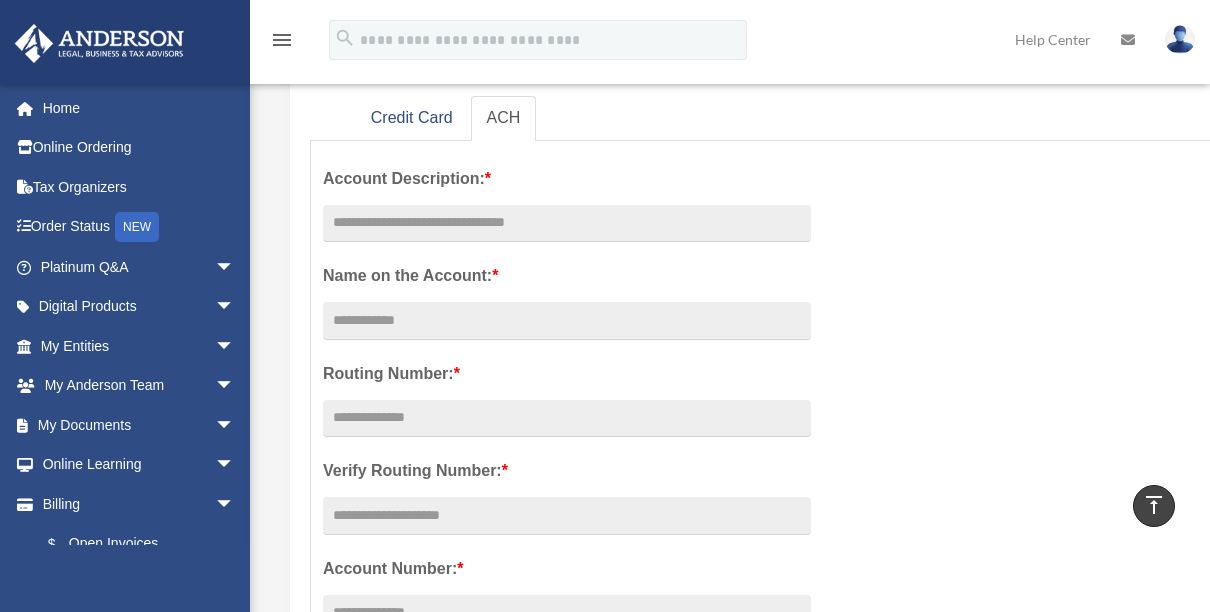 scroll, scrollTop: 0, scrollLeft: 0, axis: both 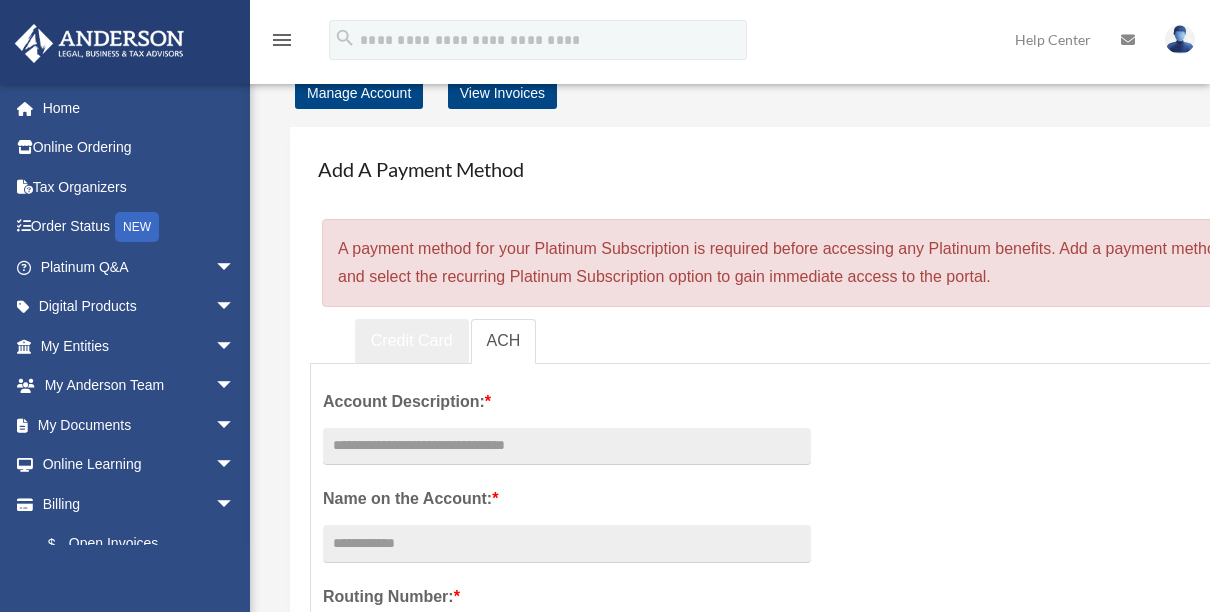 click on "Credit Card" at bounding box center [412, 341] 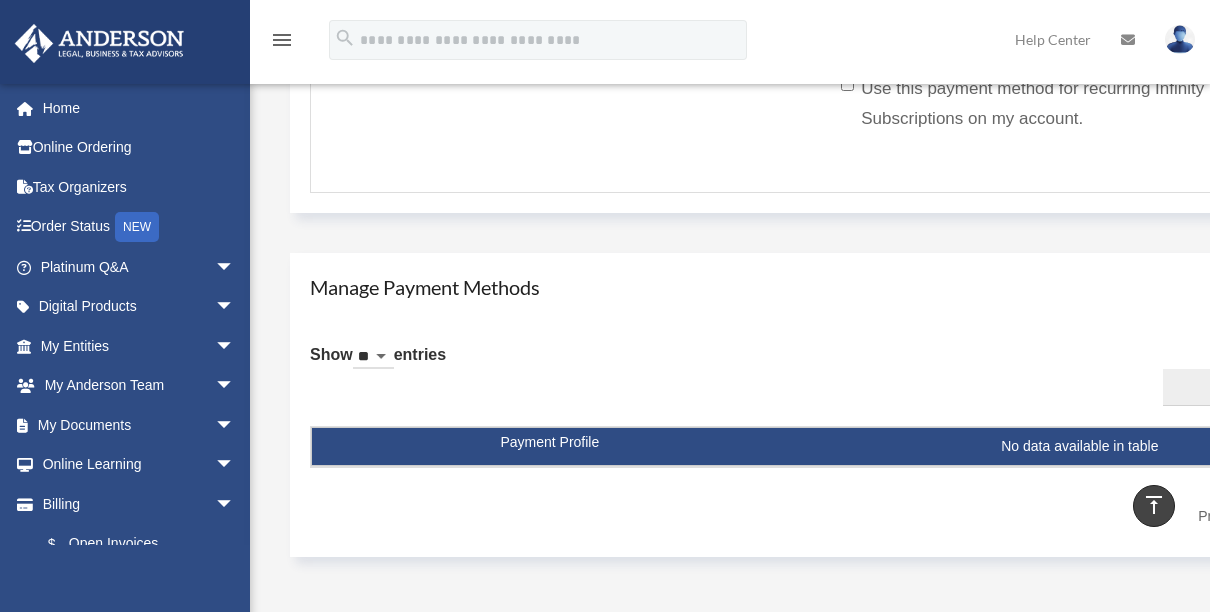 scroll, scrollTop: 1062, scrollLeft: 0, axis: vertical 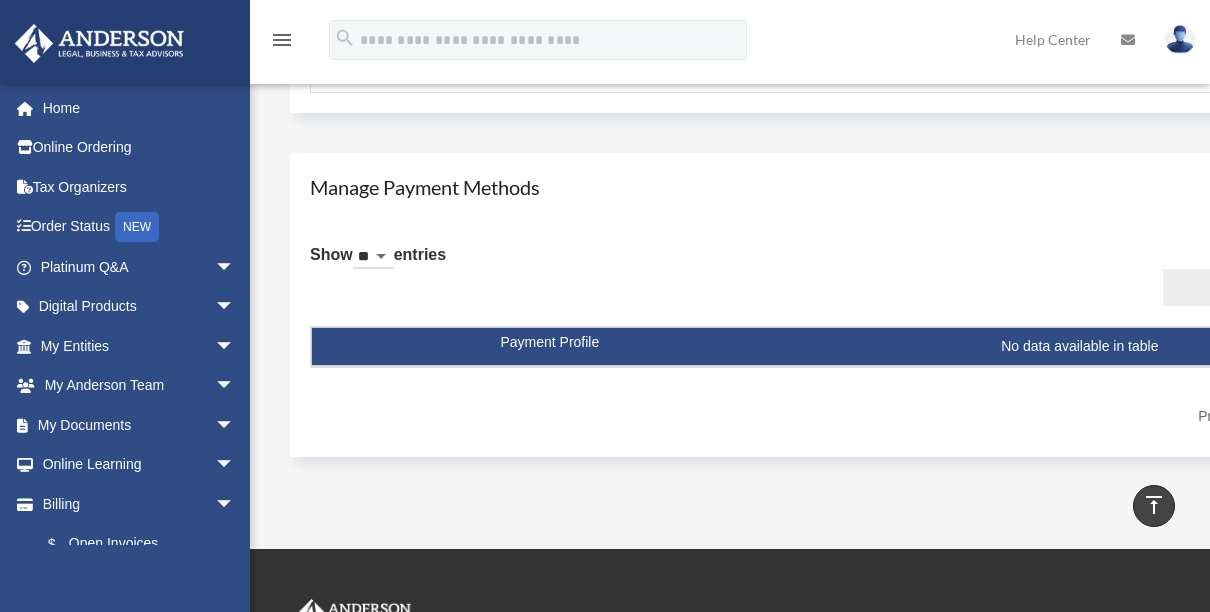 click on "Search:" at bounding box center [1257, 288] 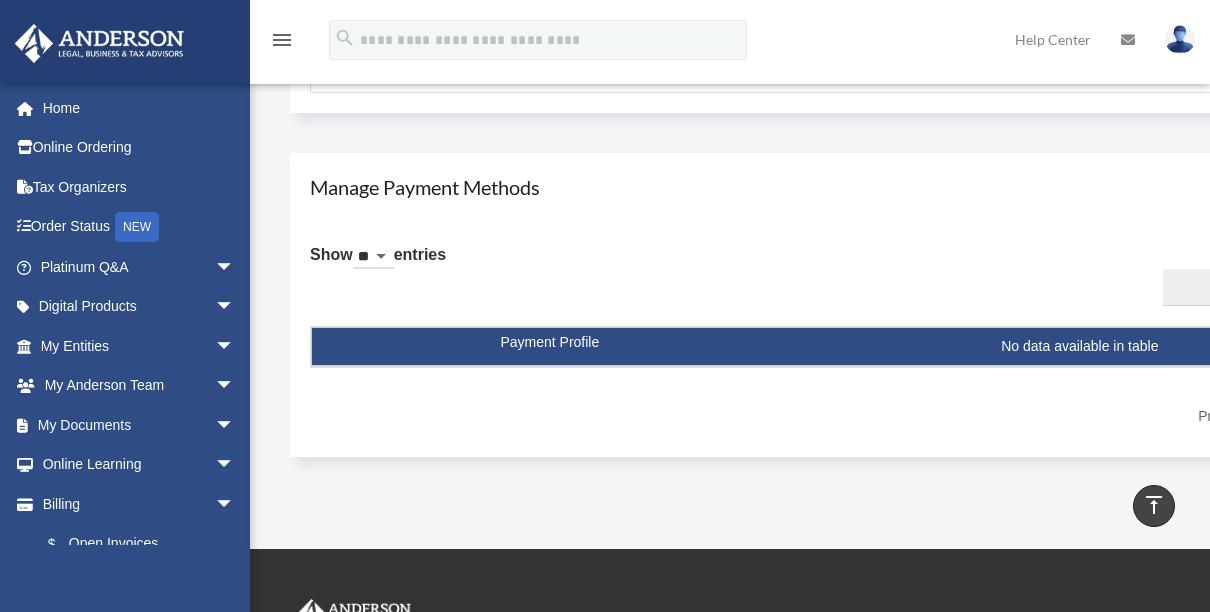 click on "[EMAIL]
Sign Out
[EMAIL]
Home
Online Ordering
Tax Organizers
Order Status  NEW
Platinum Q&A arrow_drop_down
Client FAQ
Platinum Walkthrough
Submit a Question
Answered Questions
Document Review
Platinum Knowledge Room
Tax & Bookkeeping Packages
Land Trust & Deed Forum
Portal Feedback
Digital Products arrow_drop_down
Tax Toolbox
Virtual Bookkeeping
Land Trust Kit
Wholesale Trust Kit
My Entities arrow_drop_down
Overview
CTA Hub
Entity Change Request
Binder Walkthrough
My Blueprint
Tax Due Dates
My Anderson Team arrow_drop_down
My Anderson Team
Anderson System
Client Referrals
My Documents arrow_drop_down
Box
Meeting Minutes
Forms Library" at bounding box center (125, 389) 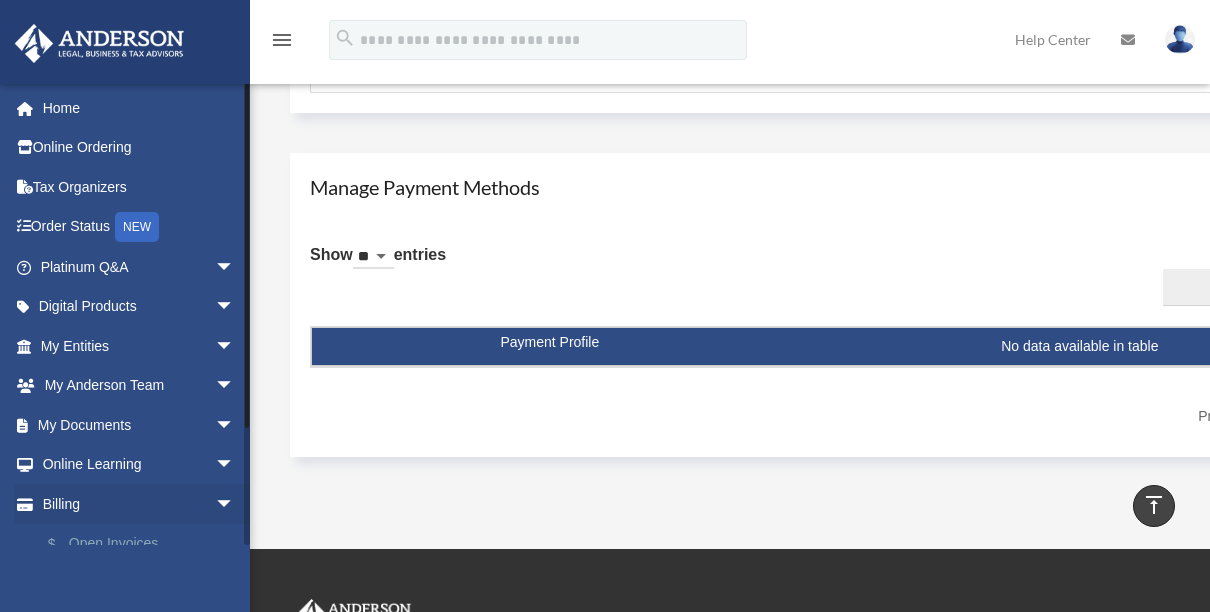 click on "$" at bounding box center (64, 544) 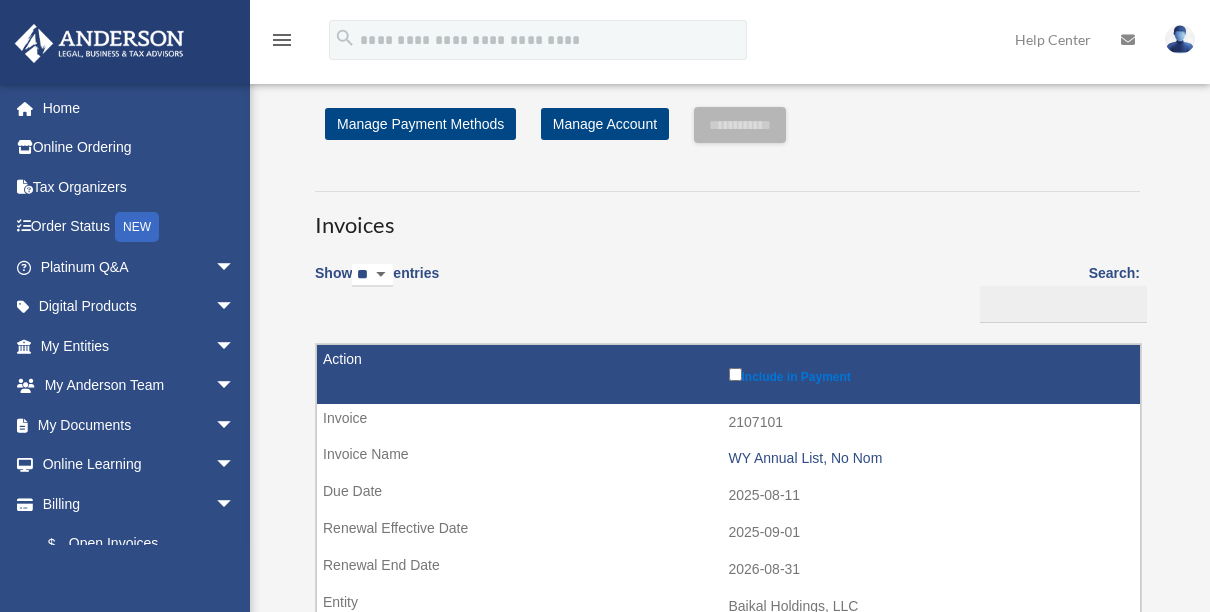 scroll, scrollTop: 0, scrollLeft: 0, axis: both 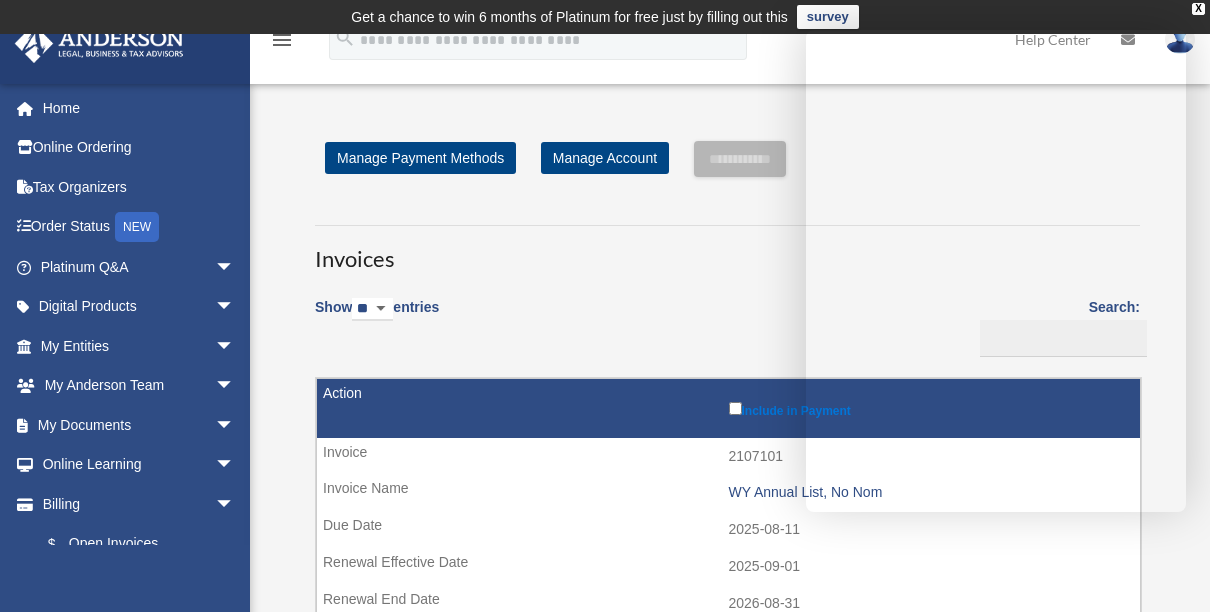 drag, startPoint x: 1097, startPoint y: 10, endPoint x: 1085, endPoint y: 19, distance: 15 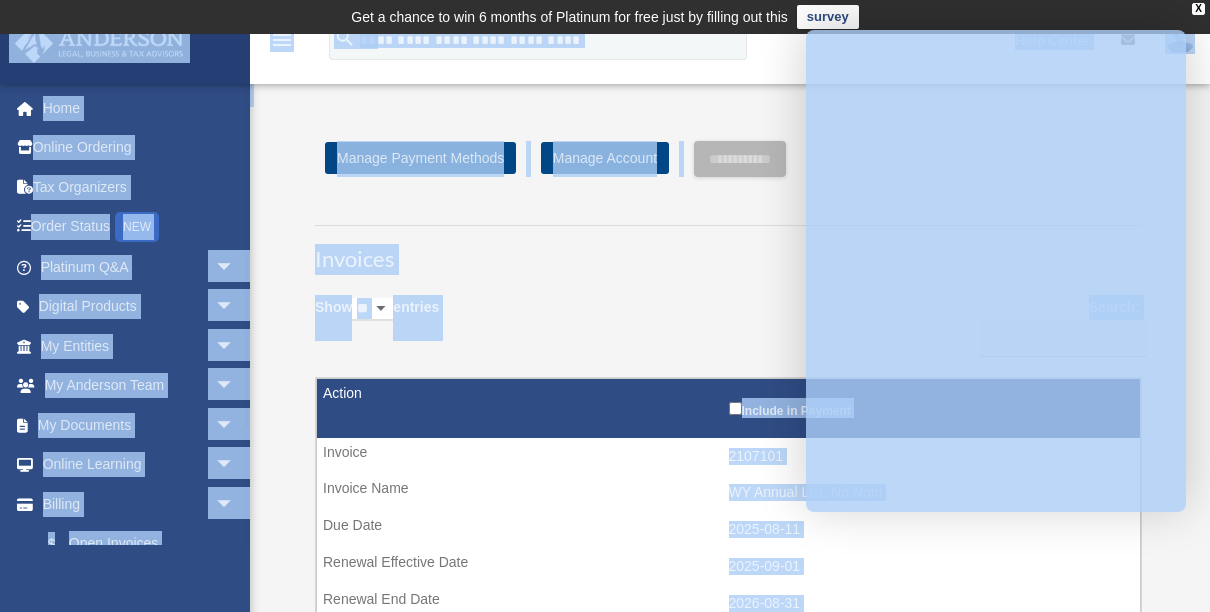 click on "**********" at bounding box center [727, 814] 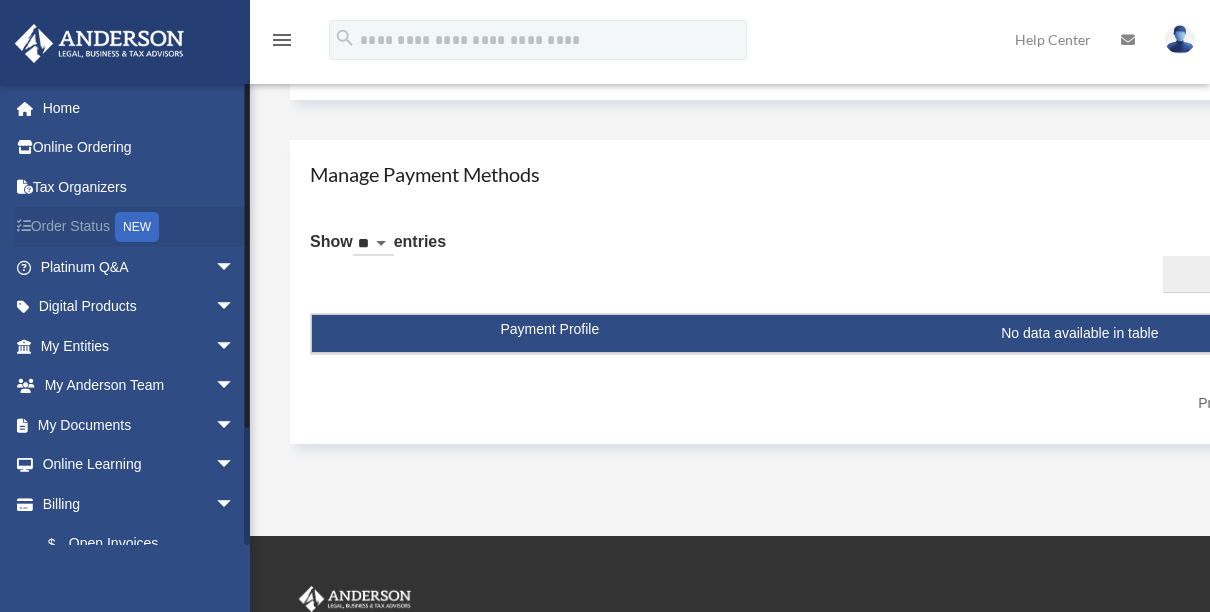scroll, scrollTop: 1096, scrollLeft: 0, axis: vertical 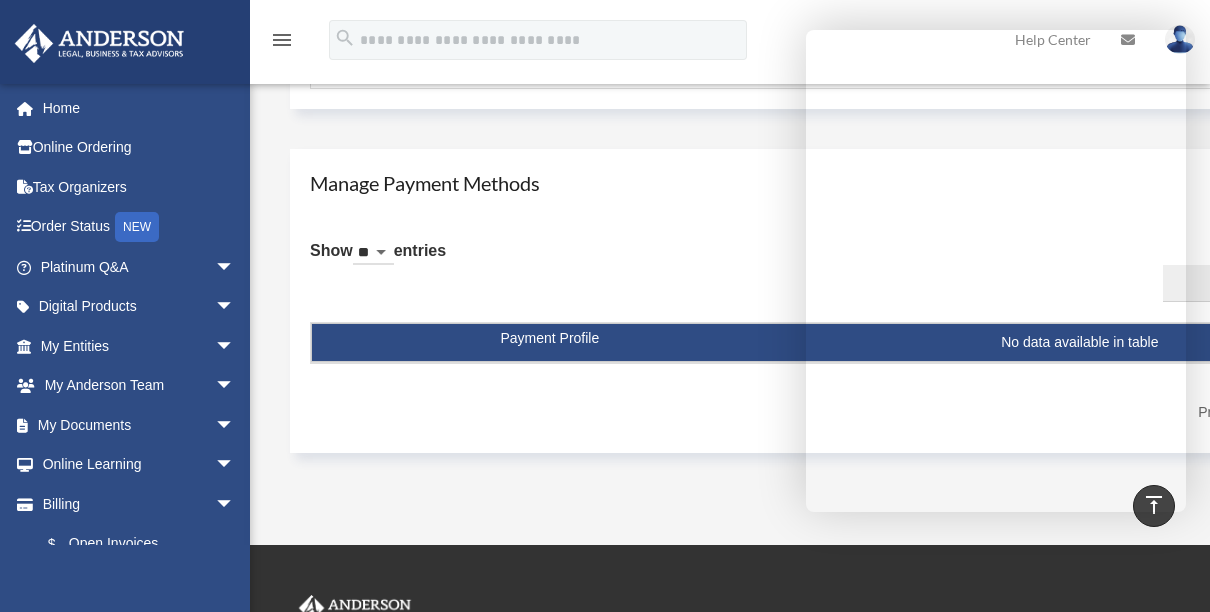 click on "Show  ** ** ** ***  entries Search:
Payment Profile Name On Card/Account Exp. Month Exp. Year Account Number Remove
No data available in table
Showing 0 to 0 of 0 entries Previous Next" at bounding box center (826, 329) 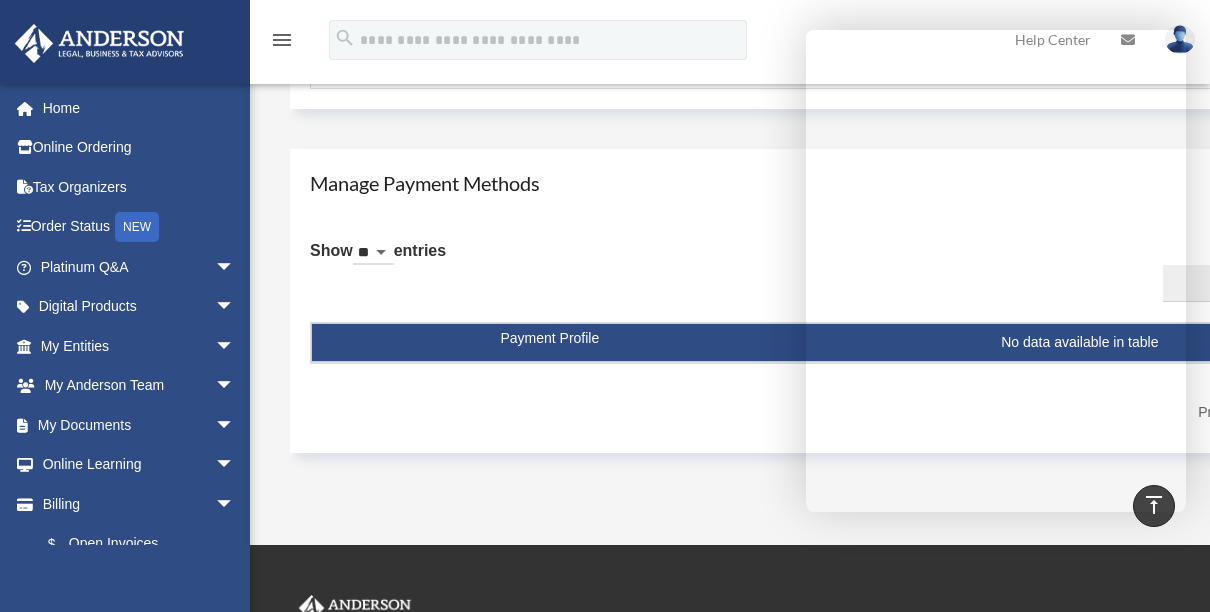 click on "No data available in table" at bounding box center [827, 343] 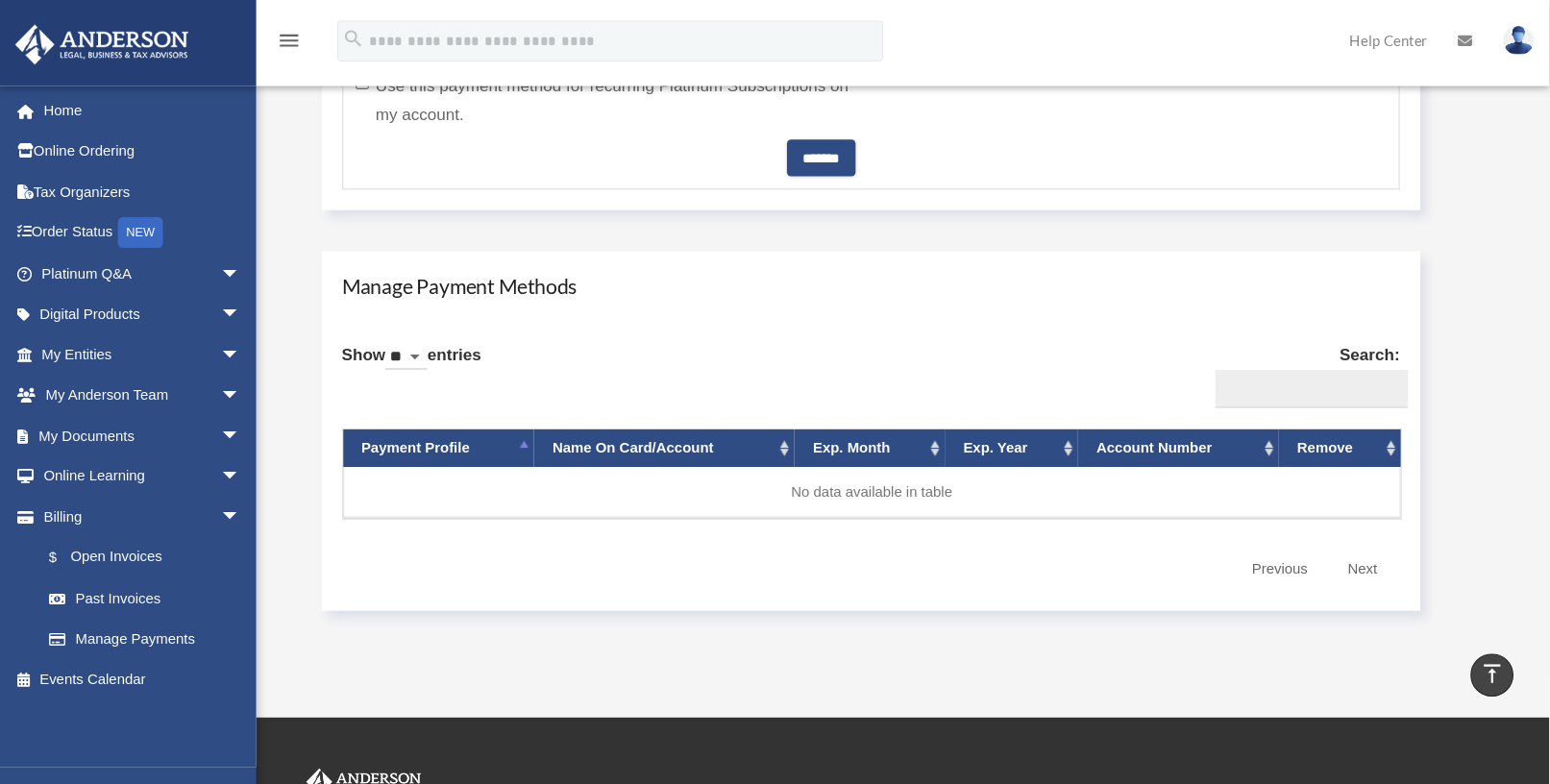 scroll, scrollTop: 972, scrollLeft: 0, axis: vertical 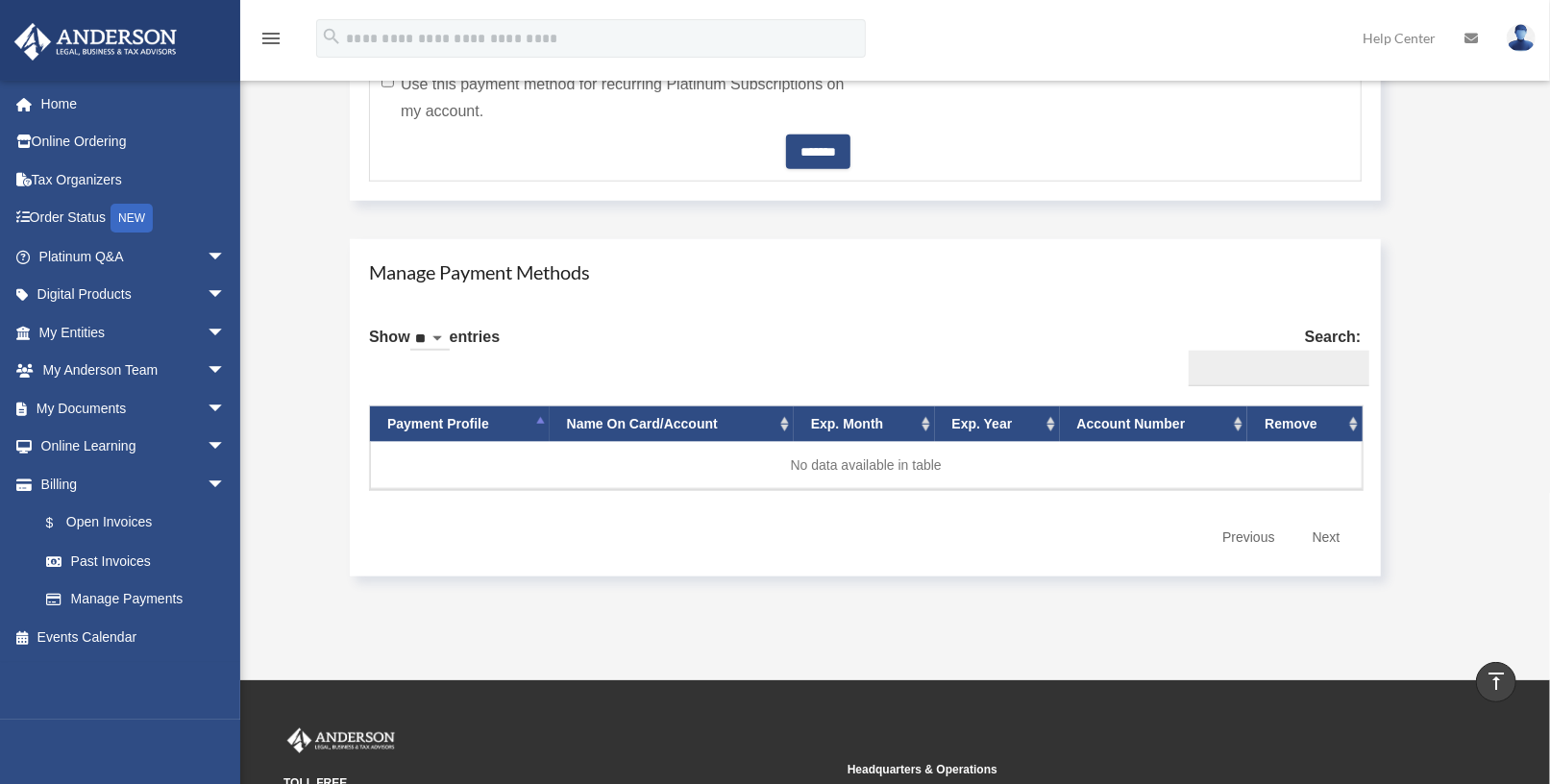drag, startPoint x: 1103, startPoint y: 2, endPoint x: 905, endPoint y: 660, distance: 687.1448 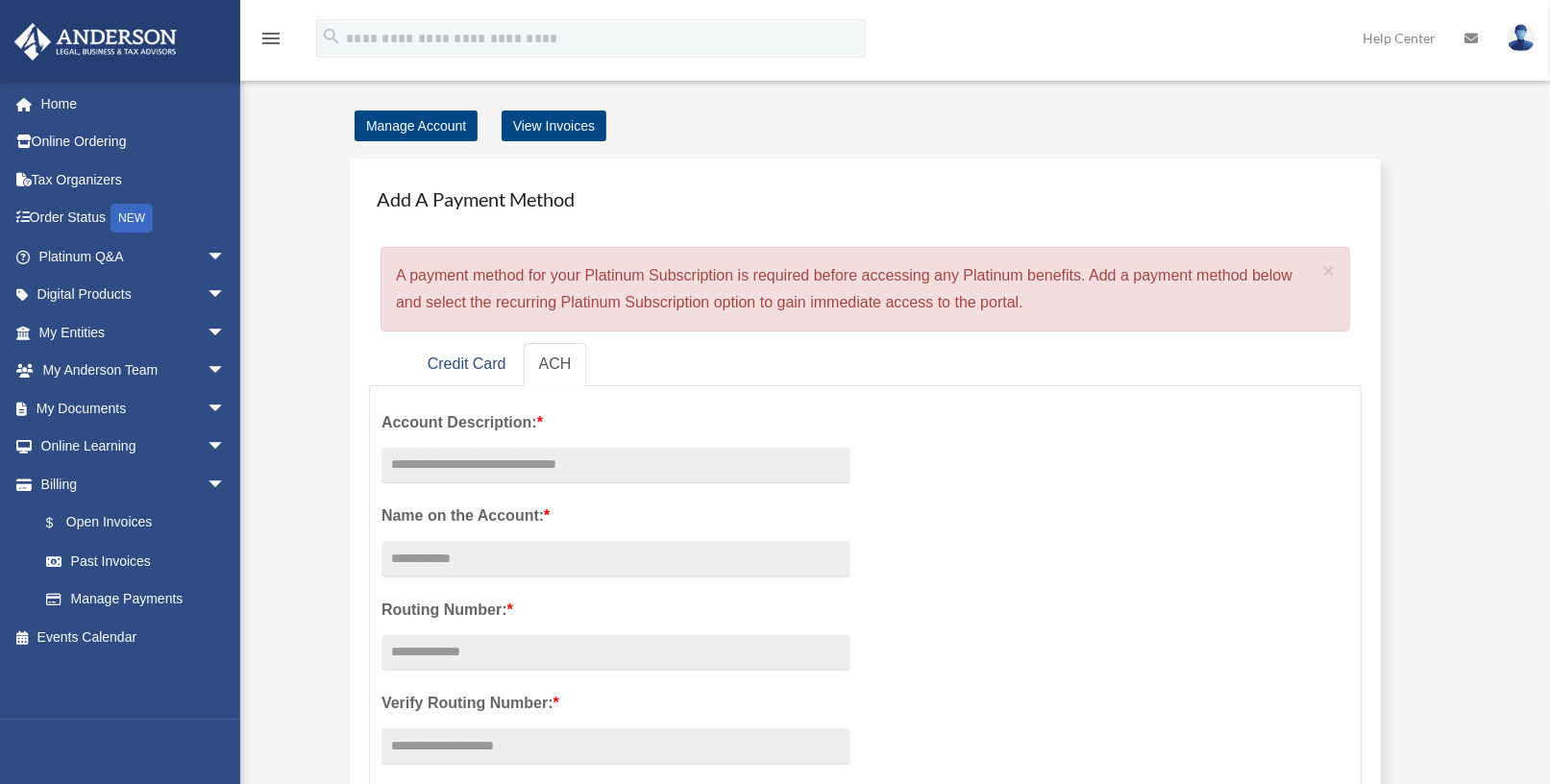scroll, scrollTop: 40, scrollLeft: 0, axis: vertical 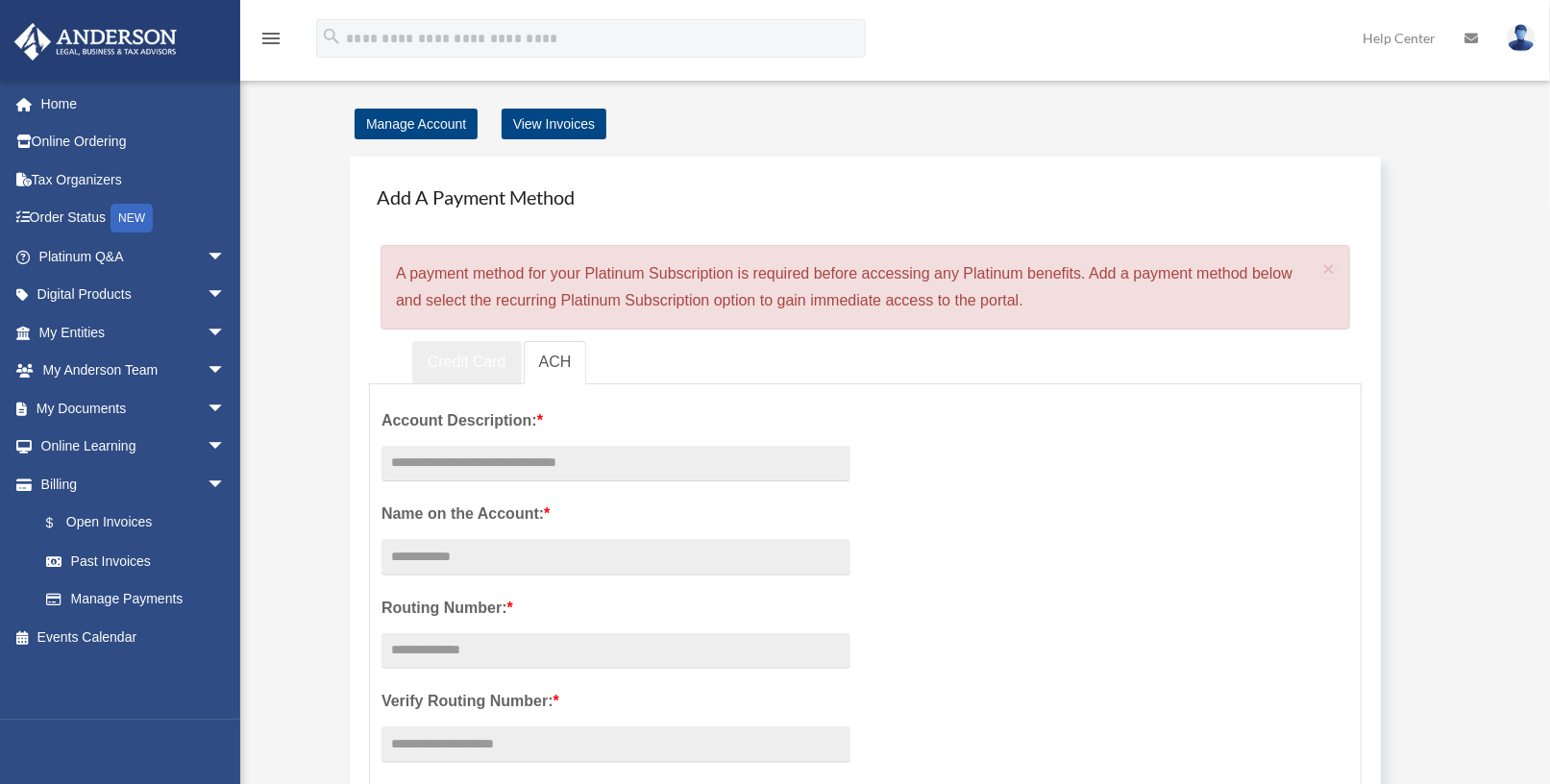 click on "Credit Card" at bounding box center (467, 362) 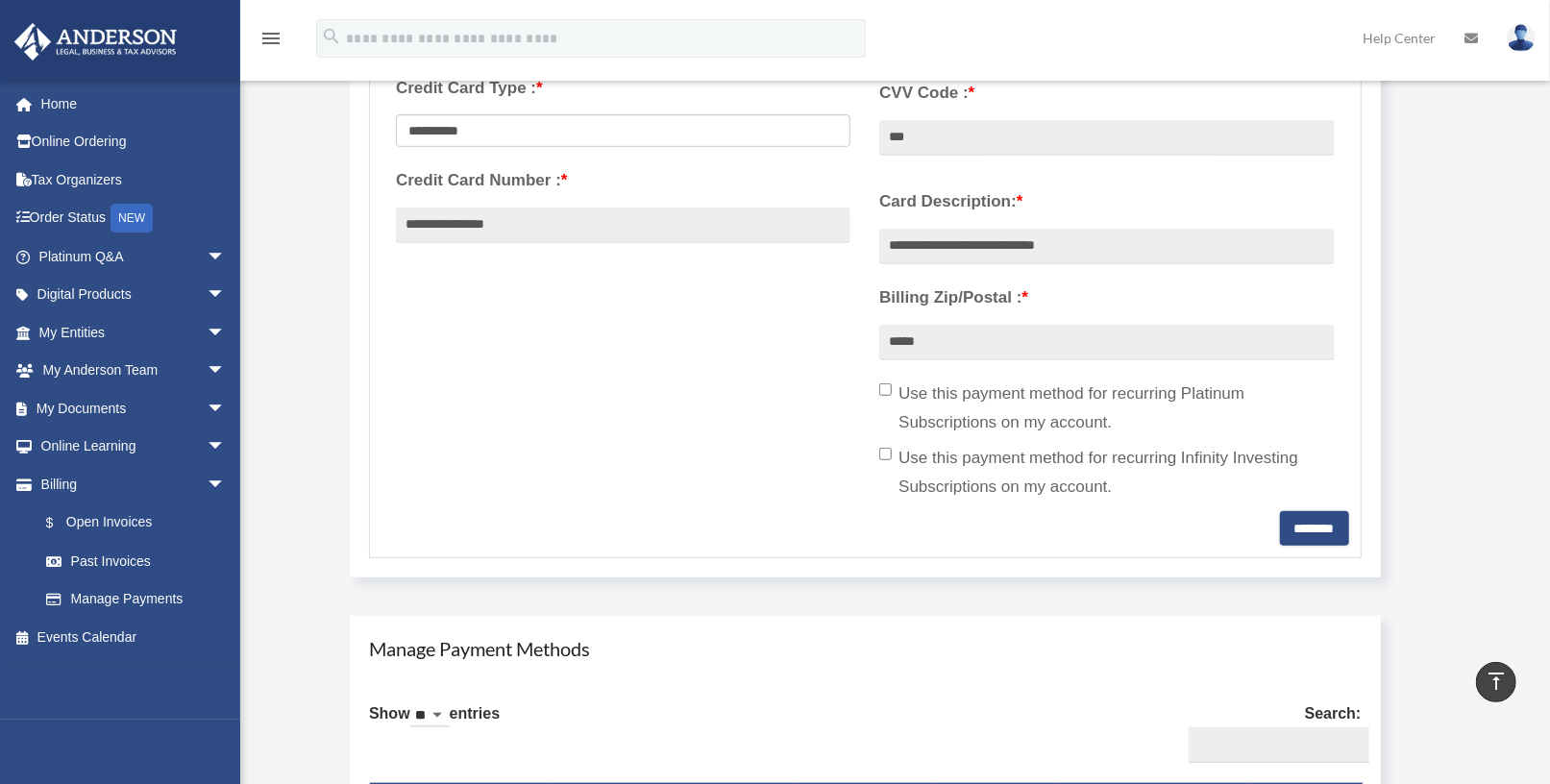 scroll, scrollTop: 553, scrollLeft: 0, axis: vertical 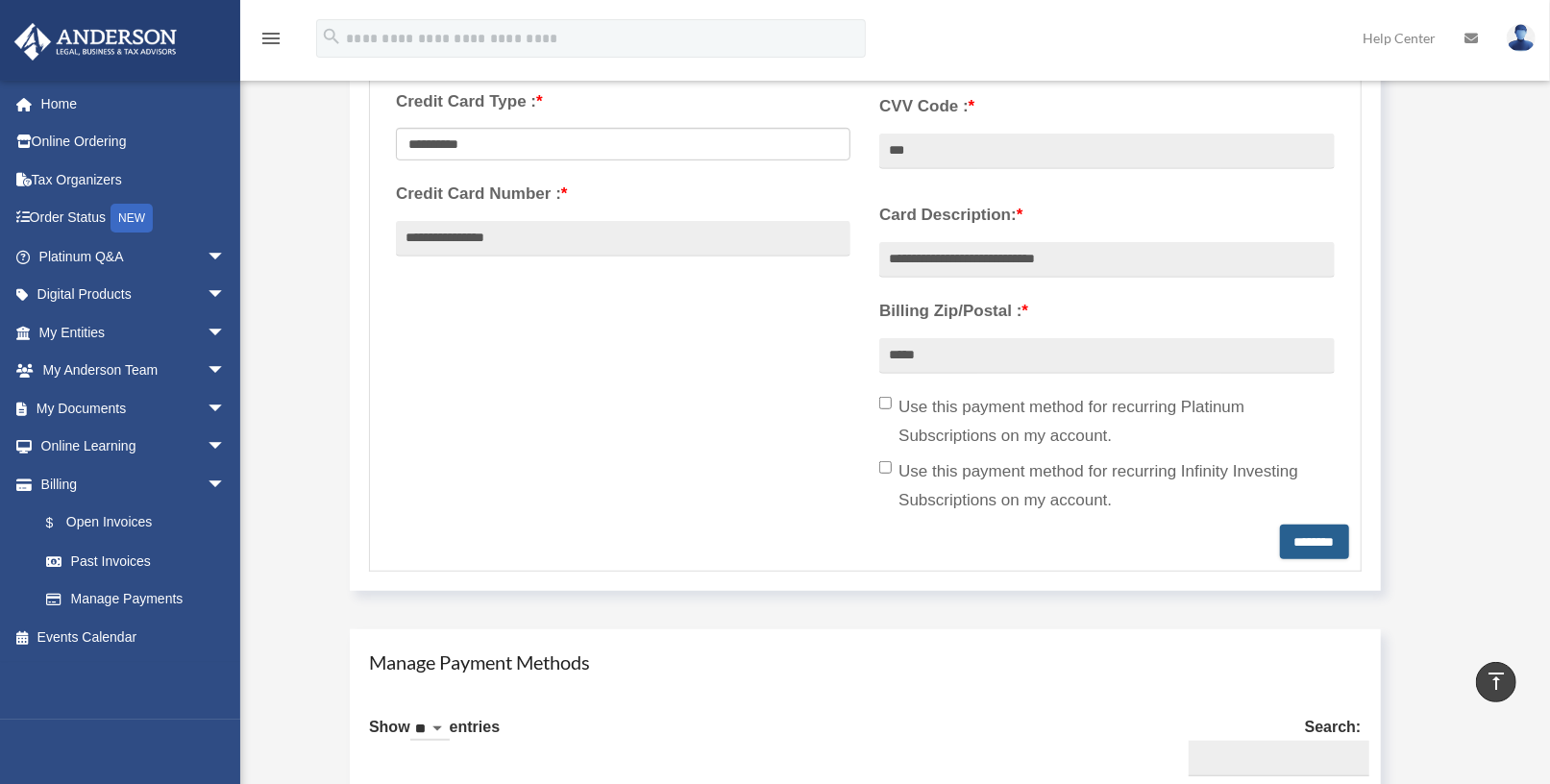 click on "********" at bounding box center (1315, 542) 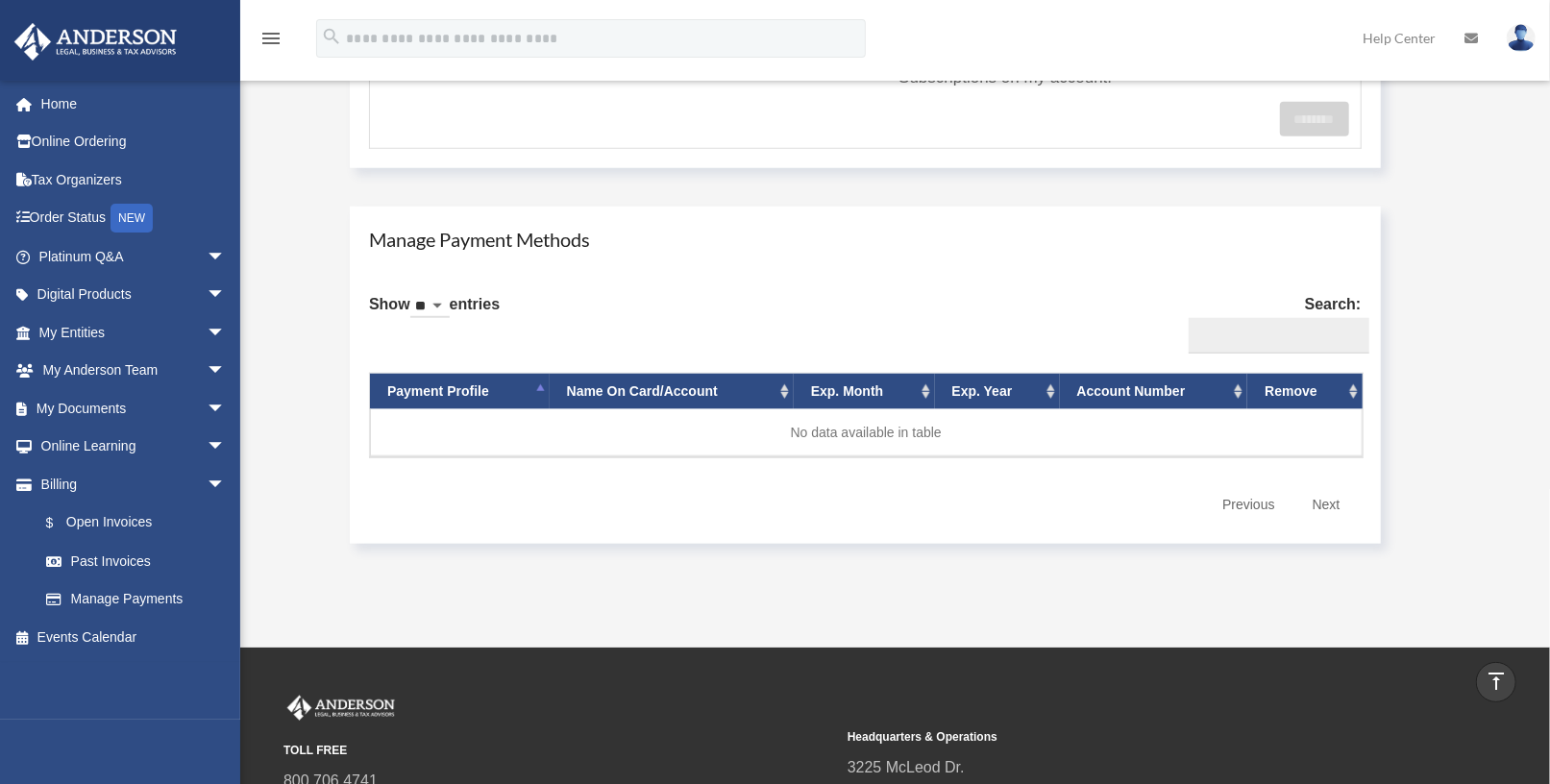 scroll, scrollTop: 955, scrollLeft: 0, axis: vertical 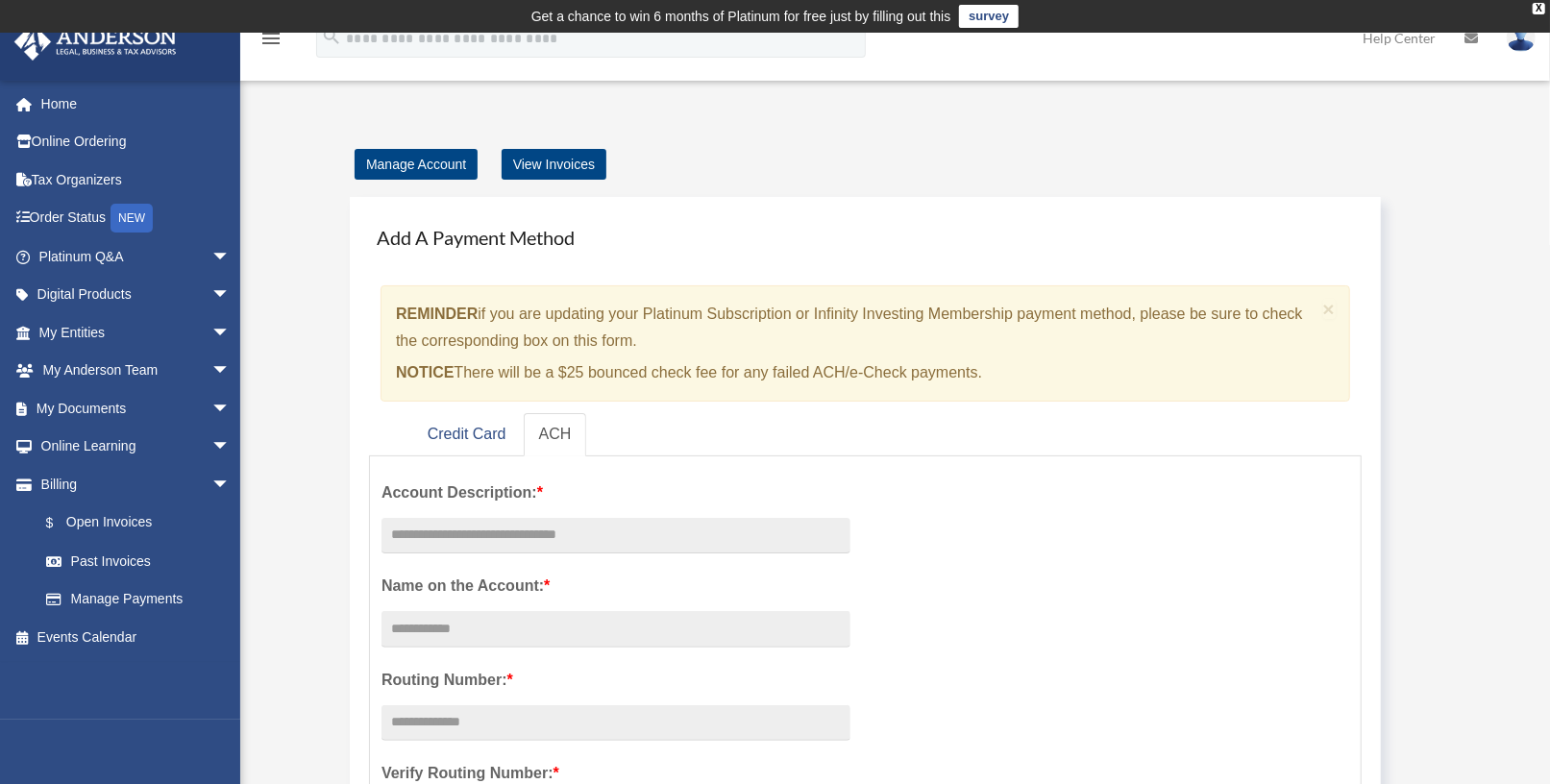 drag, startPoint x: 1520, startPoint y: 0, endPoint x: 1035, endPoint y: 149, distance: 507.37166 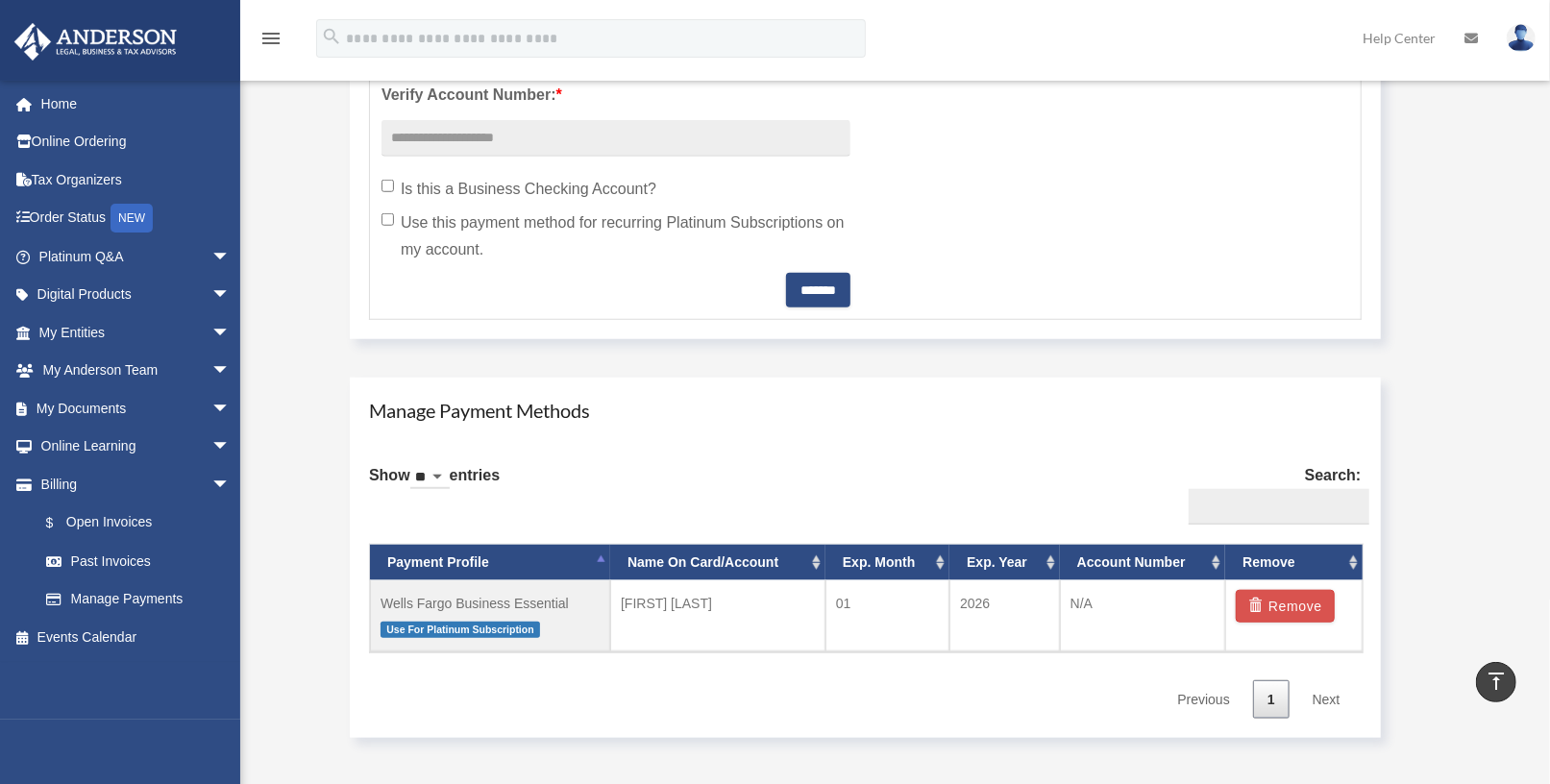 scroll, scrollTop: 863, scrollLeft: 0, axis: vertical 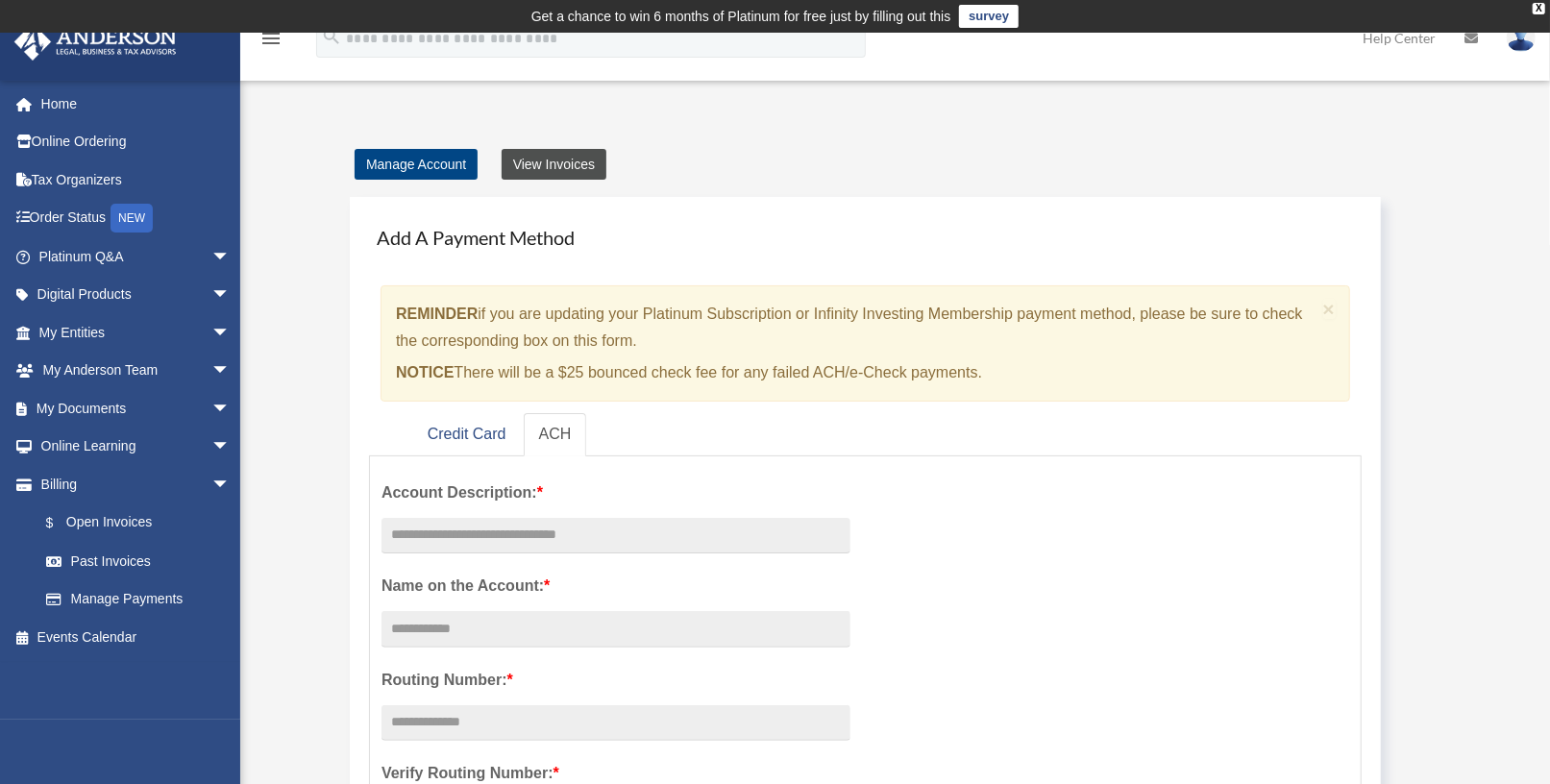 click on "View Invoices" at bounding box center (554, 164) 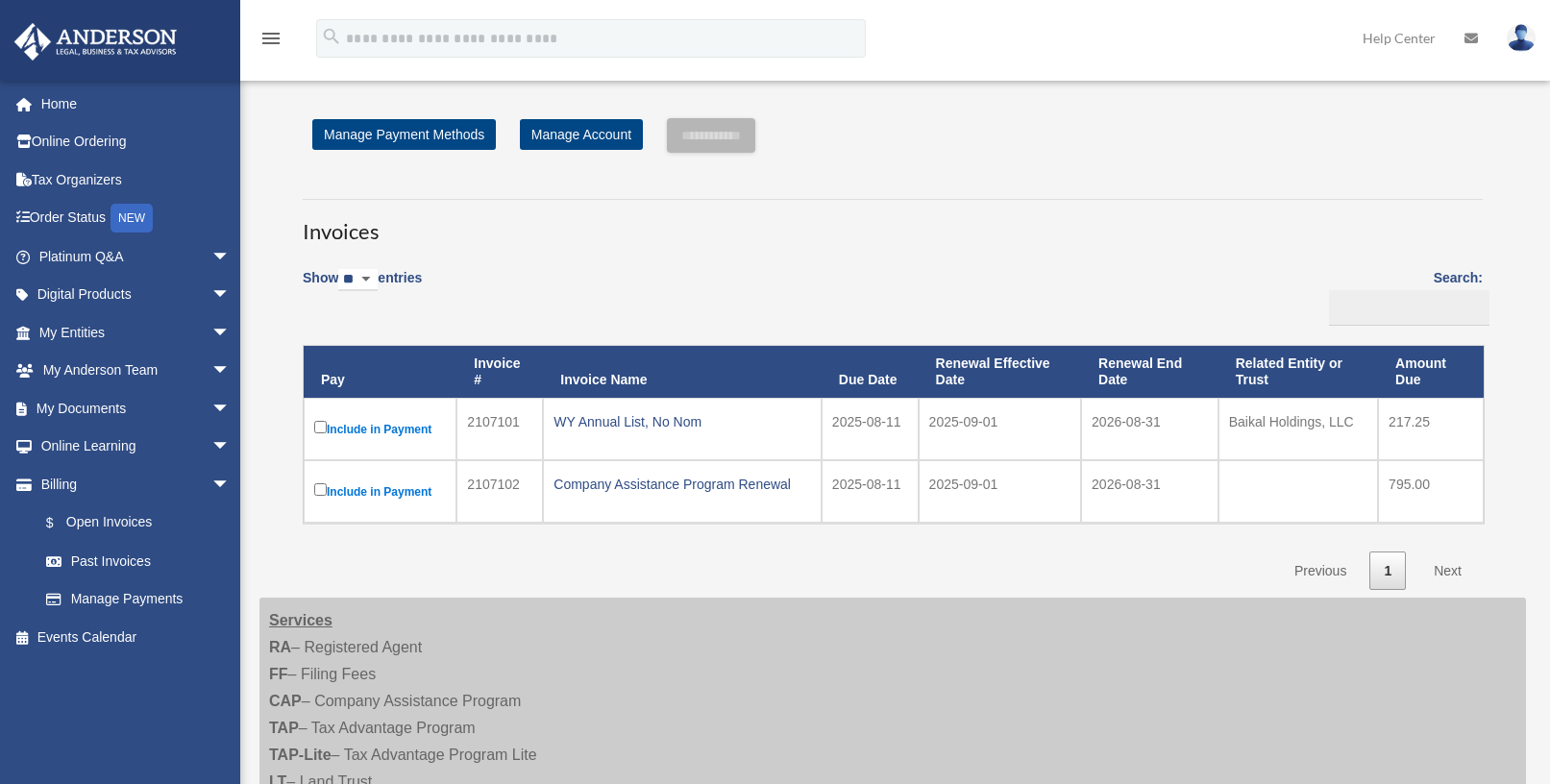 scroll, scrollTop: 0, scrollLeft: 0, axis: both 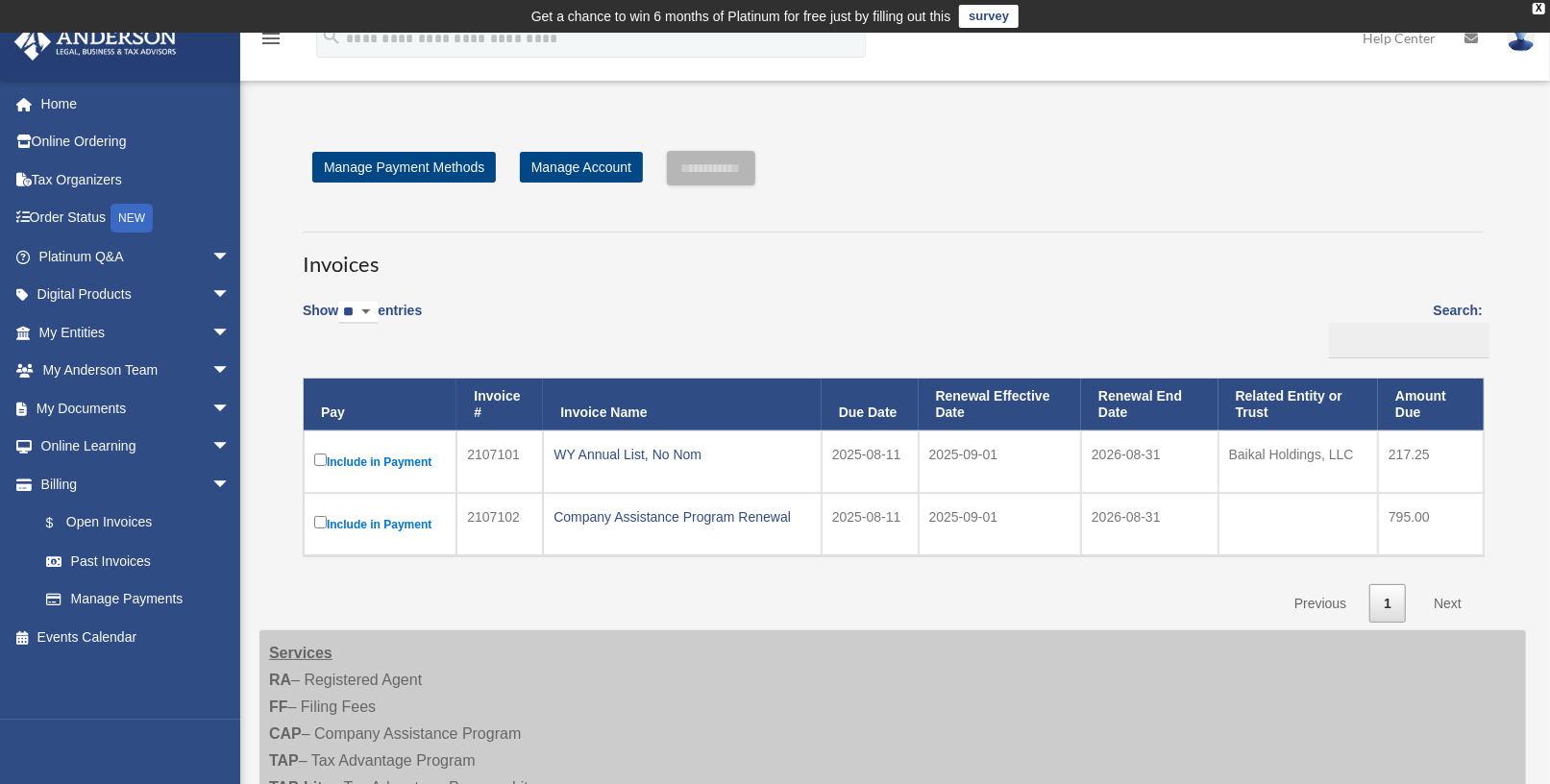 click on "Search:" at bounding box center (1402, 329) 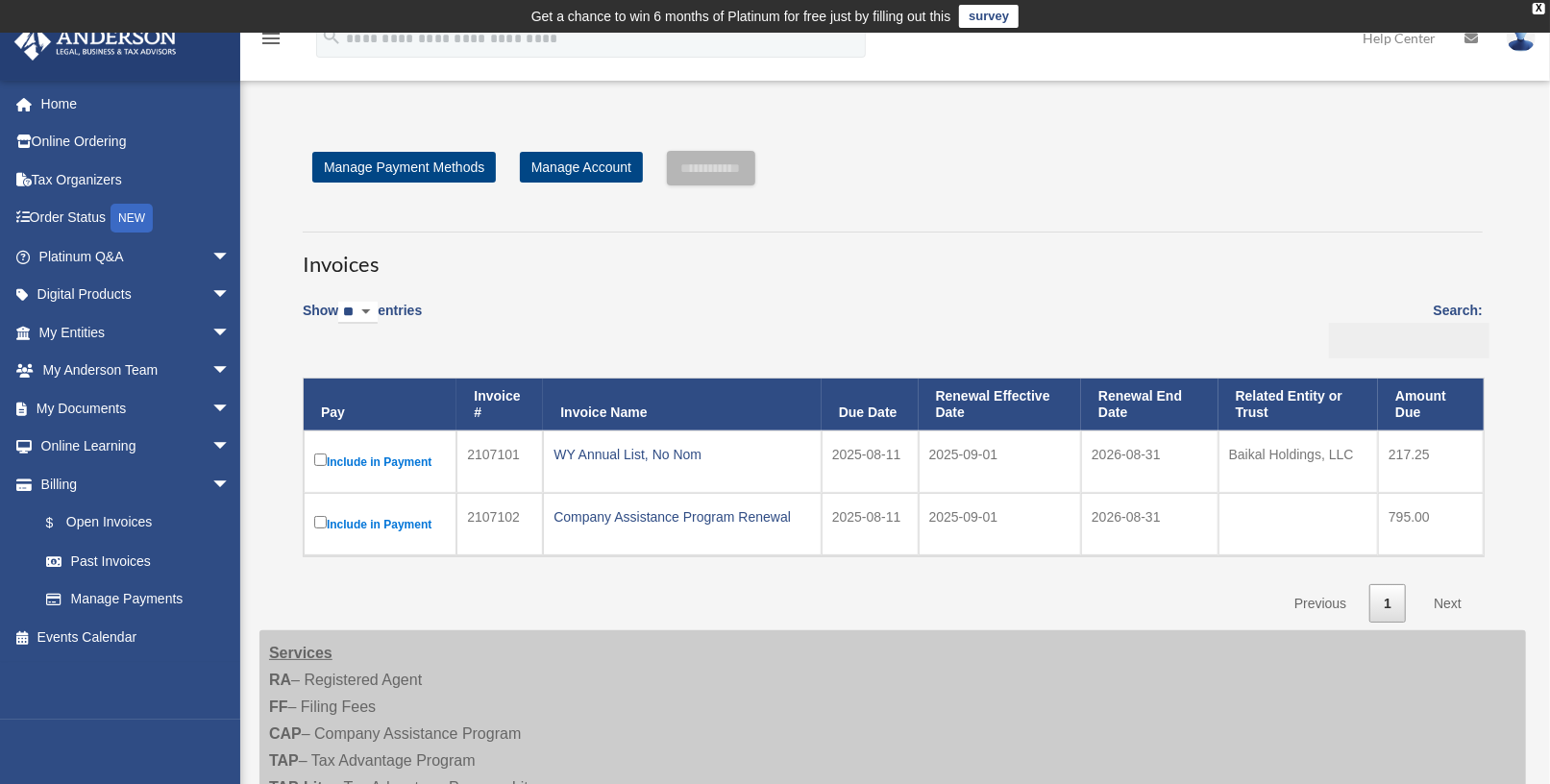 click on "Search:" at bounding box center [1409, 341] 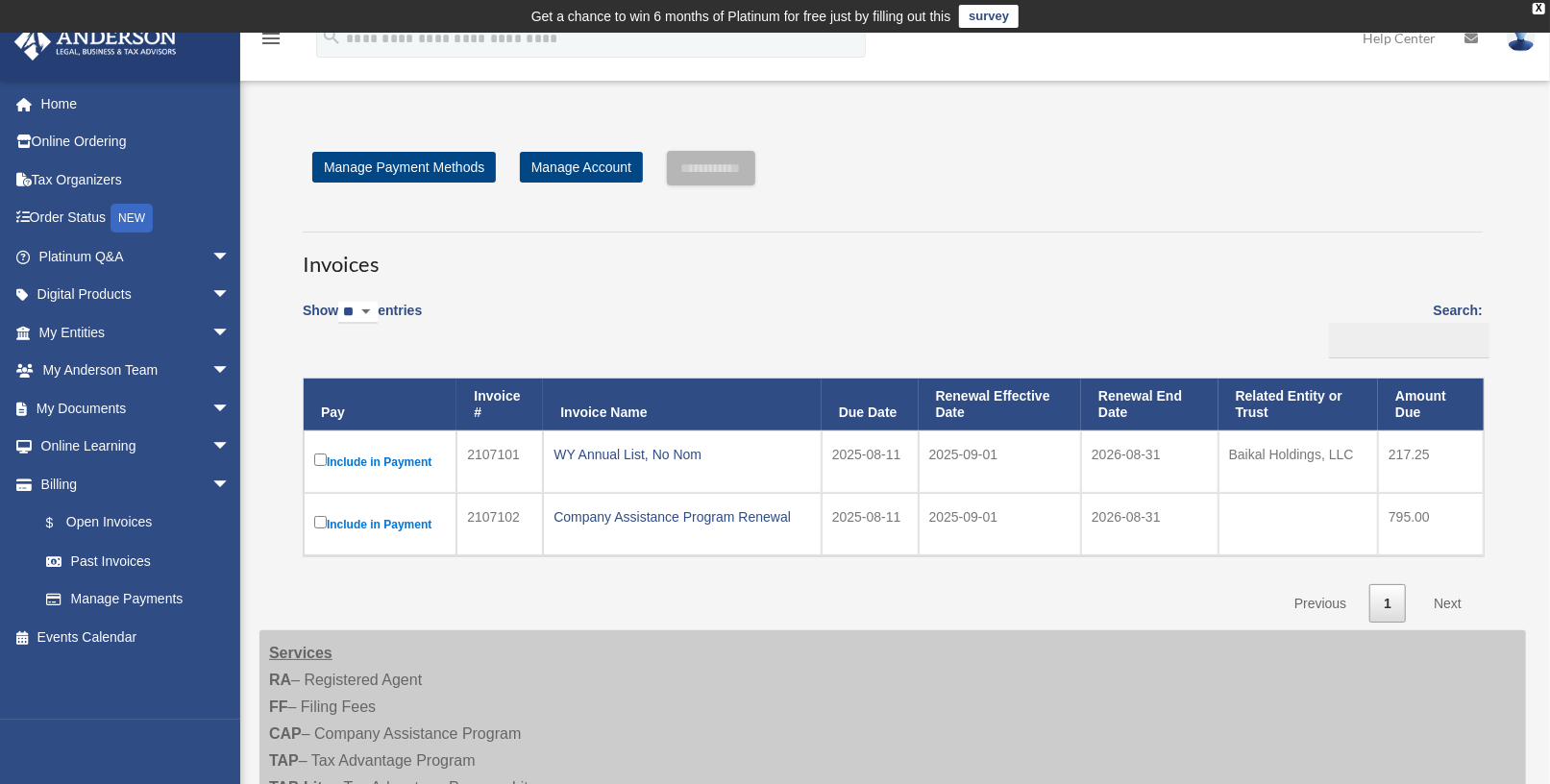 click on "Include in Payment" at bounding box center (380, 461) 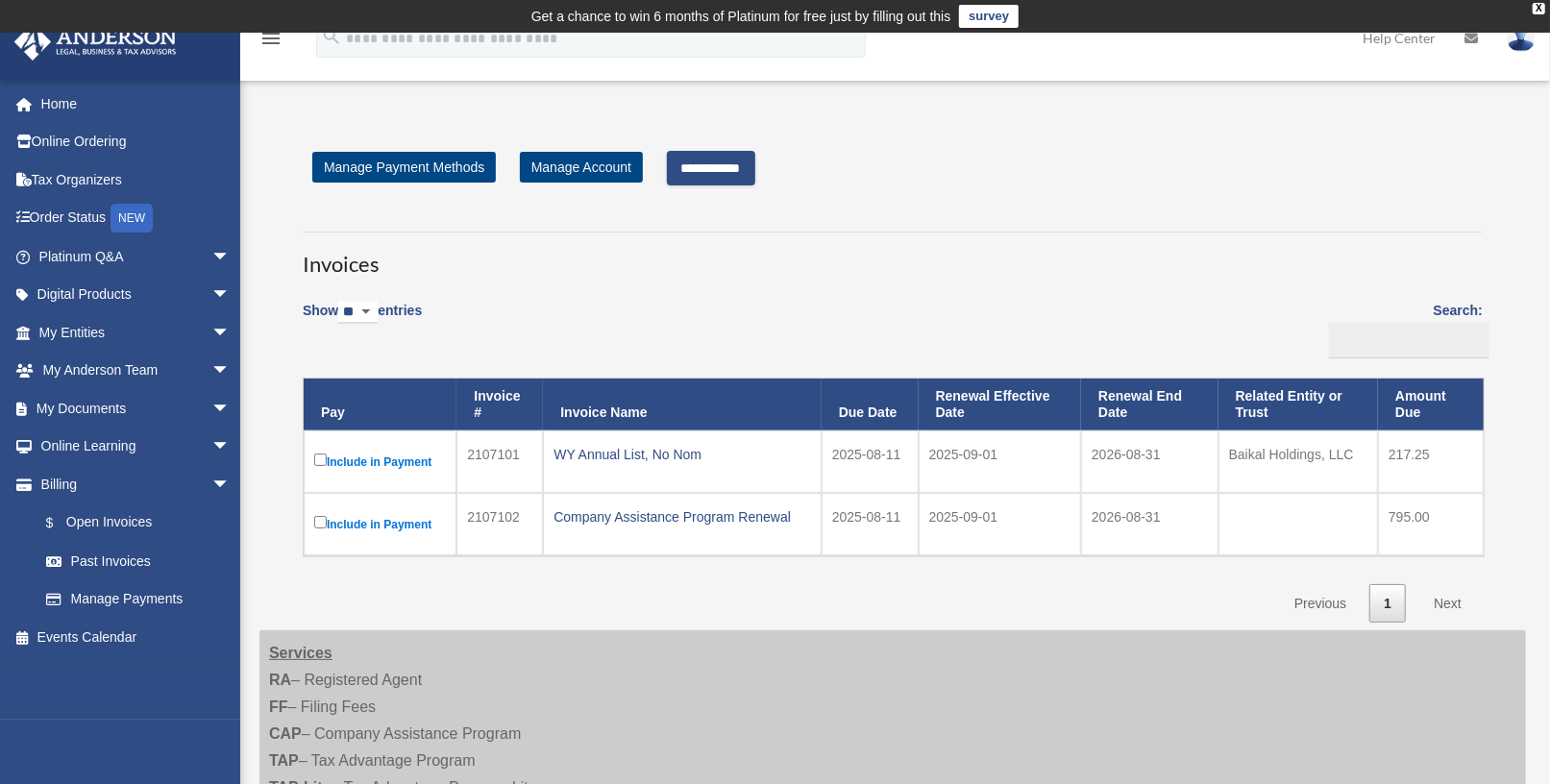 click on "**********" at bounding box center (711, 168) 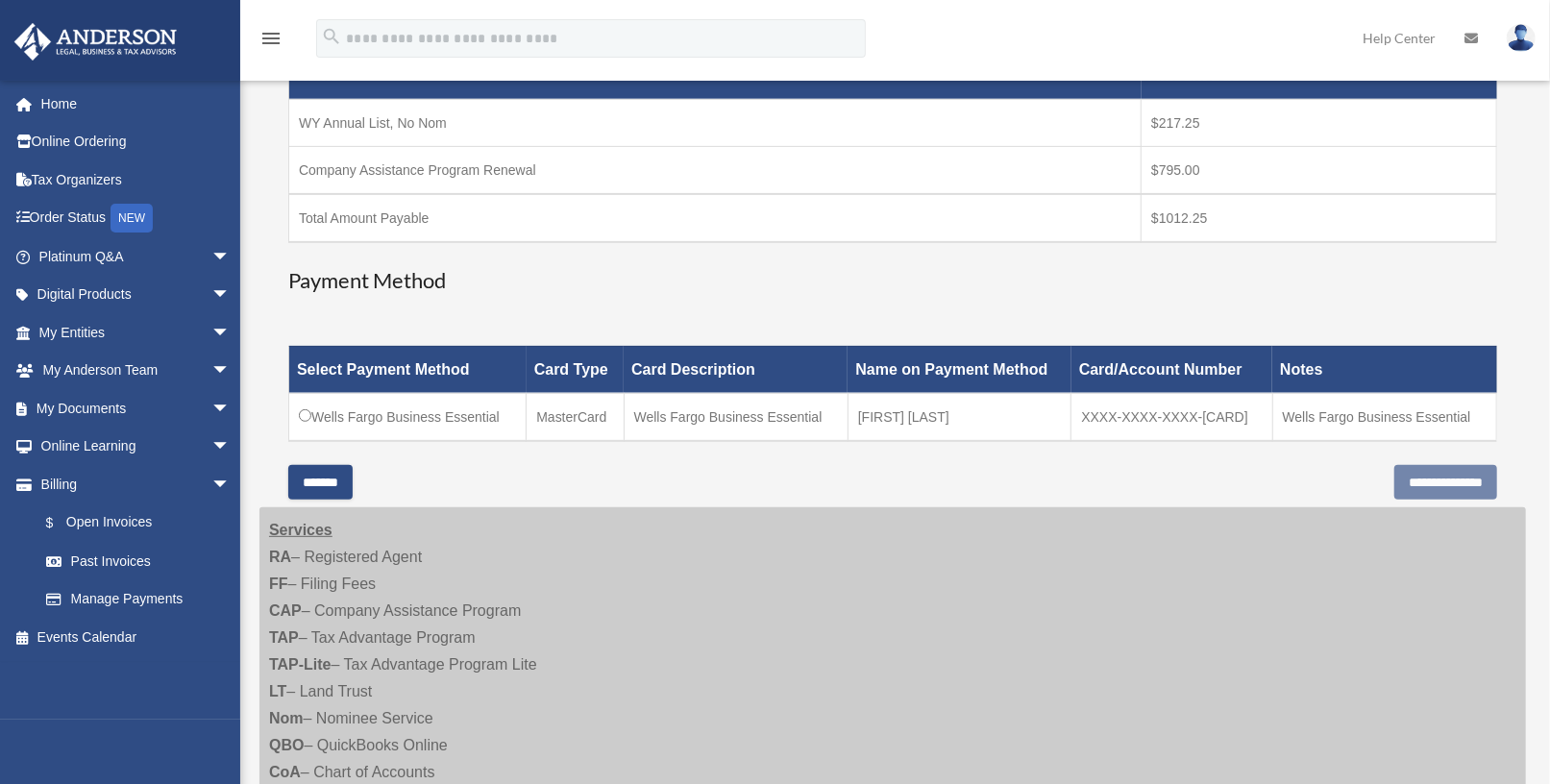 scroll, scrollTop: 397, scrollLeft: 0, axis: vertical 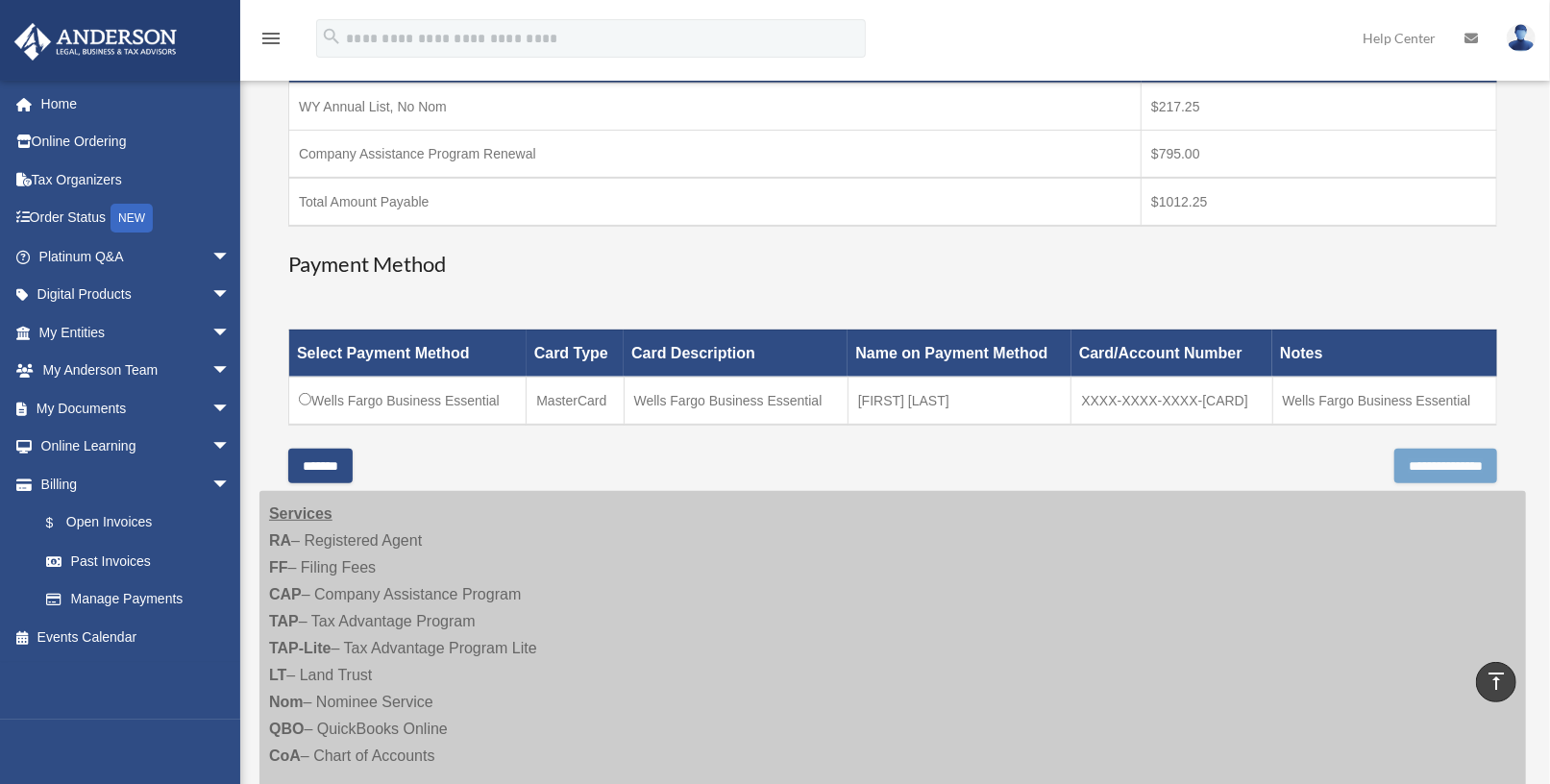 click on "**********" at bounding box center (1445, 466) 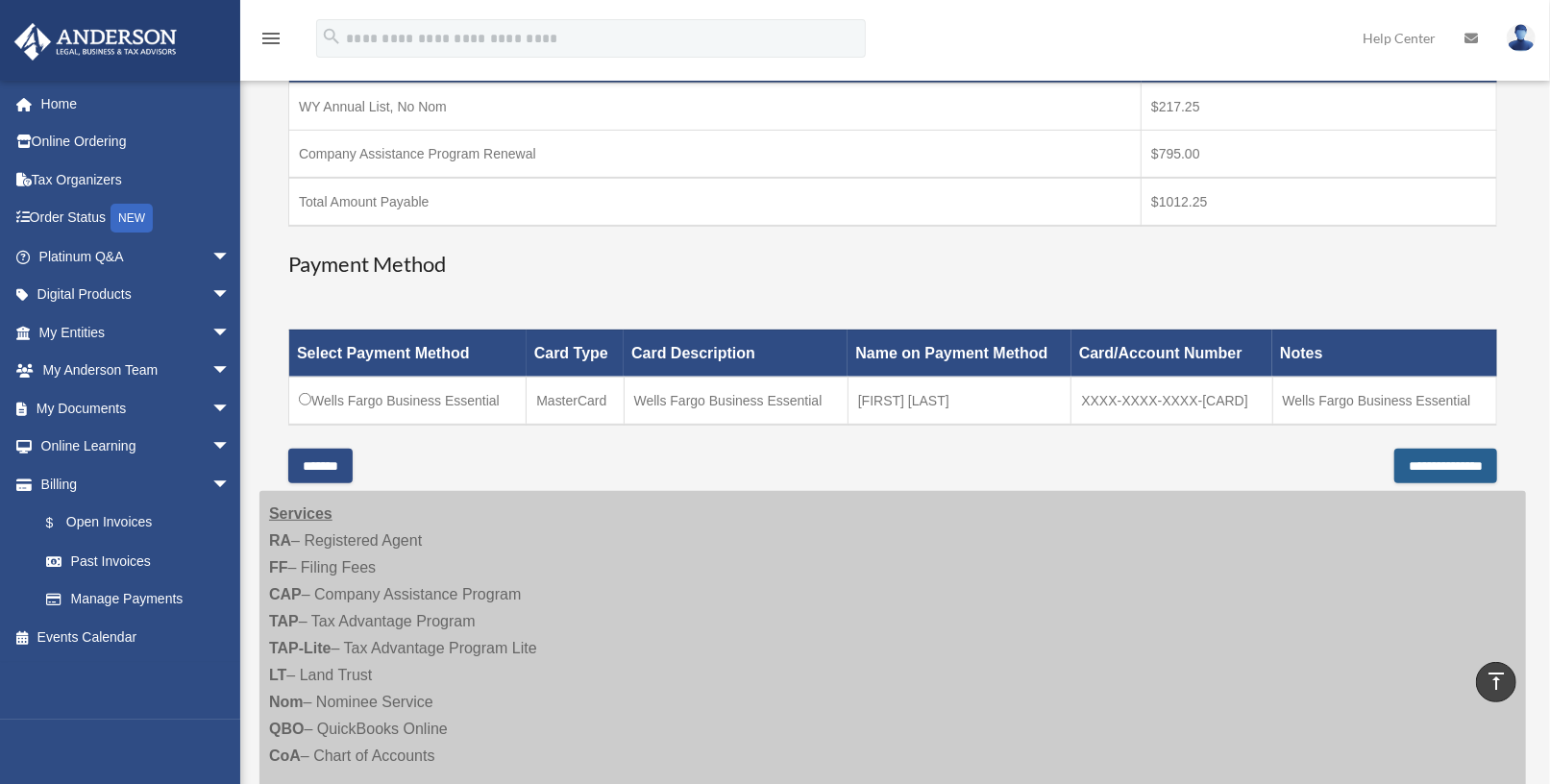 click on "**********" at bounding box center [1445, 466] 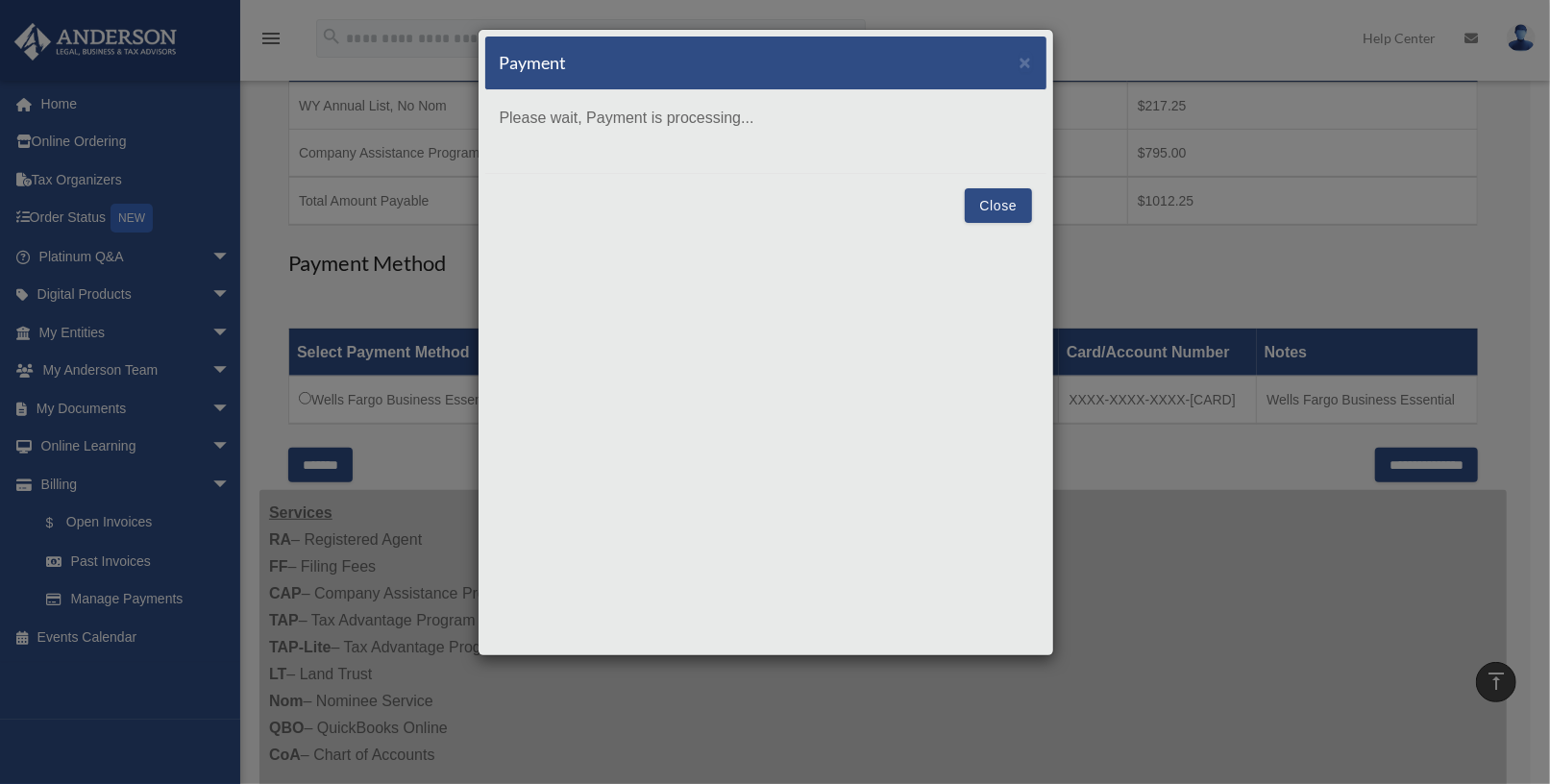 click on "Close" at bounding box center (997, 206) 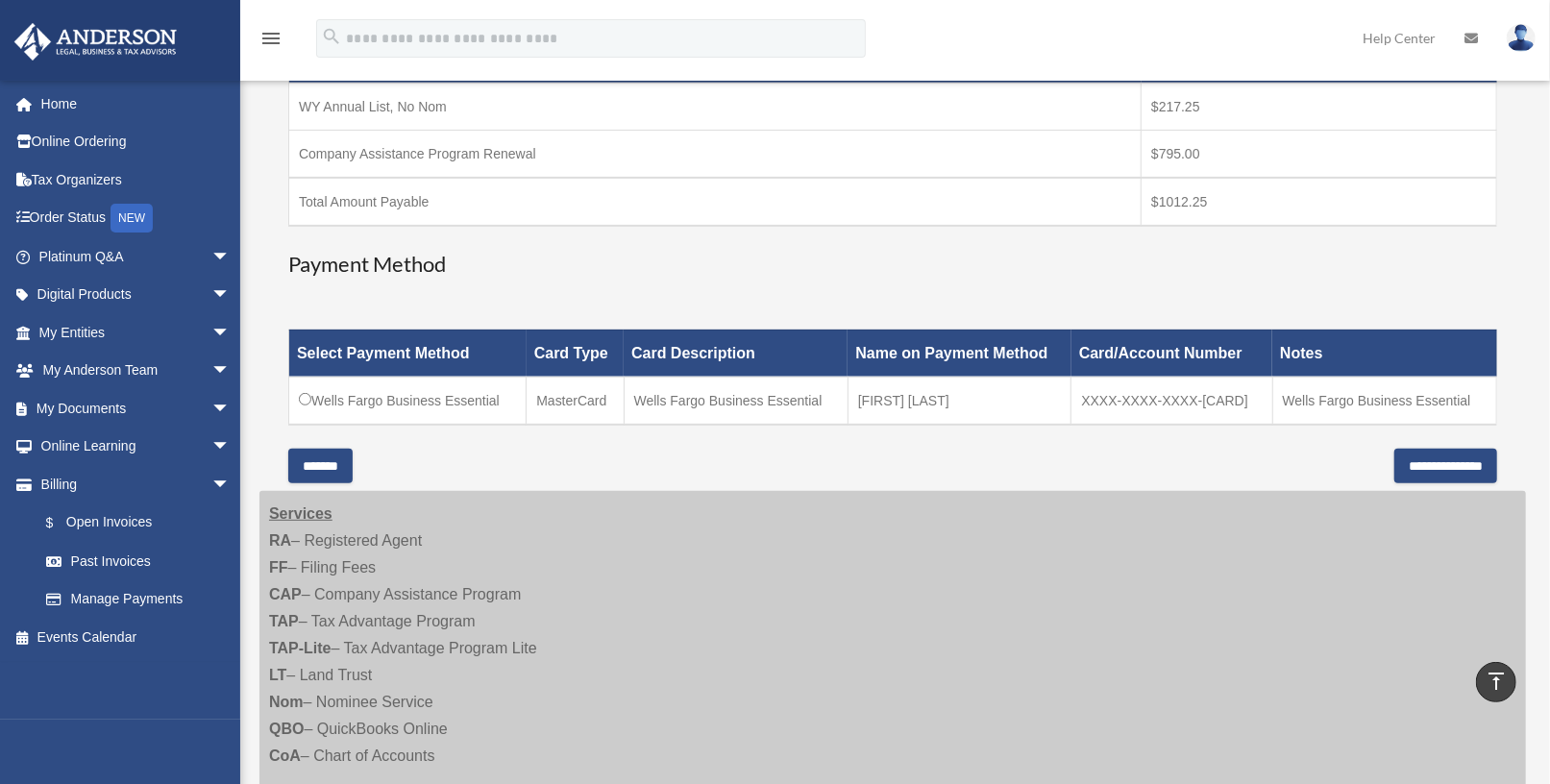 scroll, scrollTop: 304, scrollLeft: 0, axis: vertical 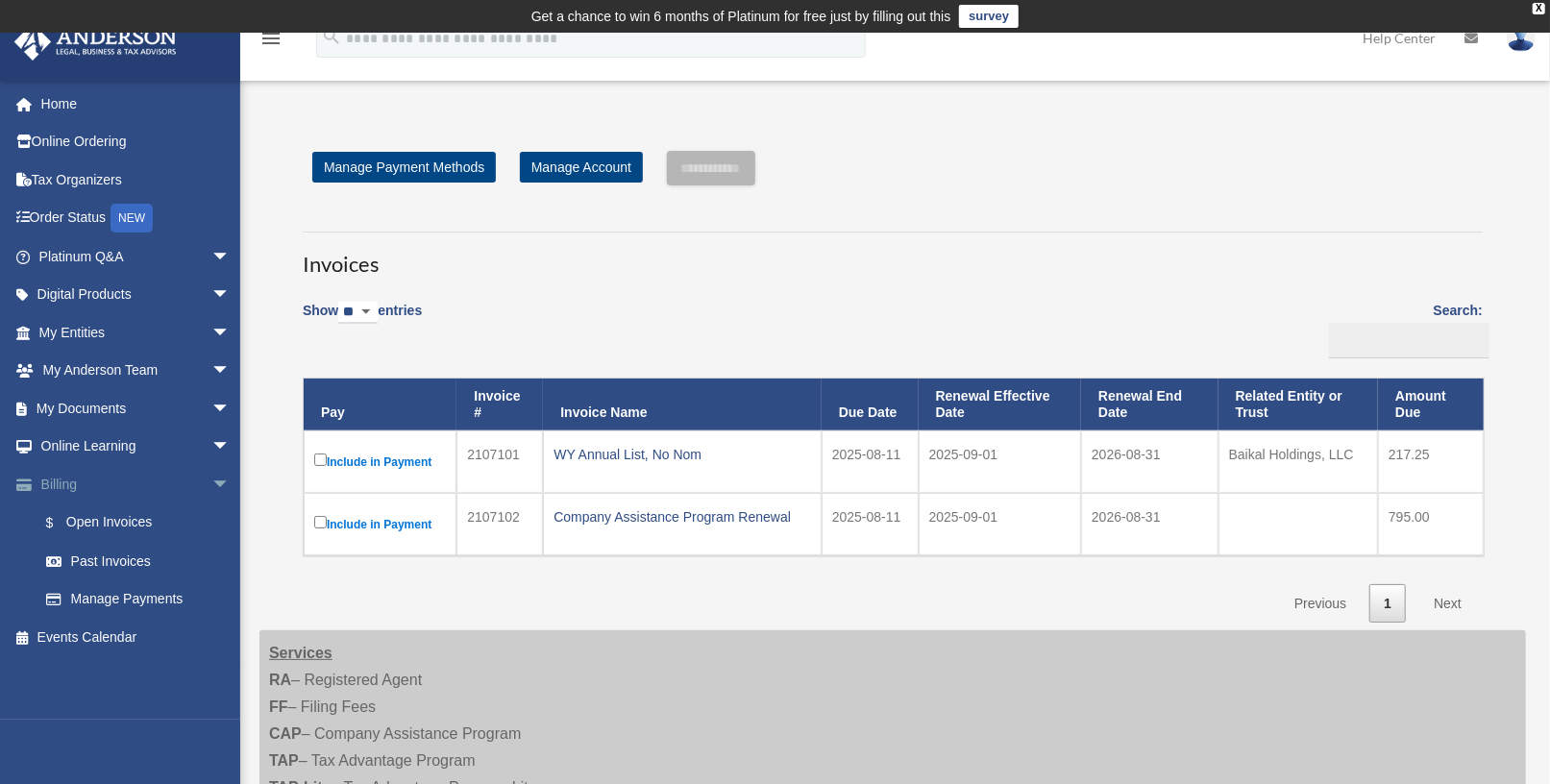 click on "Billing arrow_drop_down" at bounding box center [136, 484] 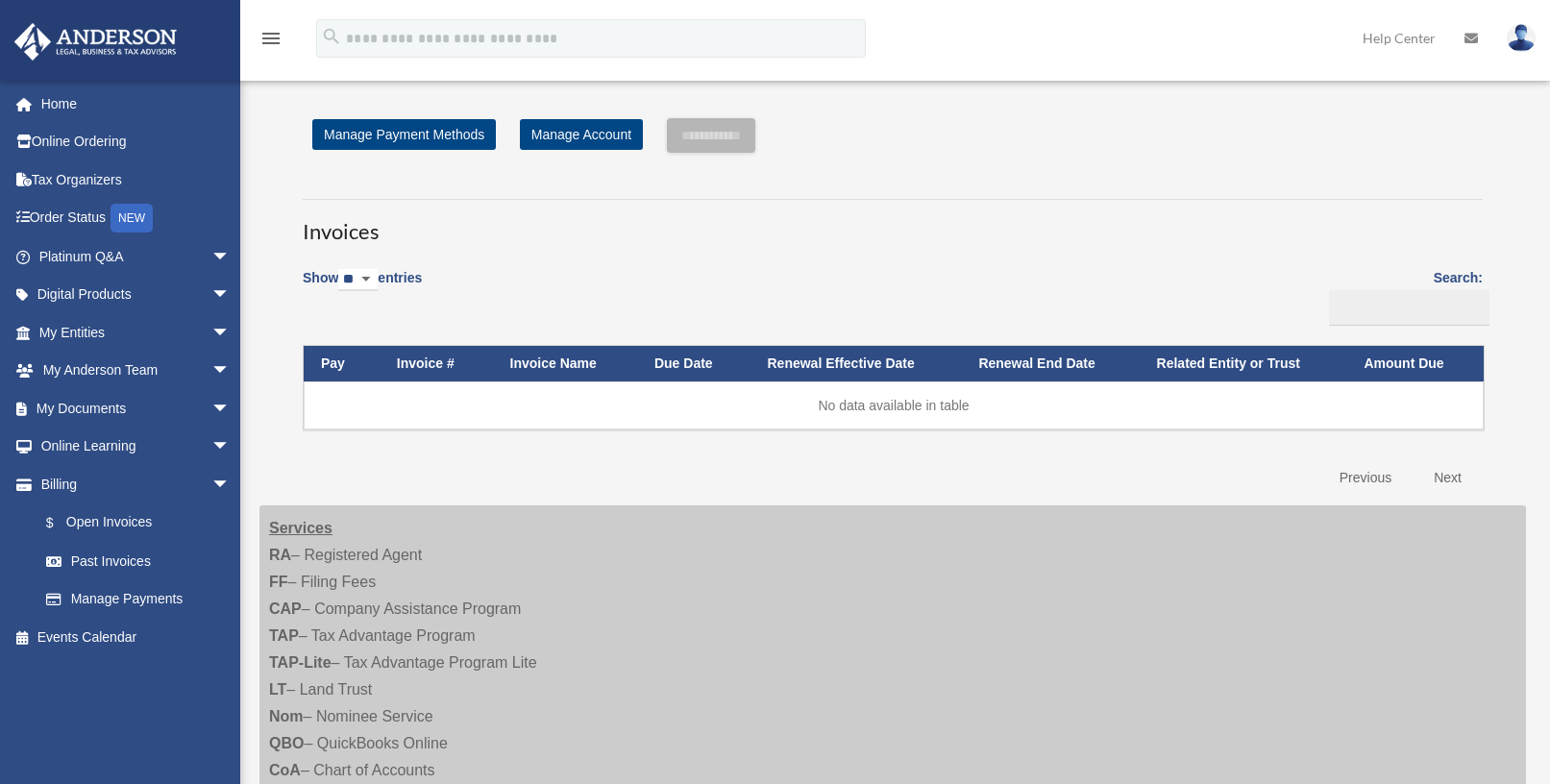 scroll, scrollTop: 0, scrollLeft: 0, axis: both 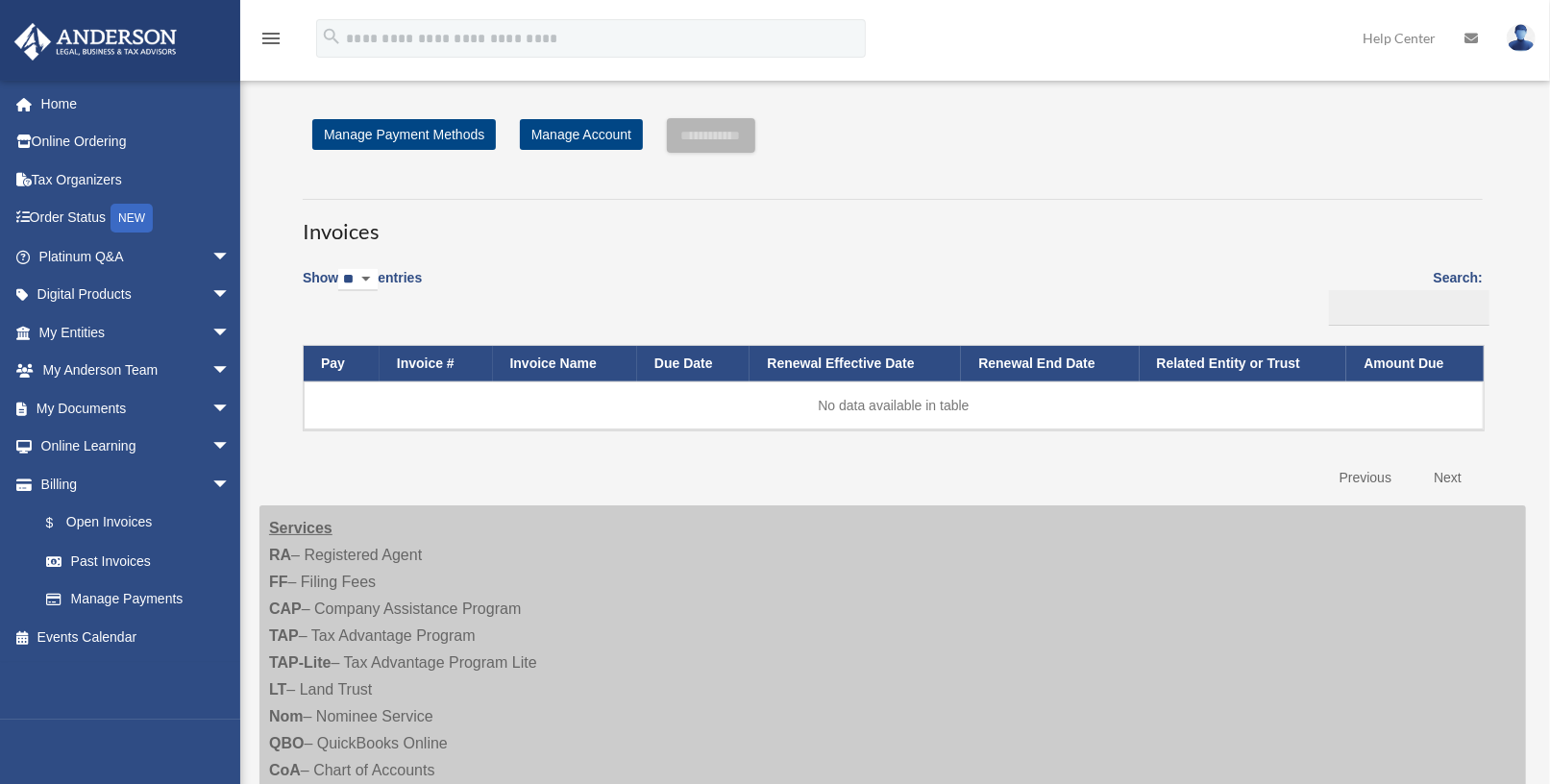 click on "X
Get a chance to win 6 months of Platinum for free just by filling out this
survey" at bounding box center [775, 673] 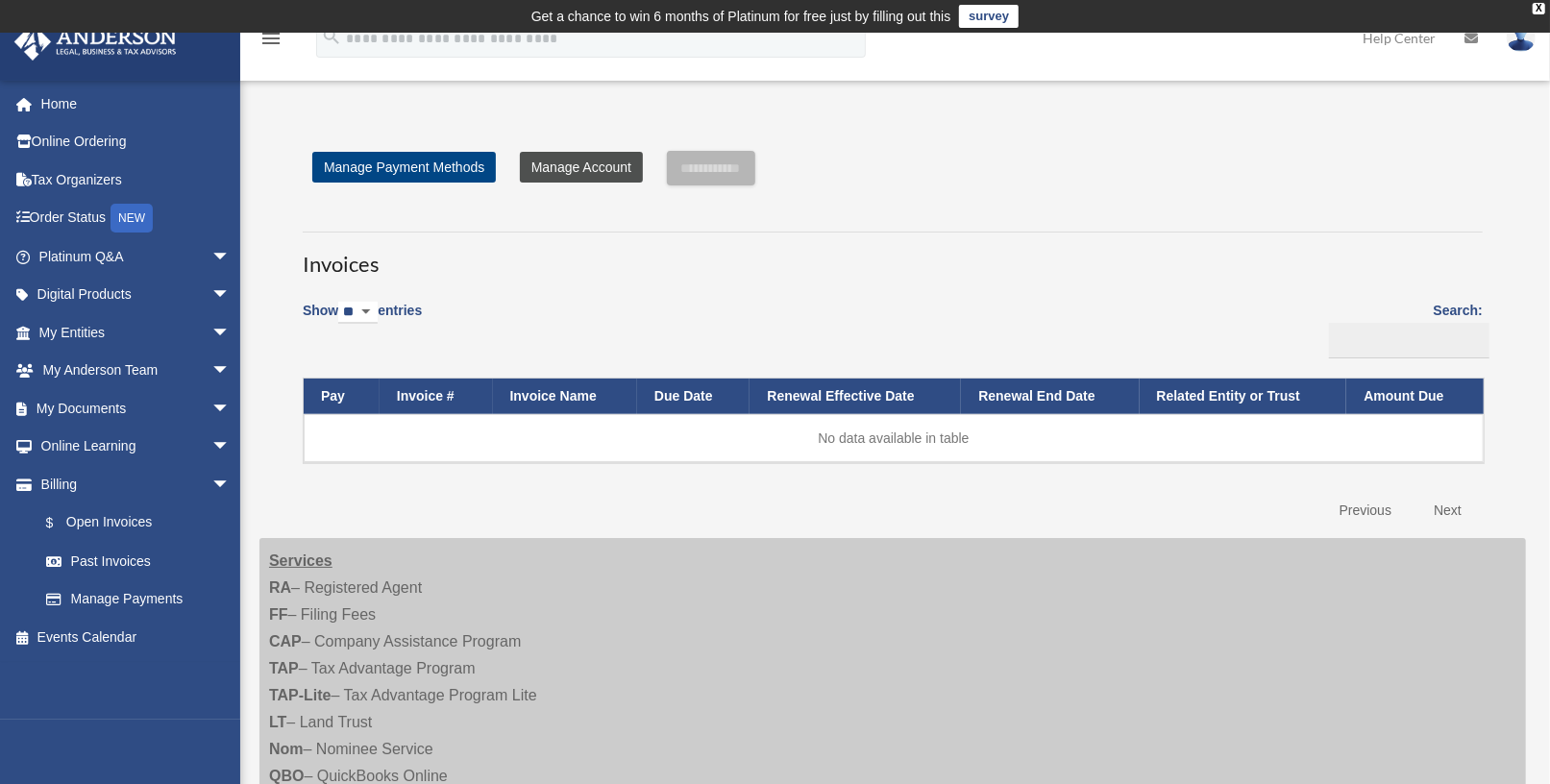click on "Manage Account" at bounding box center (581, 167) 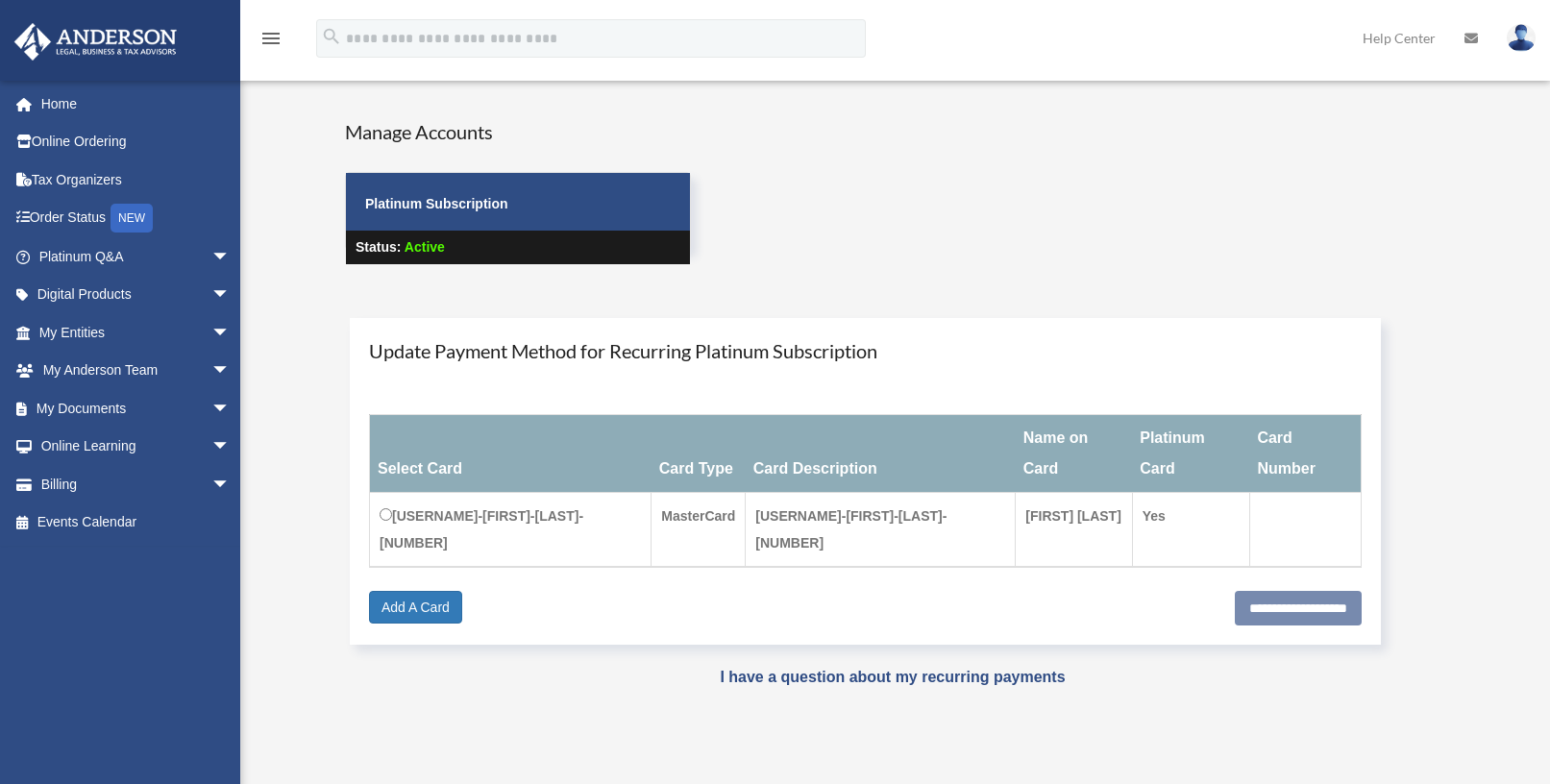 scroll, scrollTop: 0, scrollLeft: 0, axis: both 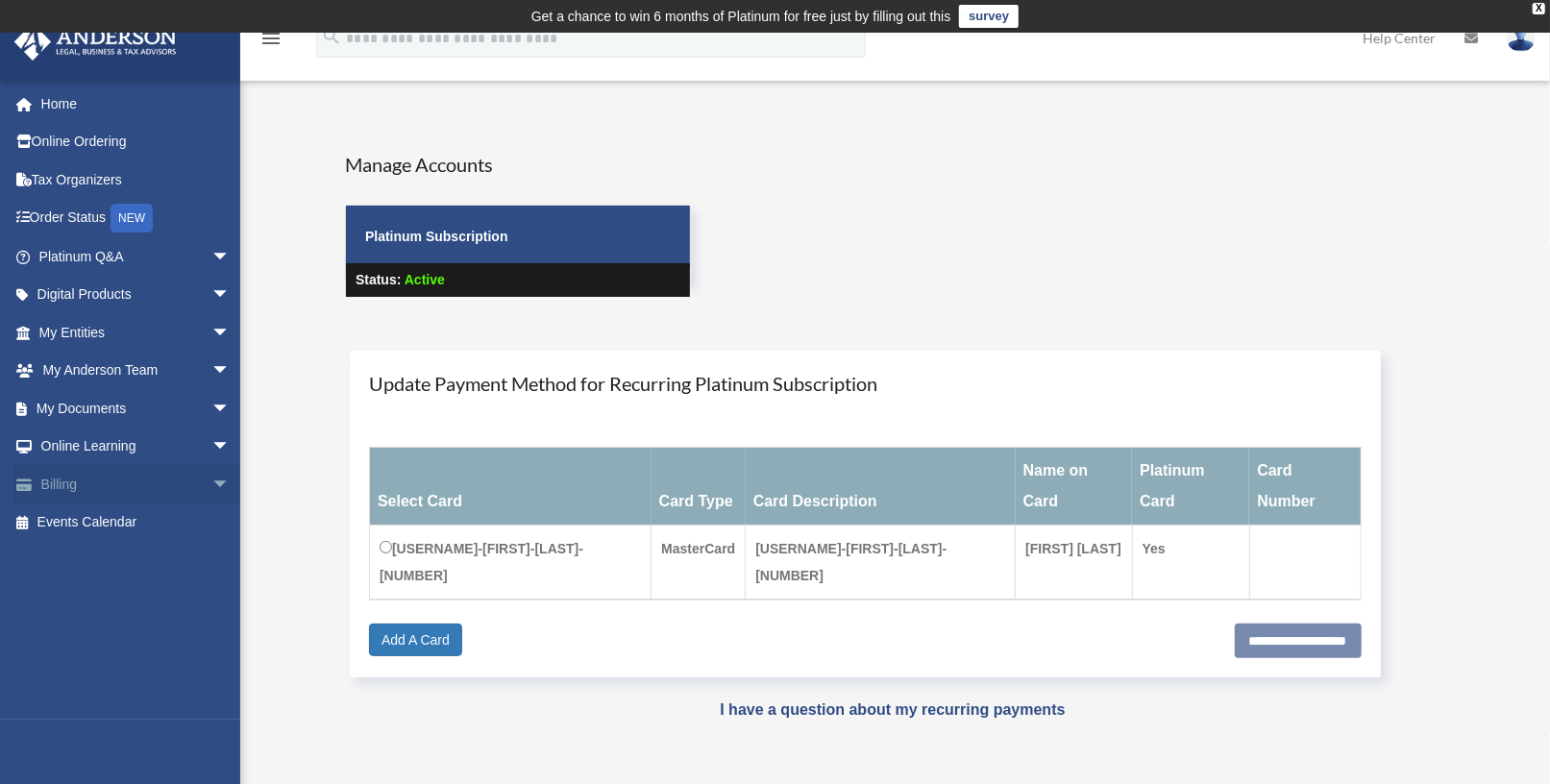click on "Billing arrow_drop_down" at bounding box center [136, 484] 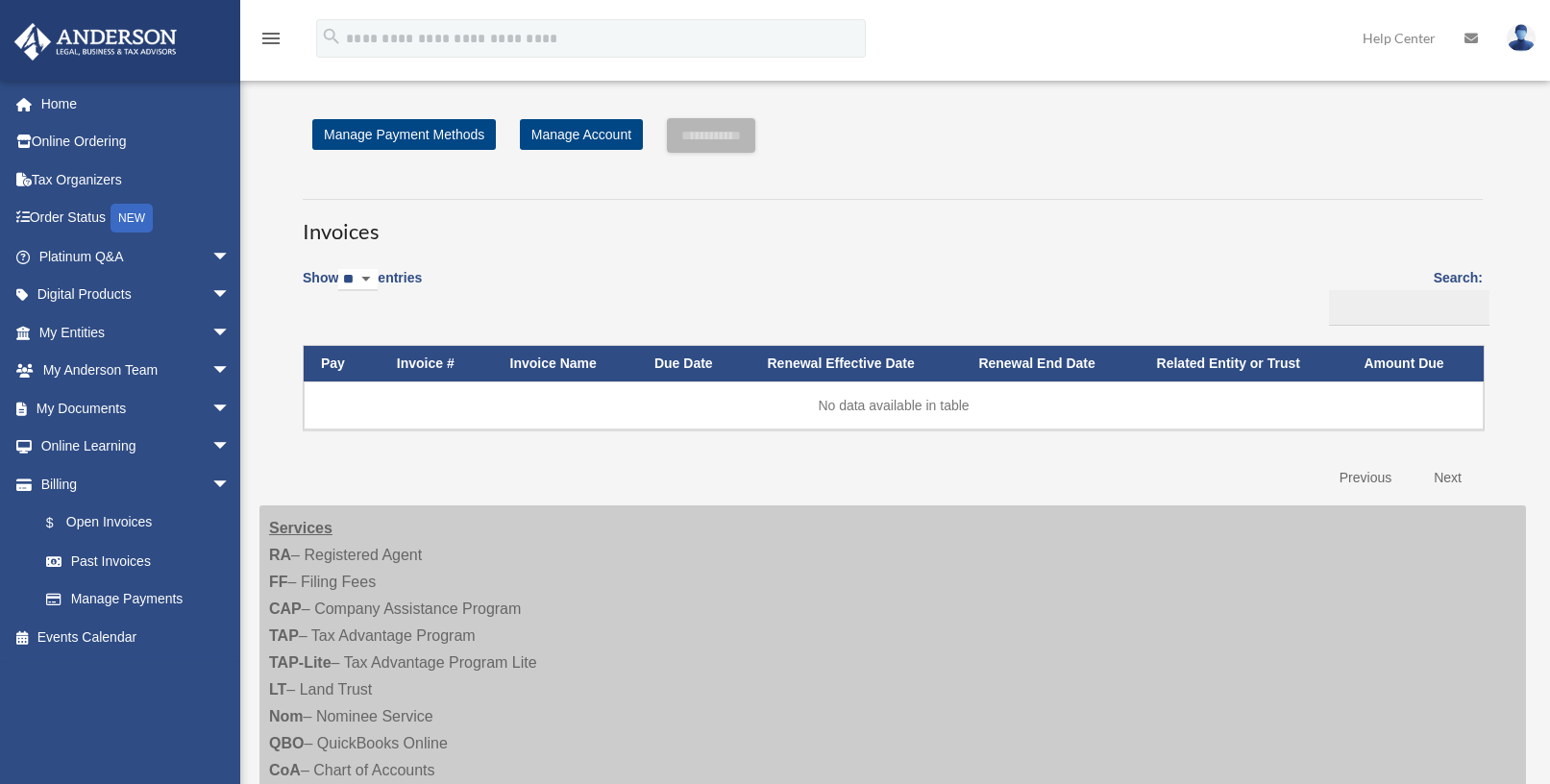 scroll, scrollTop: 0, scrollLeft: 0, axis: both 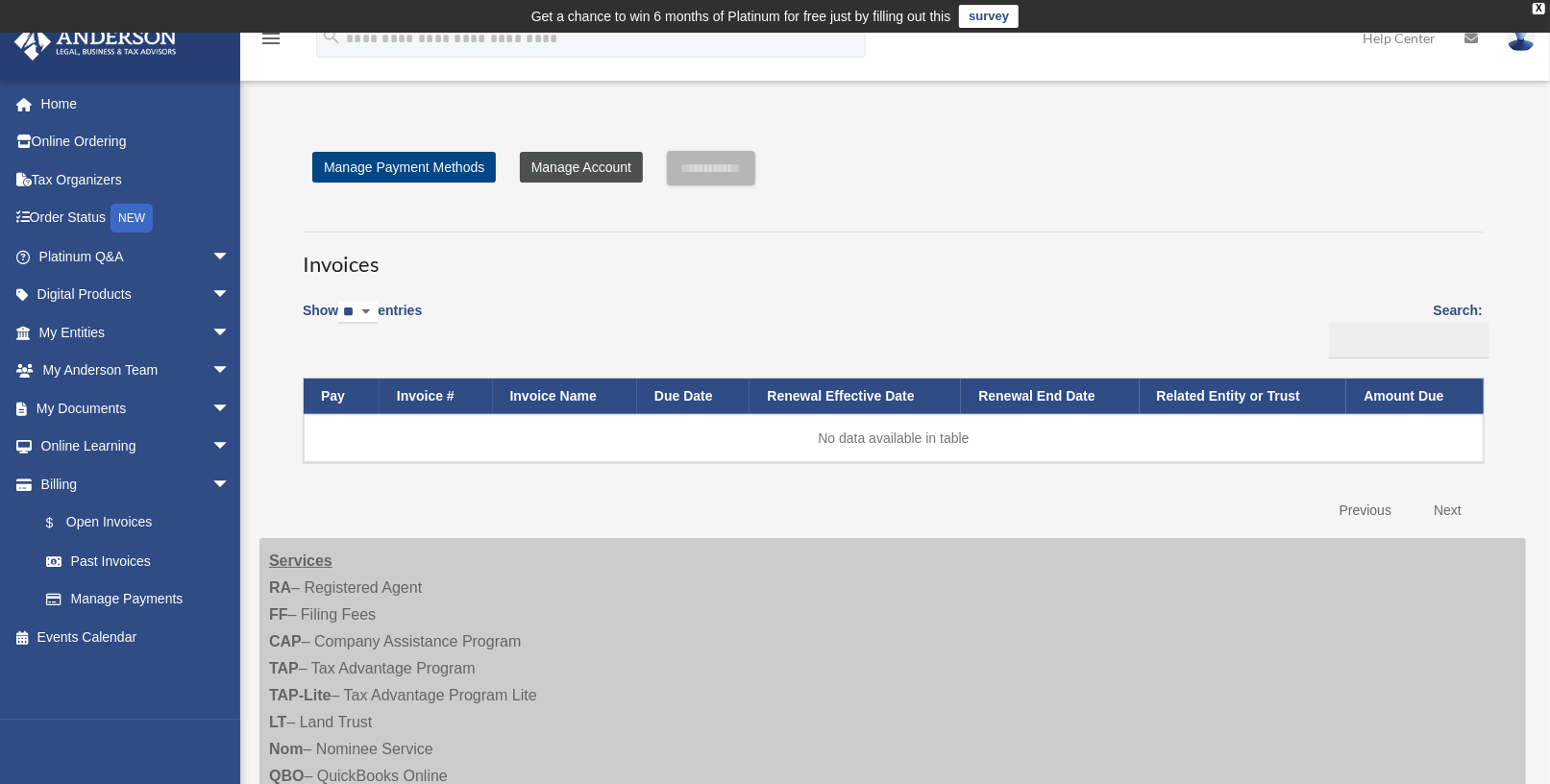 click on "Manage Account" at bounding box center (581, 167) 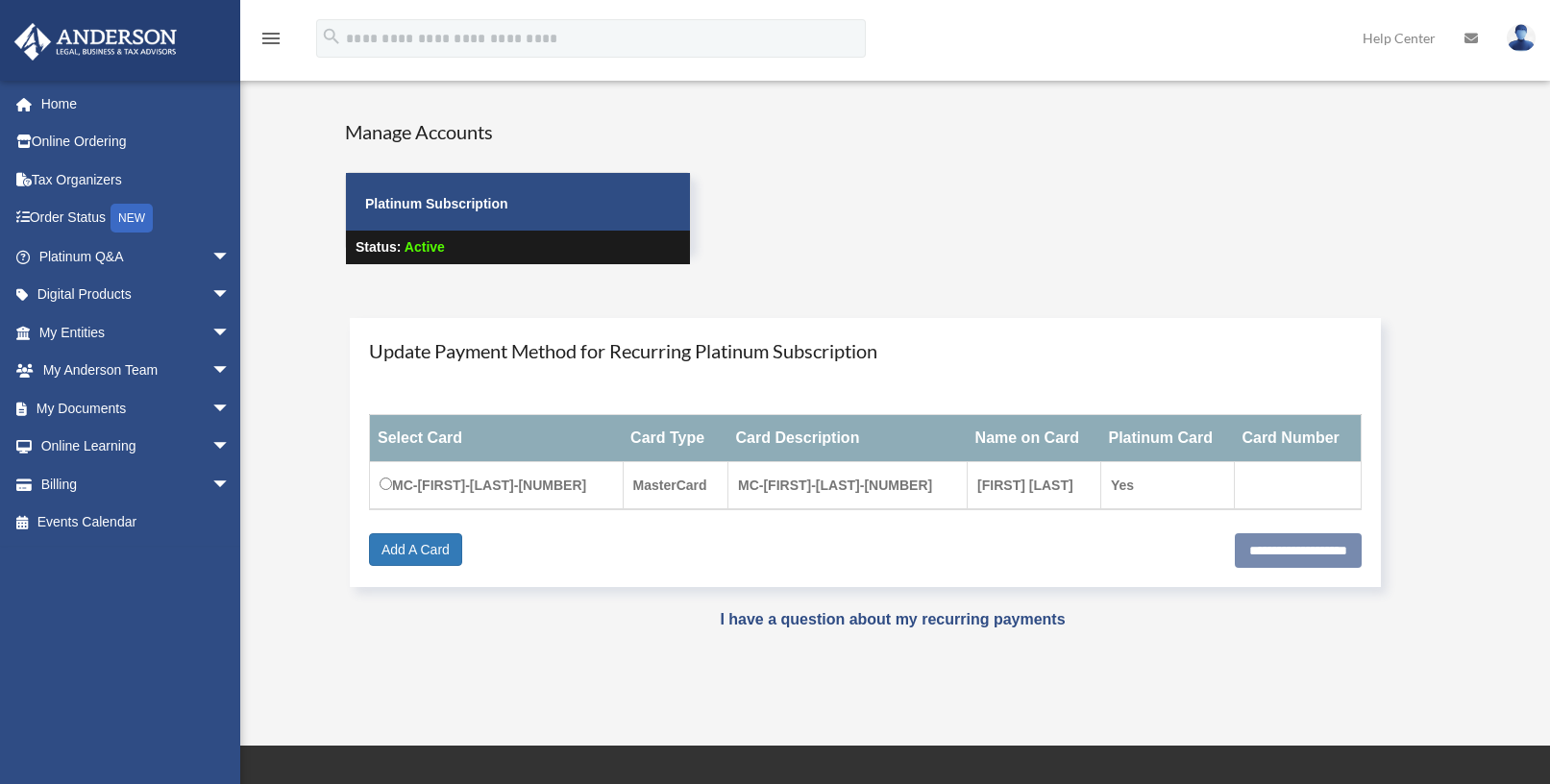 scroll, scrollTop: 0, scrollLeft: 0, axis: both 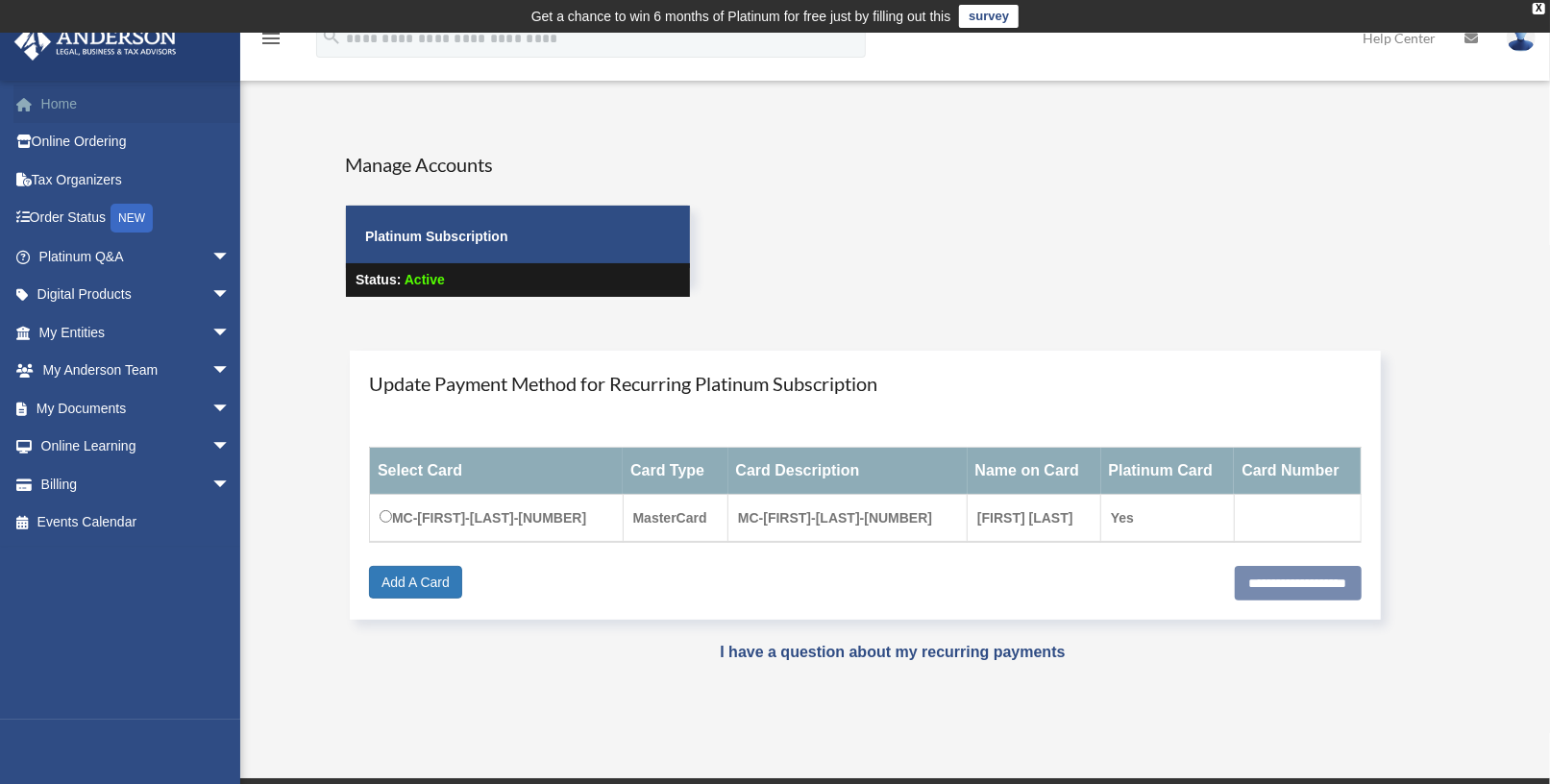click on "Home" at bounding box center [136, 104] 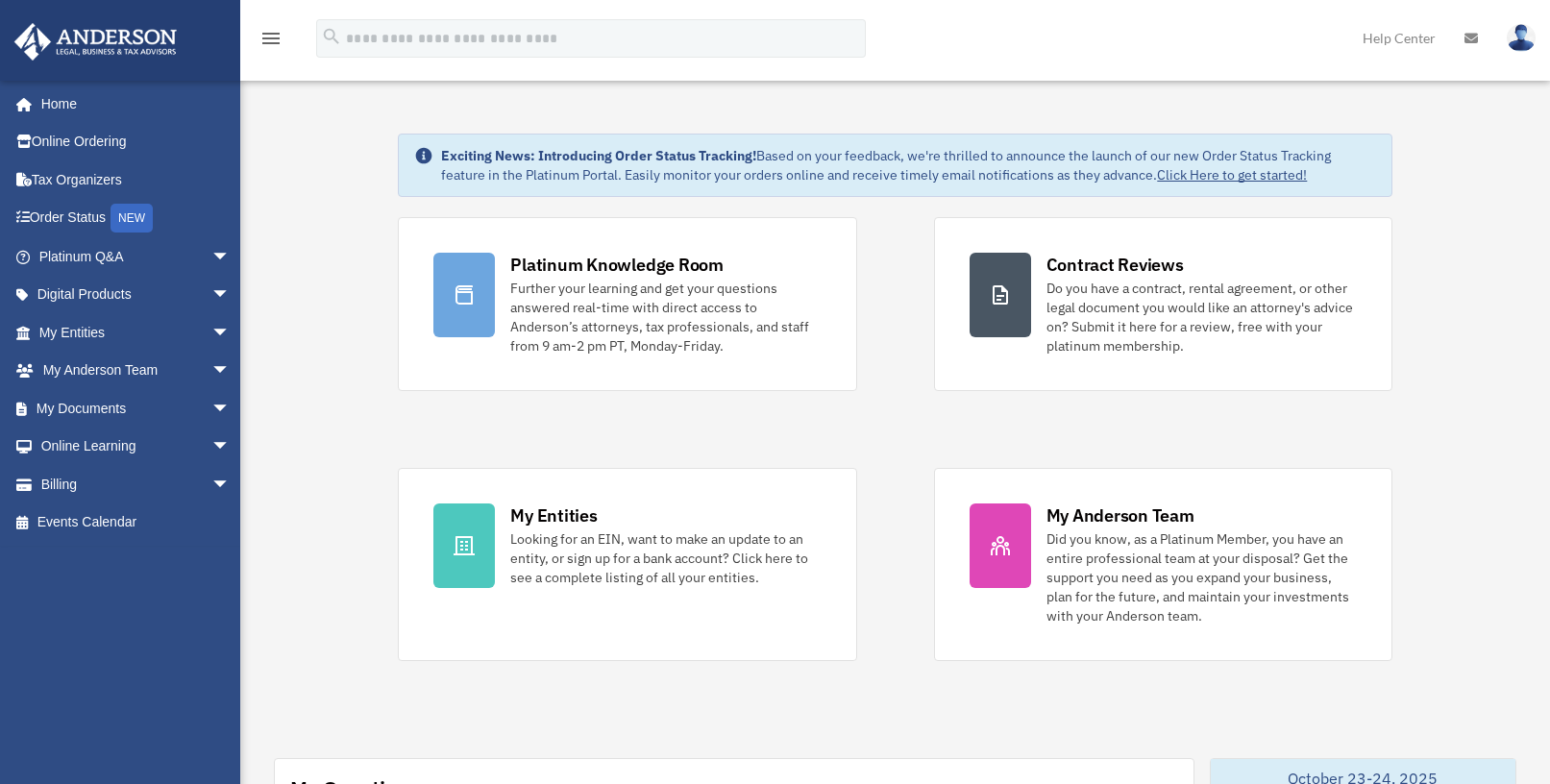 scroll, scrollTop: 0, scrollLeft: 0, axis: both 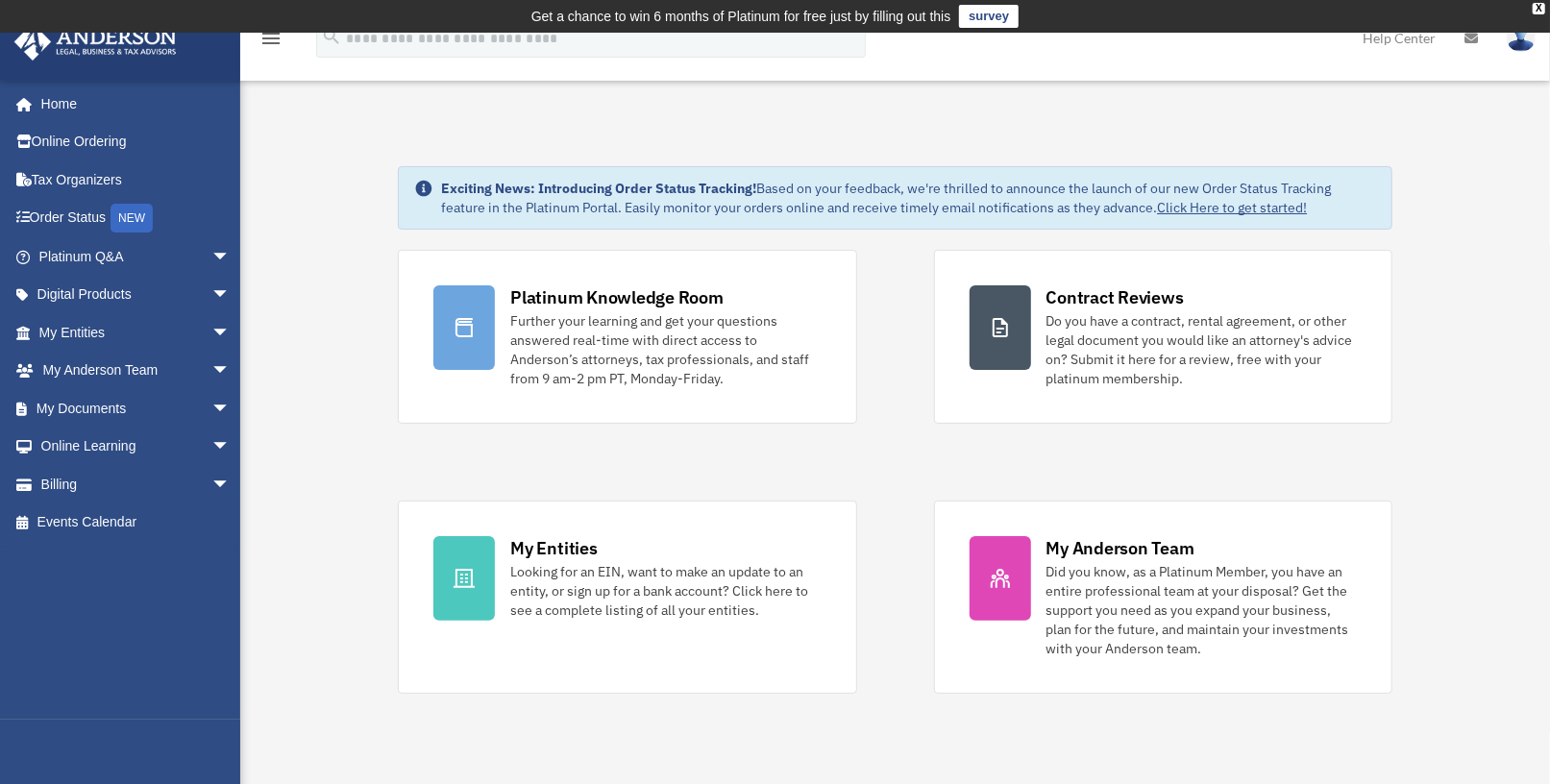 click on "Get a chance to win 6 months of Platinum for free just by filling out this
survey" at bounding box center [775, 16] 